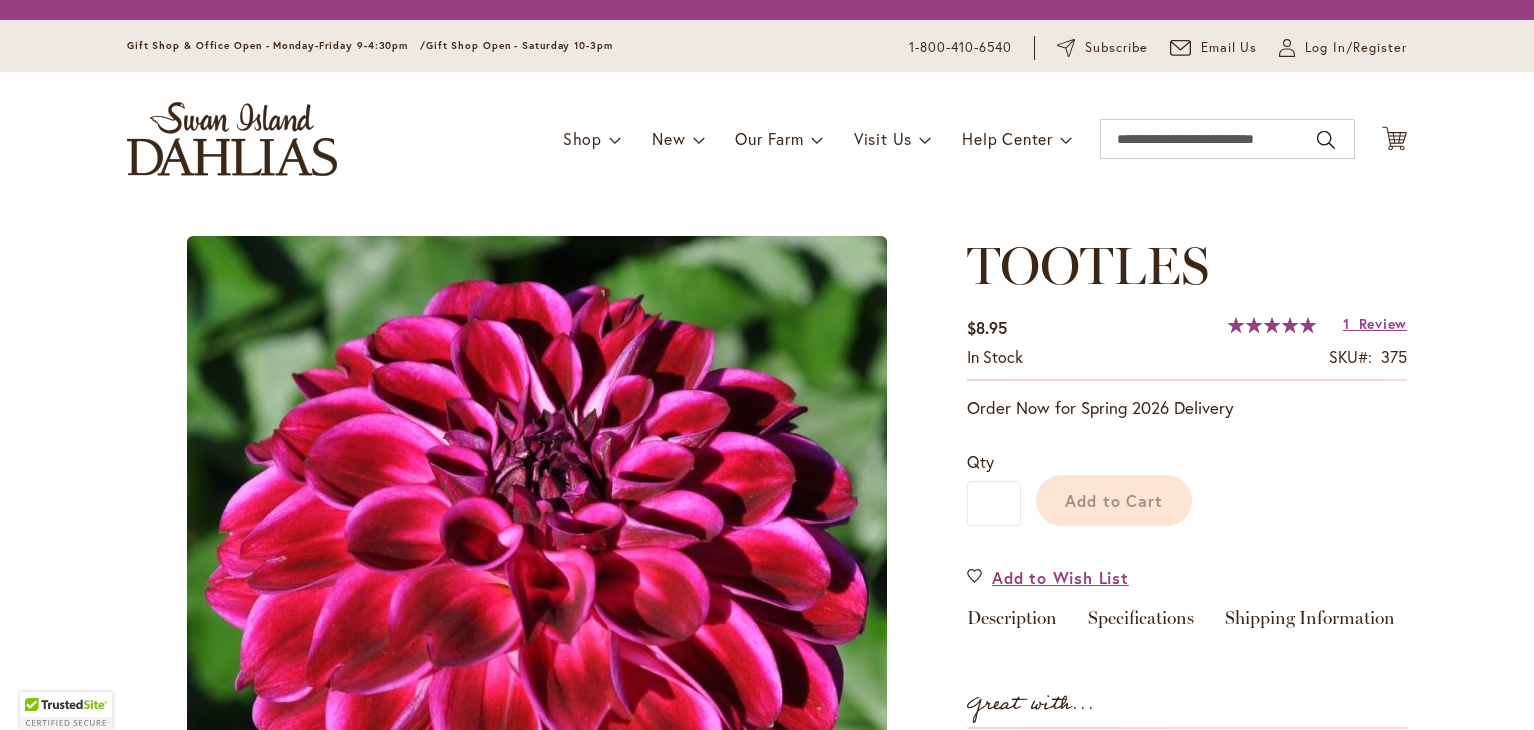 scroll, scrollTop: 0, scrollLeft: 0, axis: both 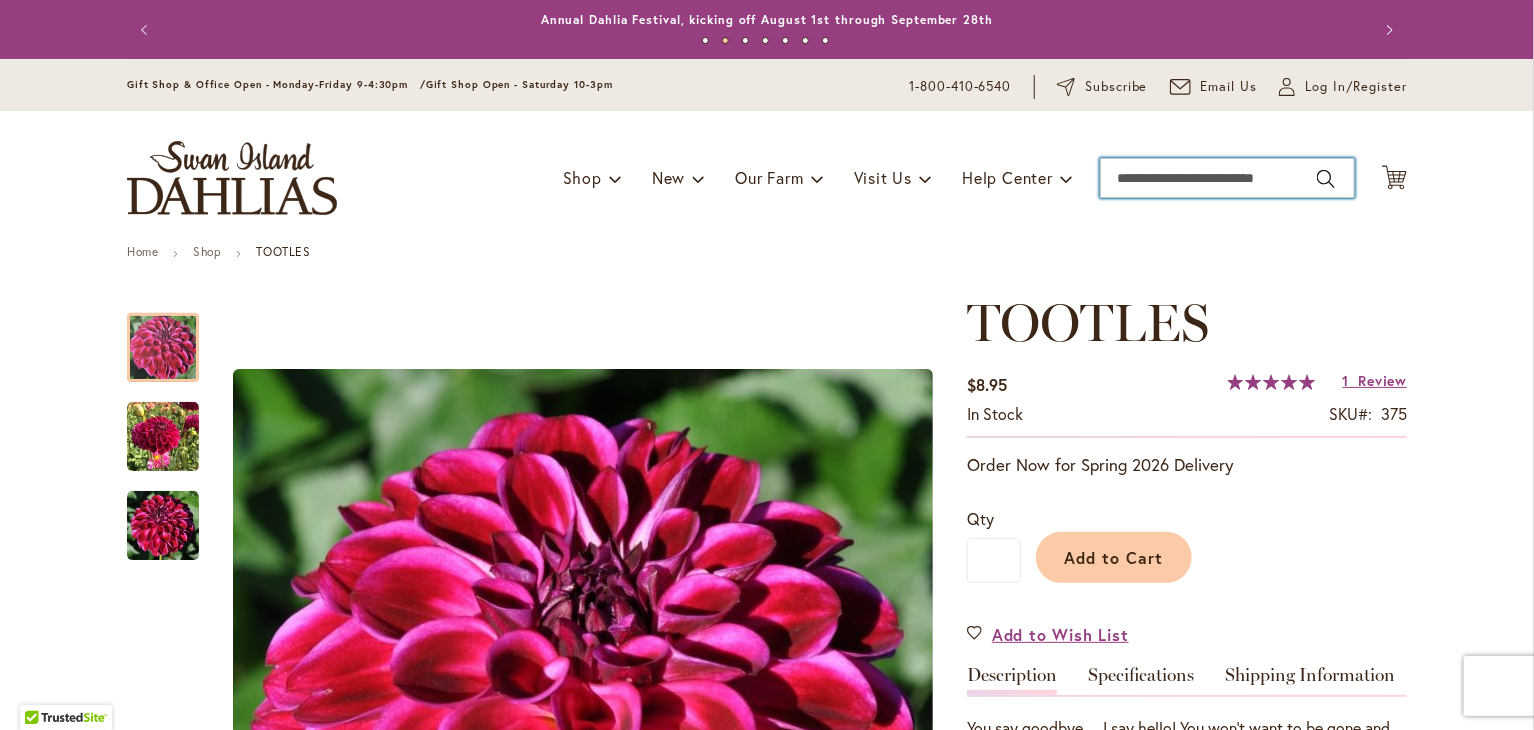 click on "Search" at bounding box center [1227, 178] 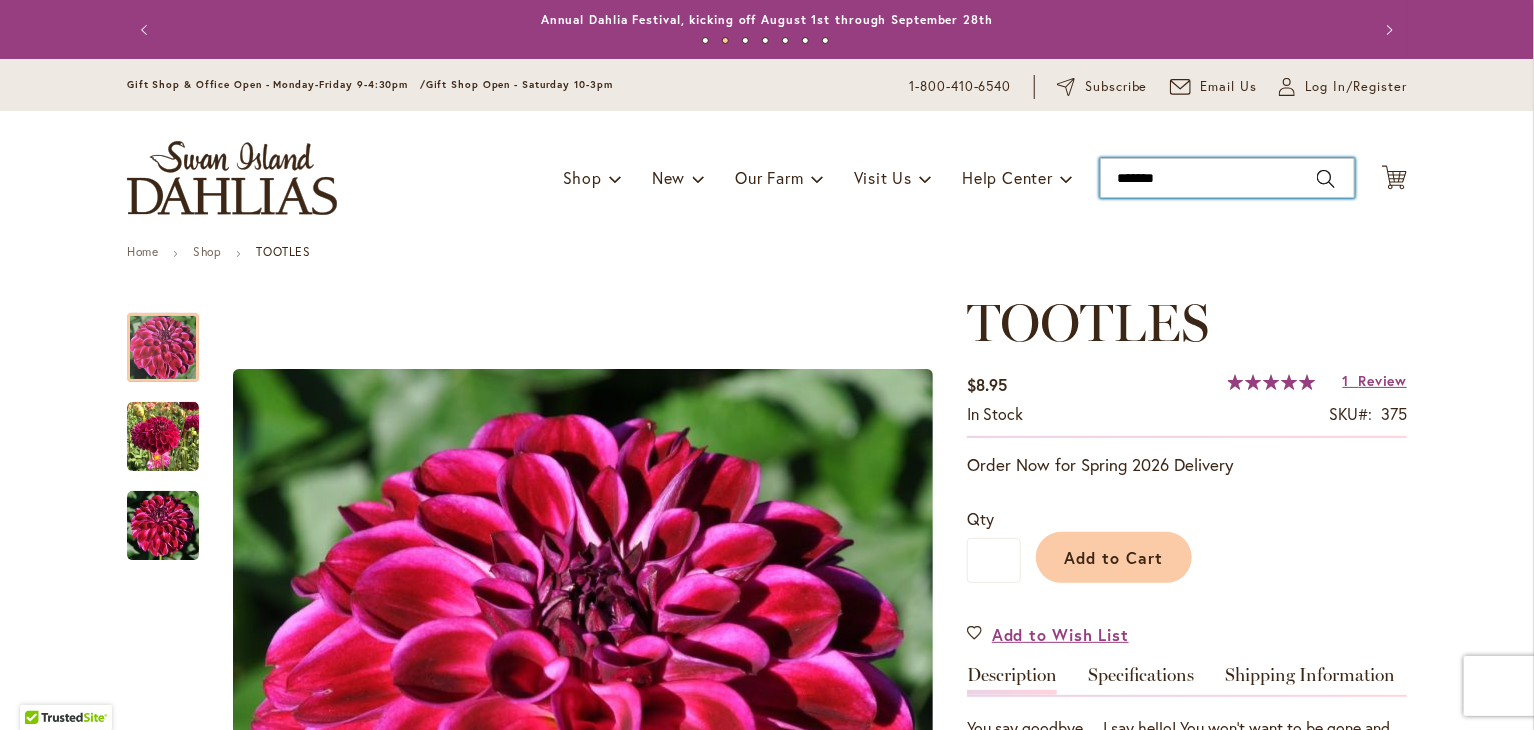 type on "********" 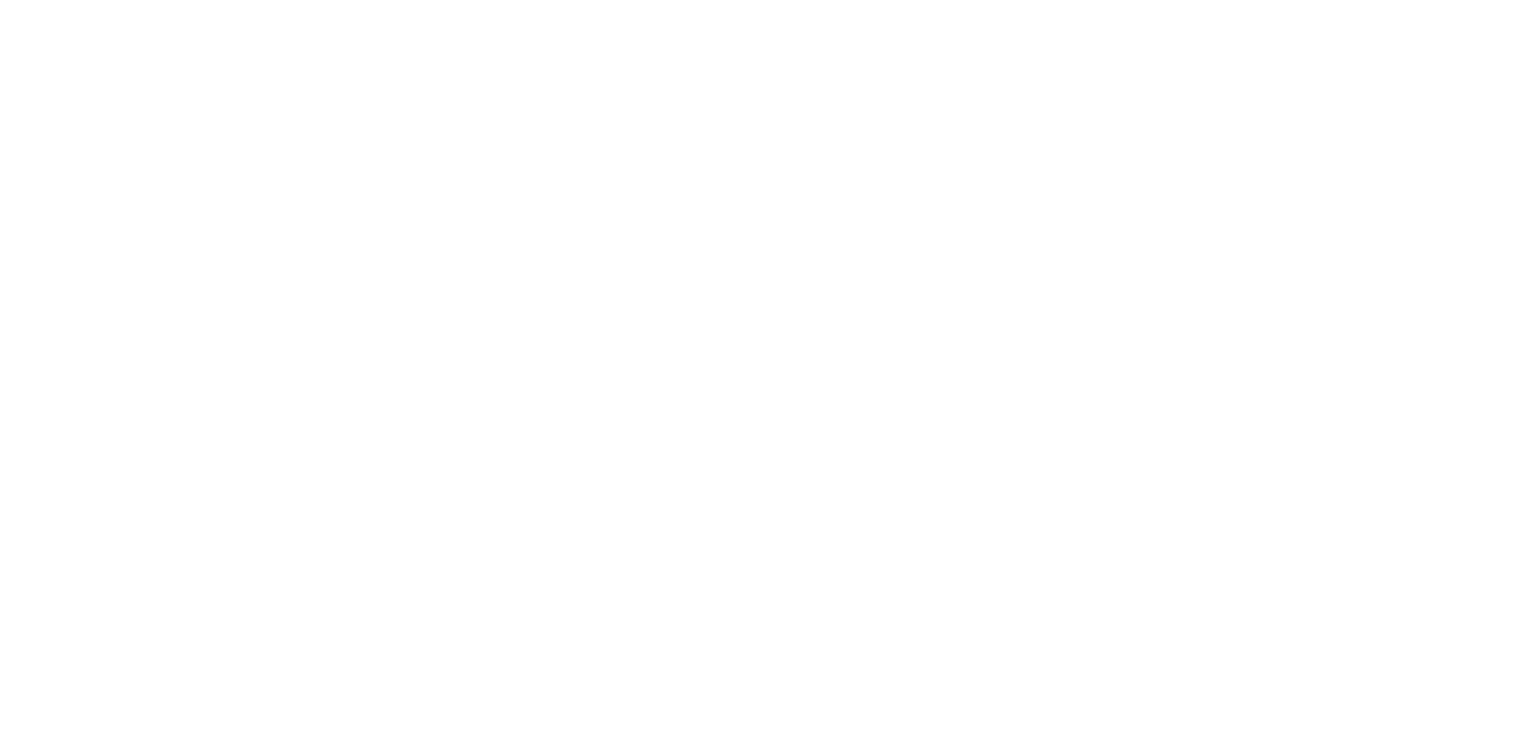 scroll, scrollTop: 0, scrollLeft: 0, axis: both 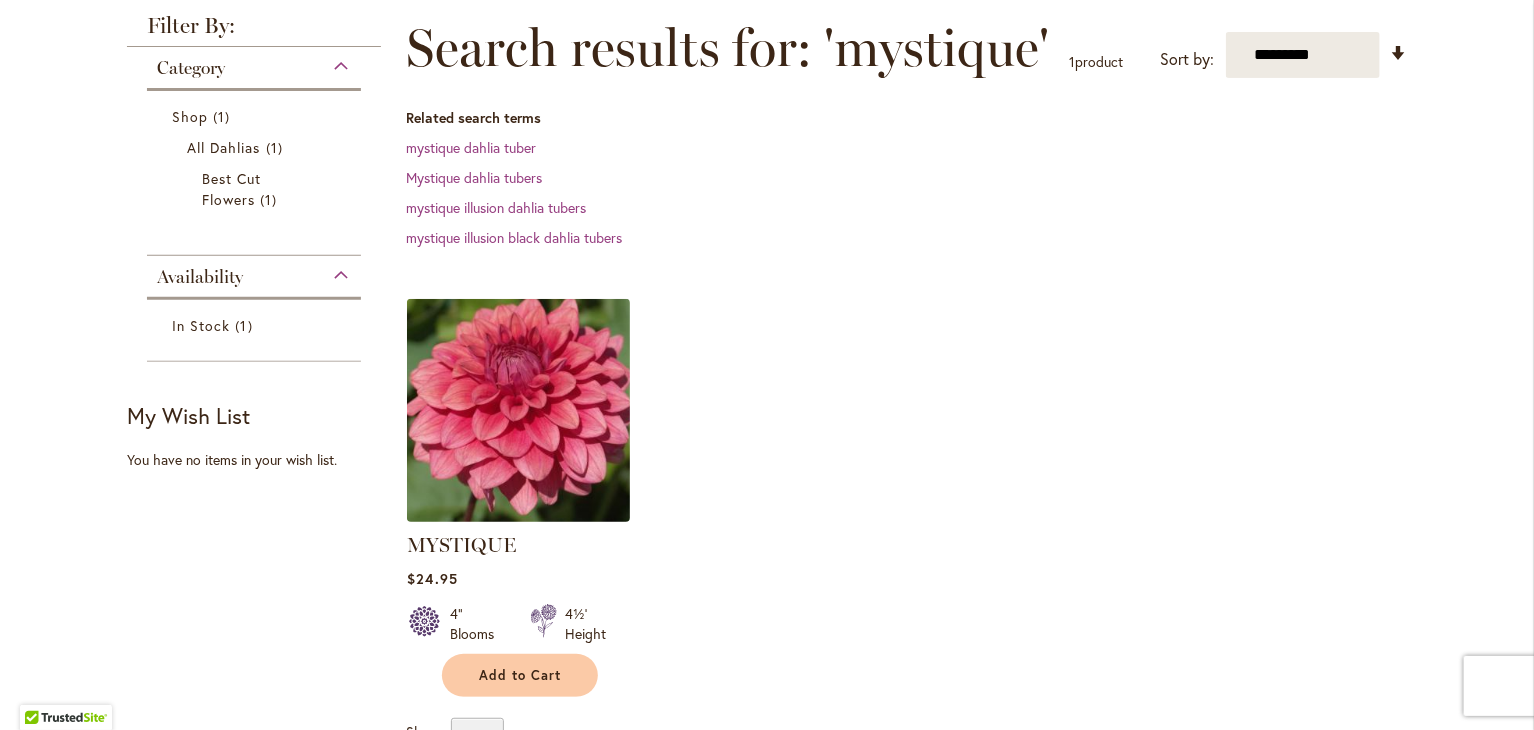 click at bounding box center [519, 410] 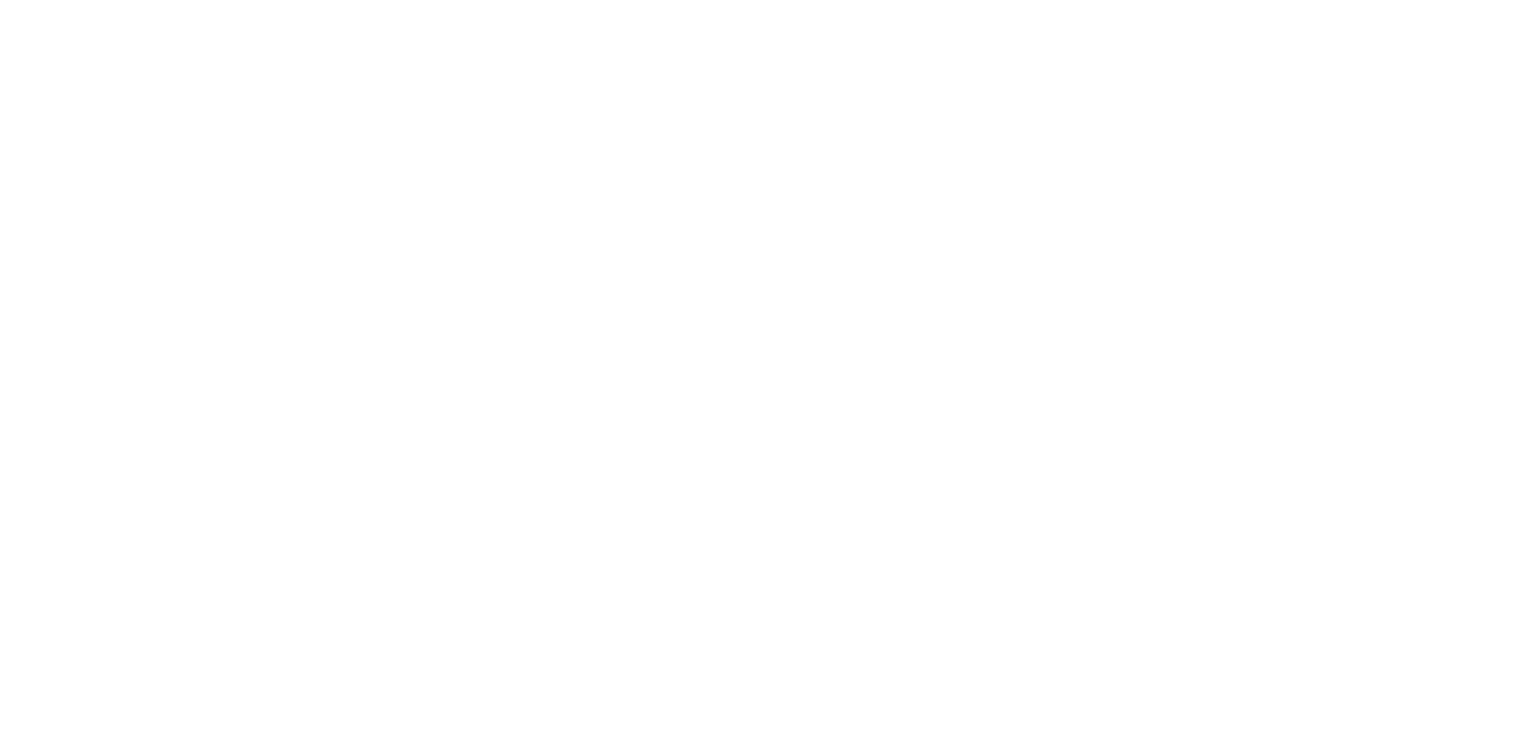 scroll, scrollTop: 0, scrollLeft: 0, axis: both 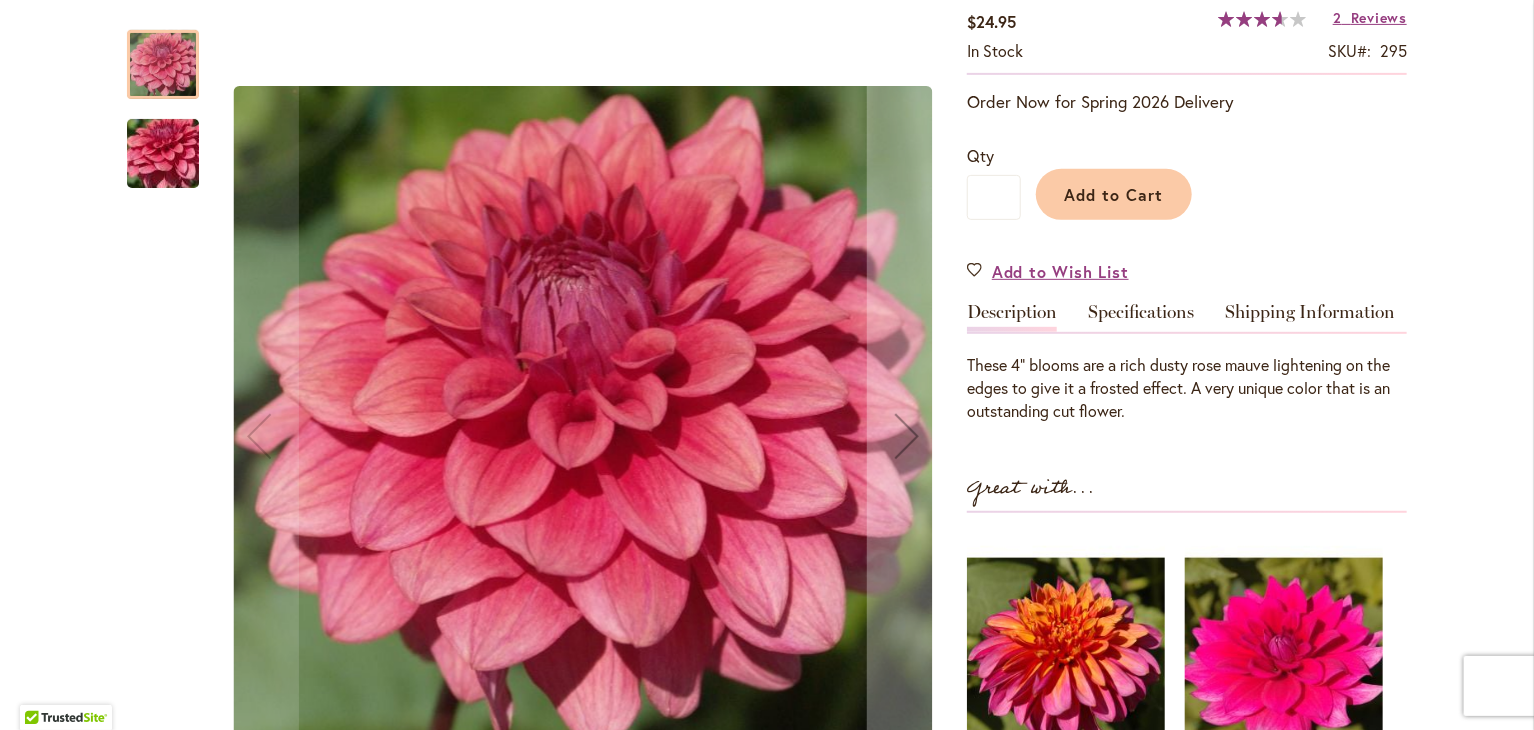 click at bounding box center [163, 154] 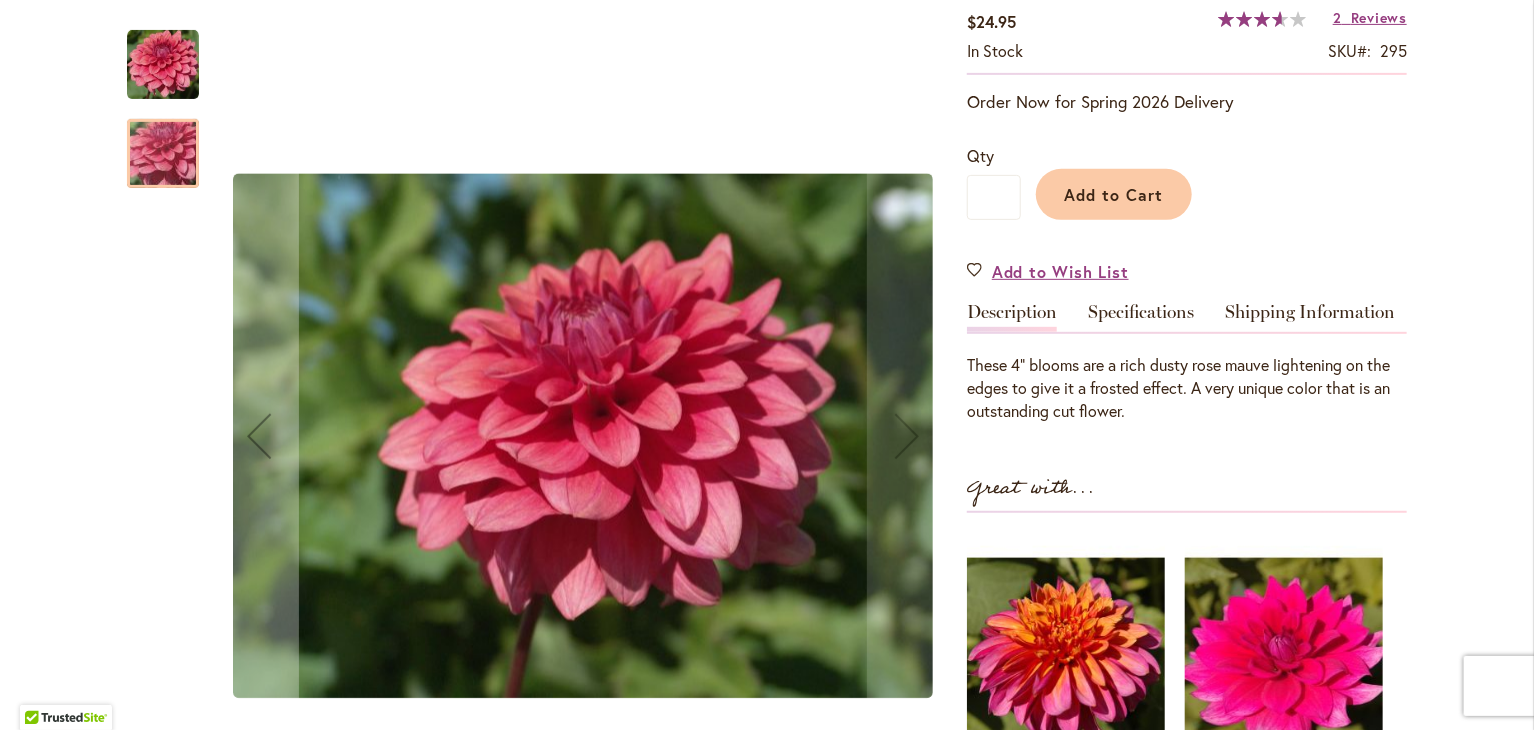 scroll, scrollTop: 0, scrollLeft: 0, axis: both 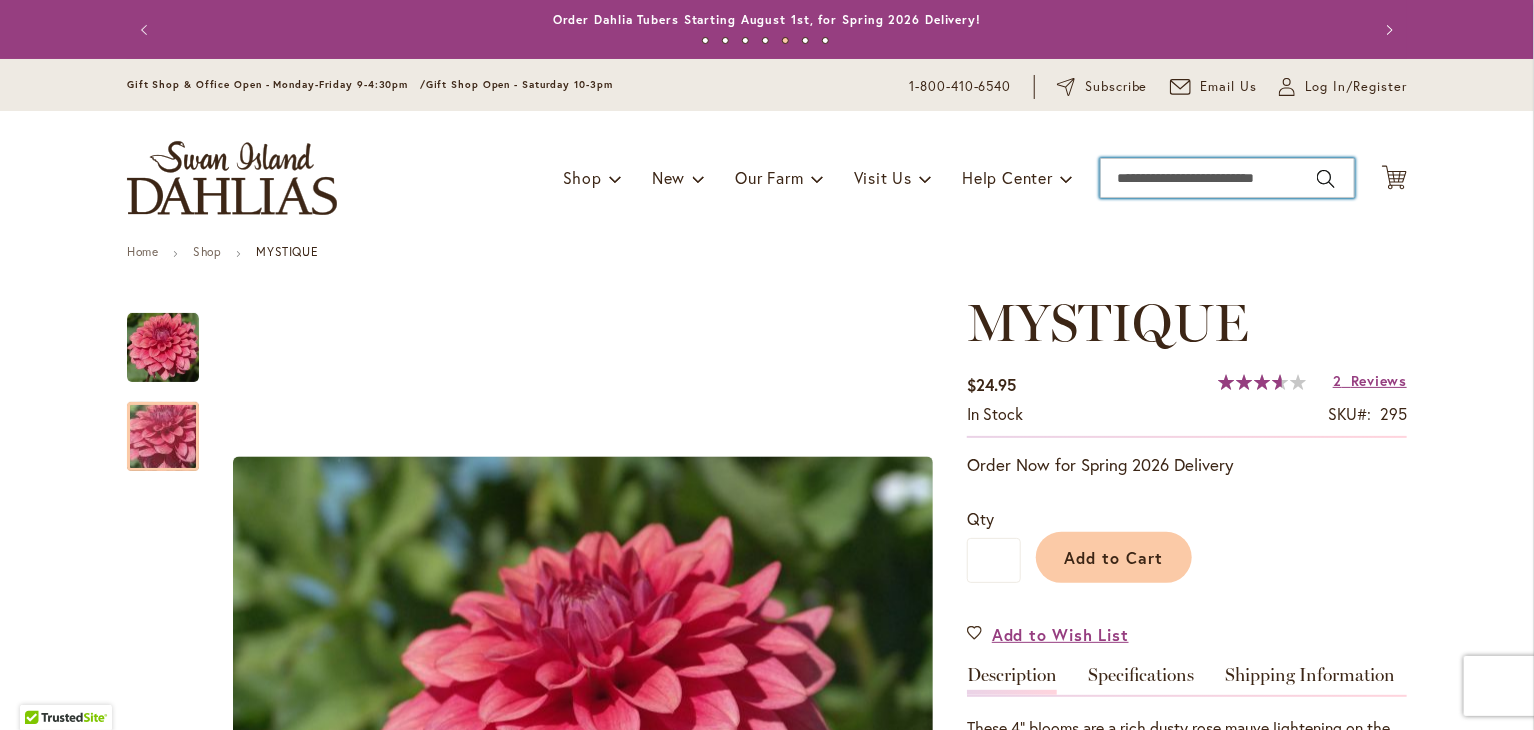 click on "Search" at bounding box center (1227, 178) 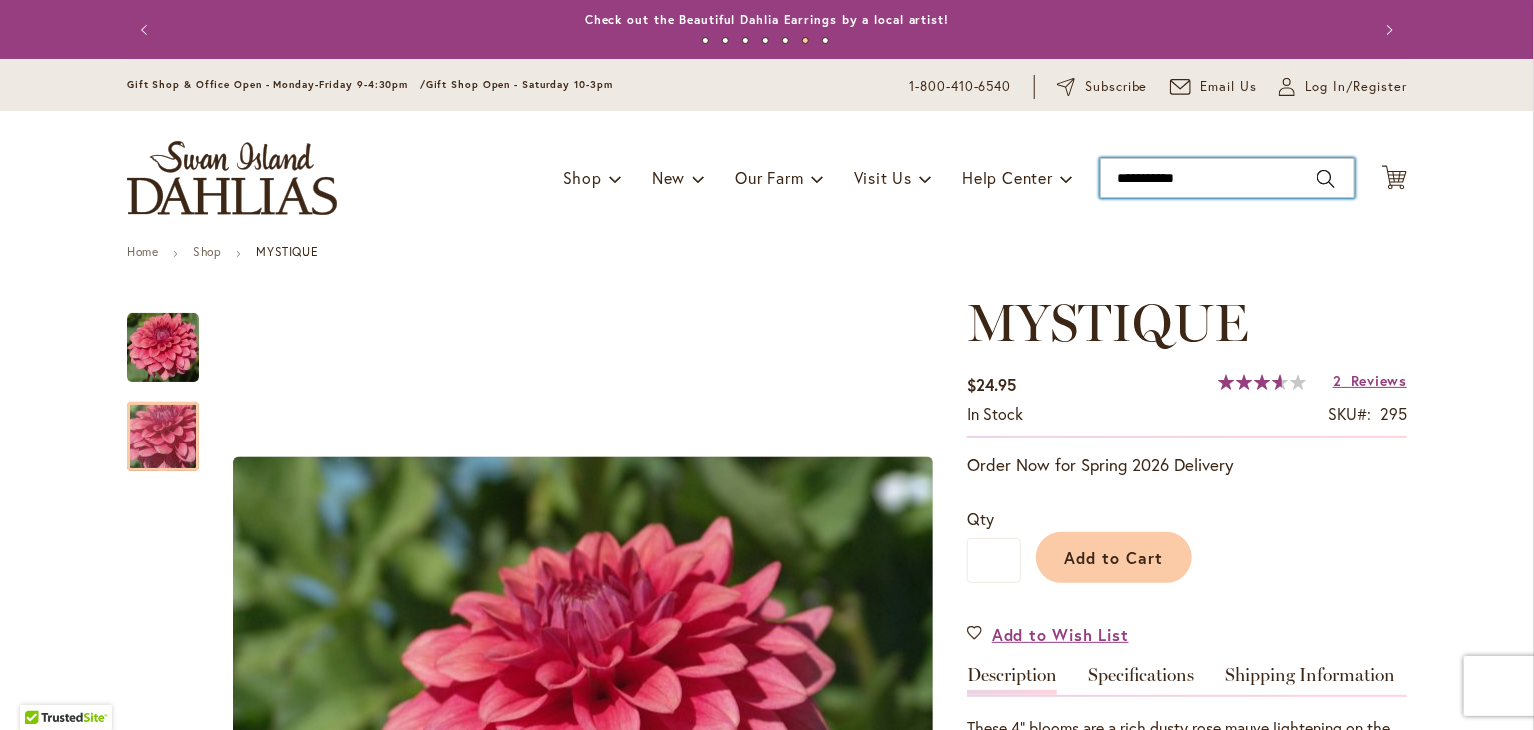 type on "**********" 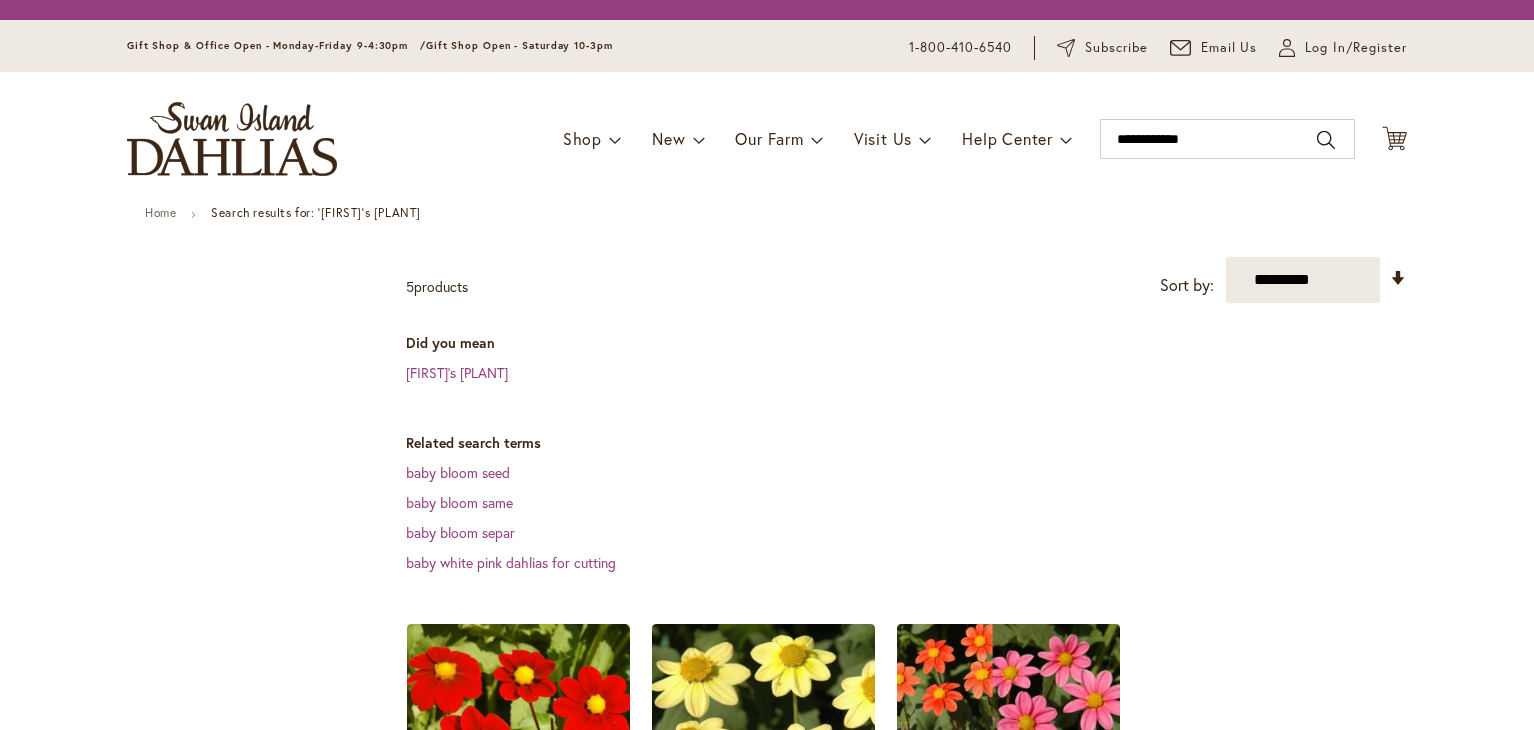 scroll, scrollTop: 0, scrollLeft: 0, axis: both 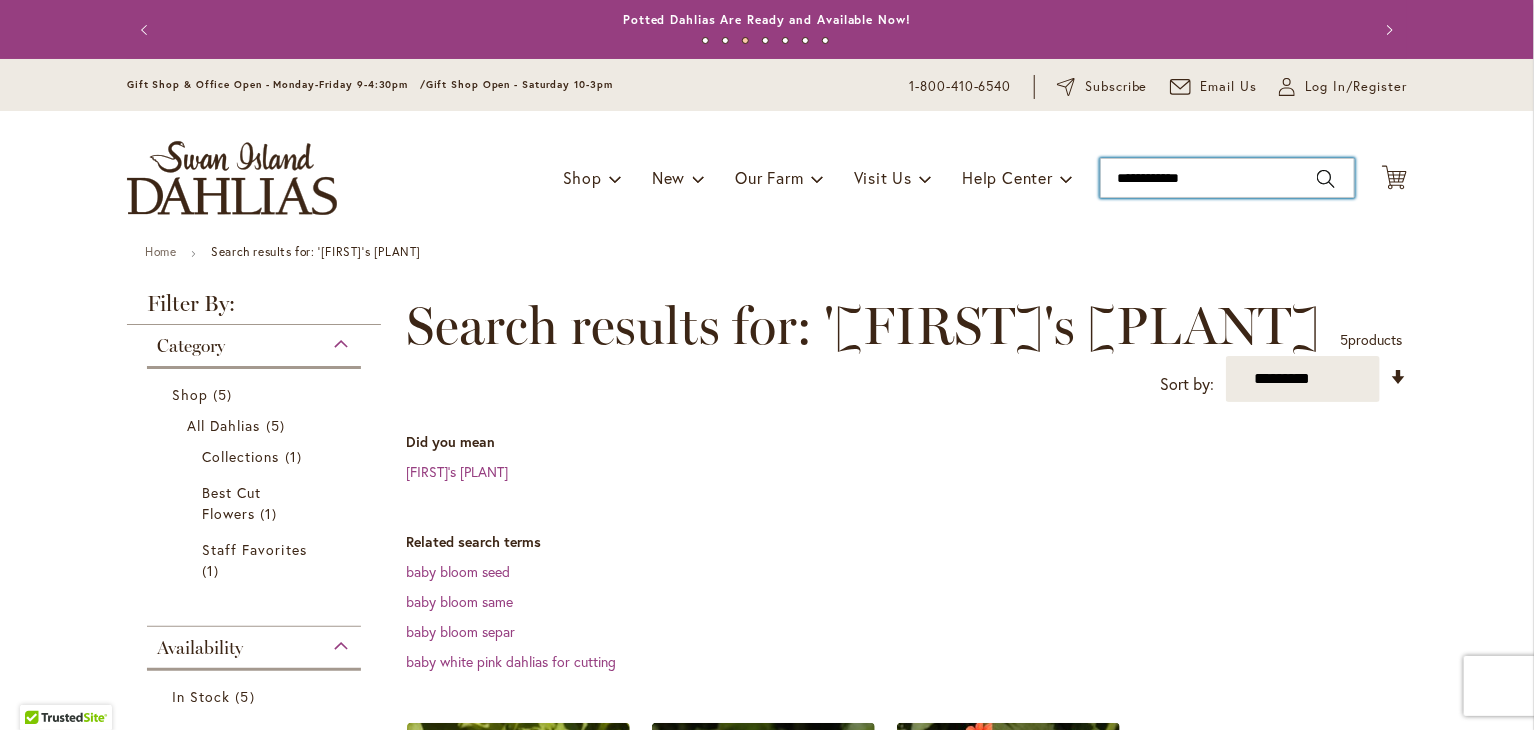 drag, startPoint x: 1212, startPoint y: 189, endPoint x: 824, endPoint y: 156, distance: 389.40082 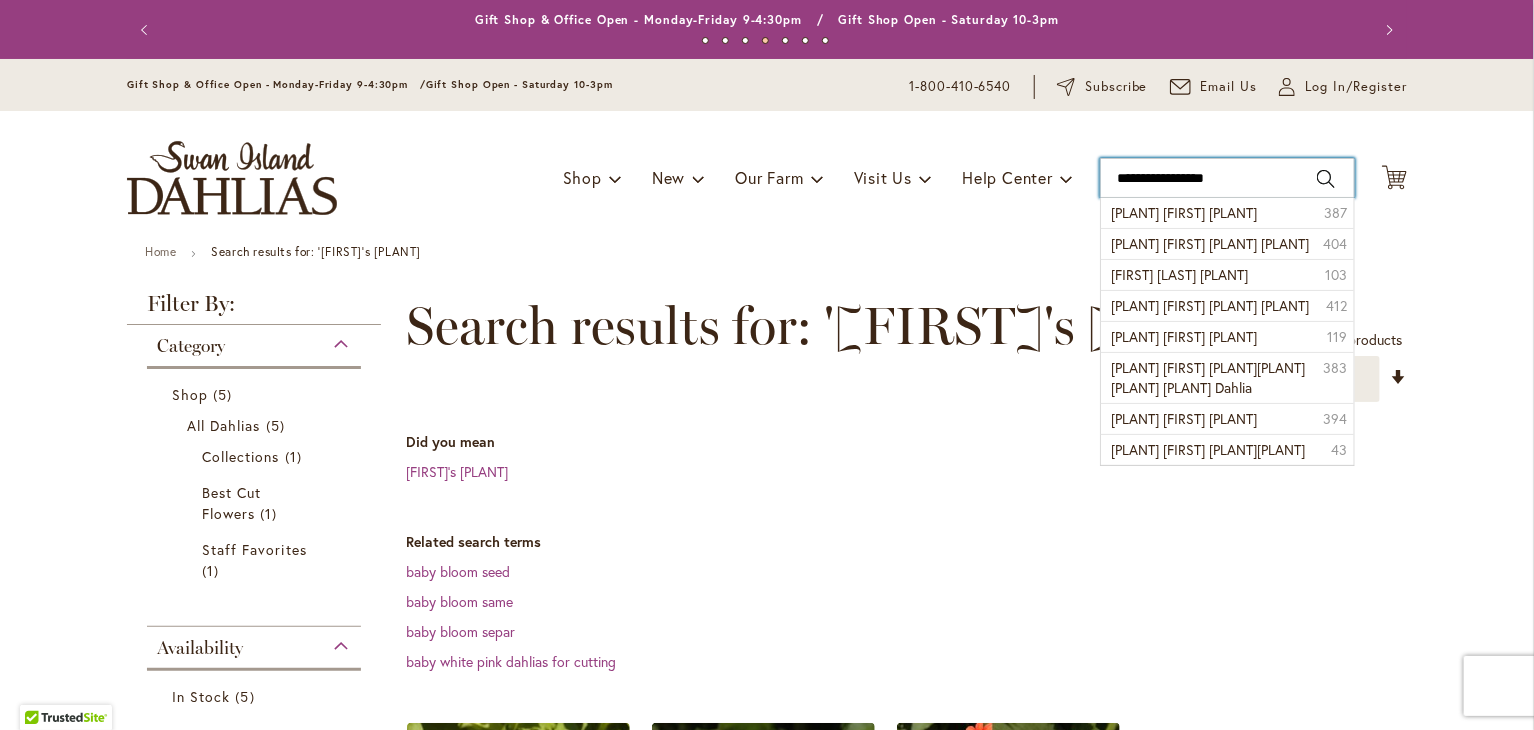 type on "**********" 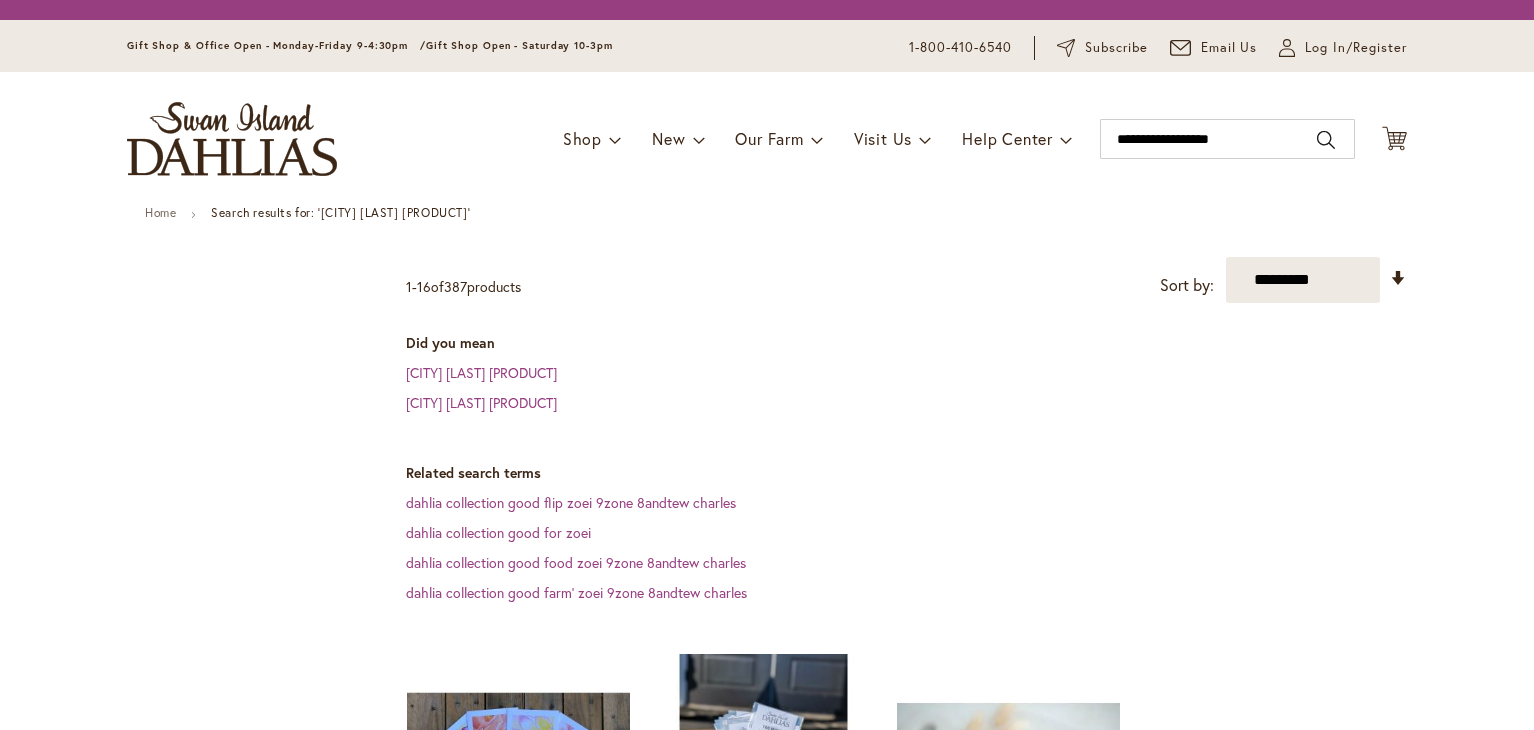 scroll, scrollTop: 0, scrollLeft: 0, axis: both 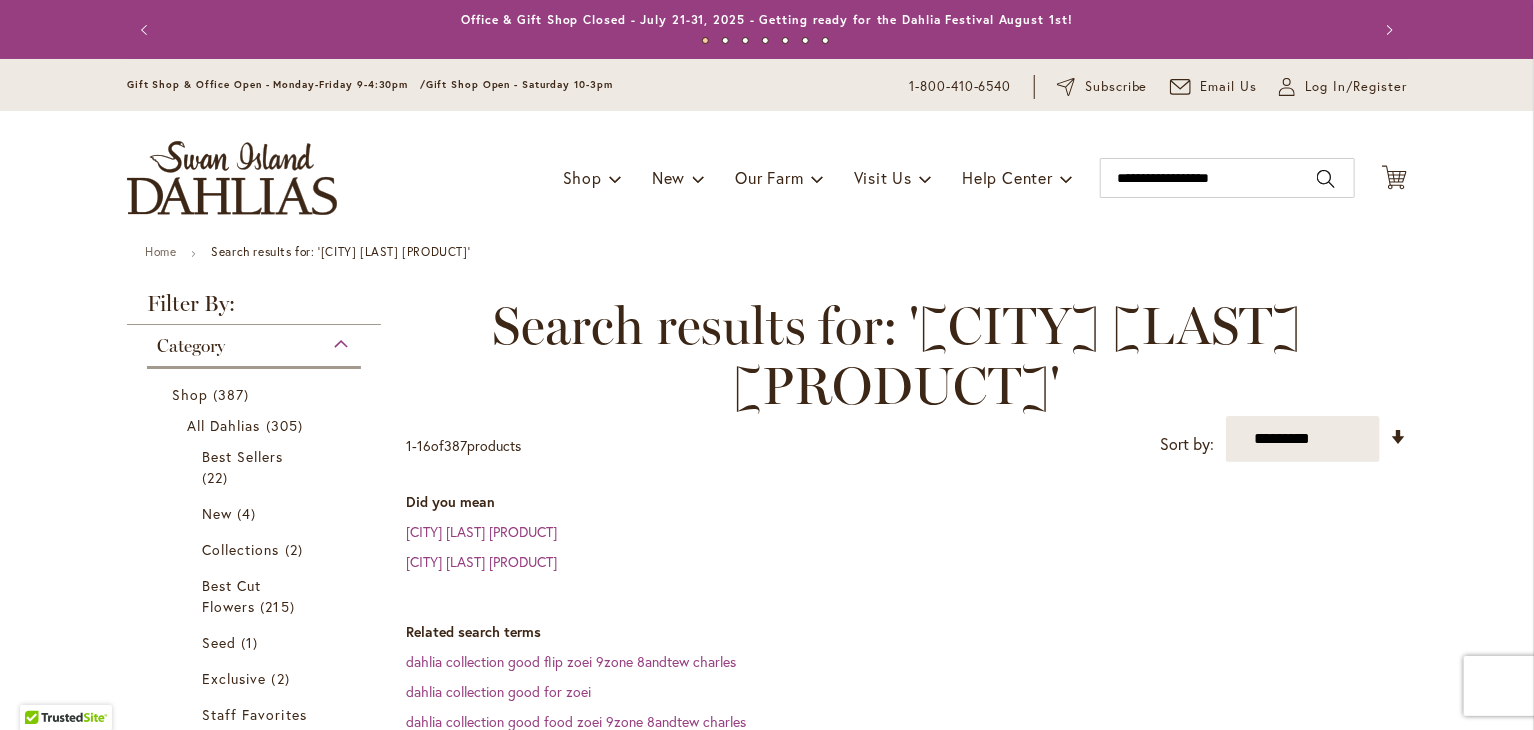 click on "**********" at bounding box center (906, 379) 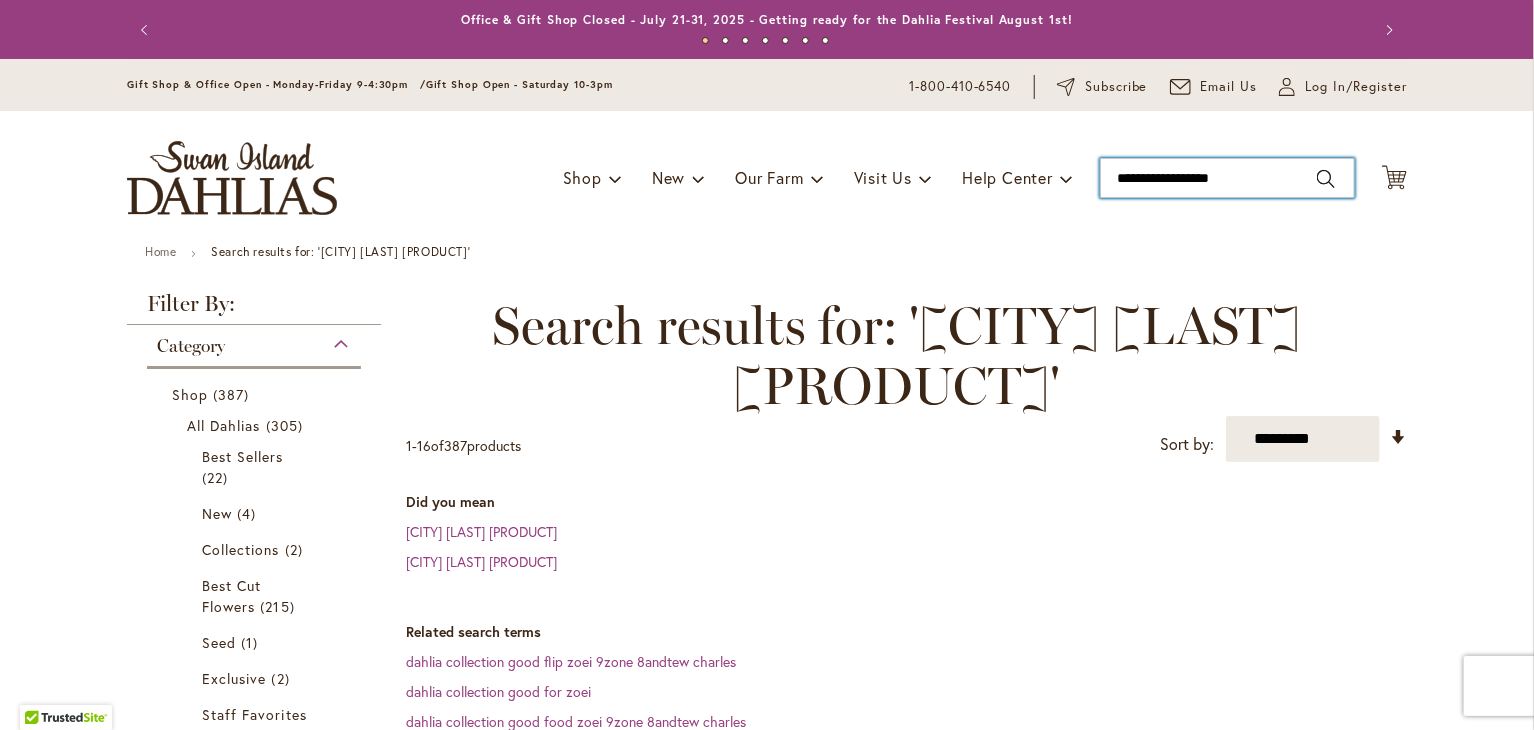 drag, startPoint x: 1260, startPoint y: 181, endPoint x: 934, endPoint y: 153, distance: 327.20026 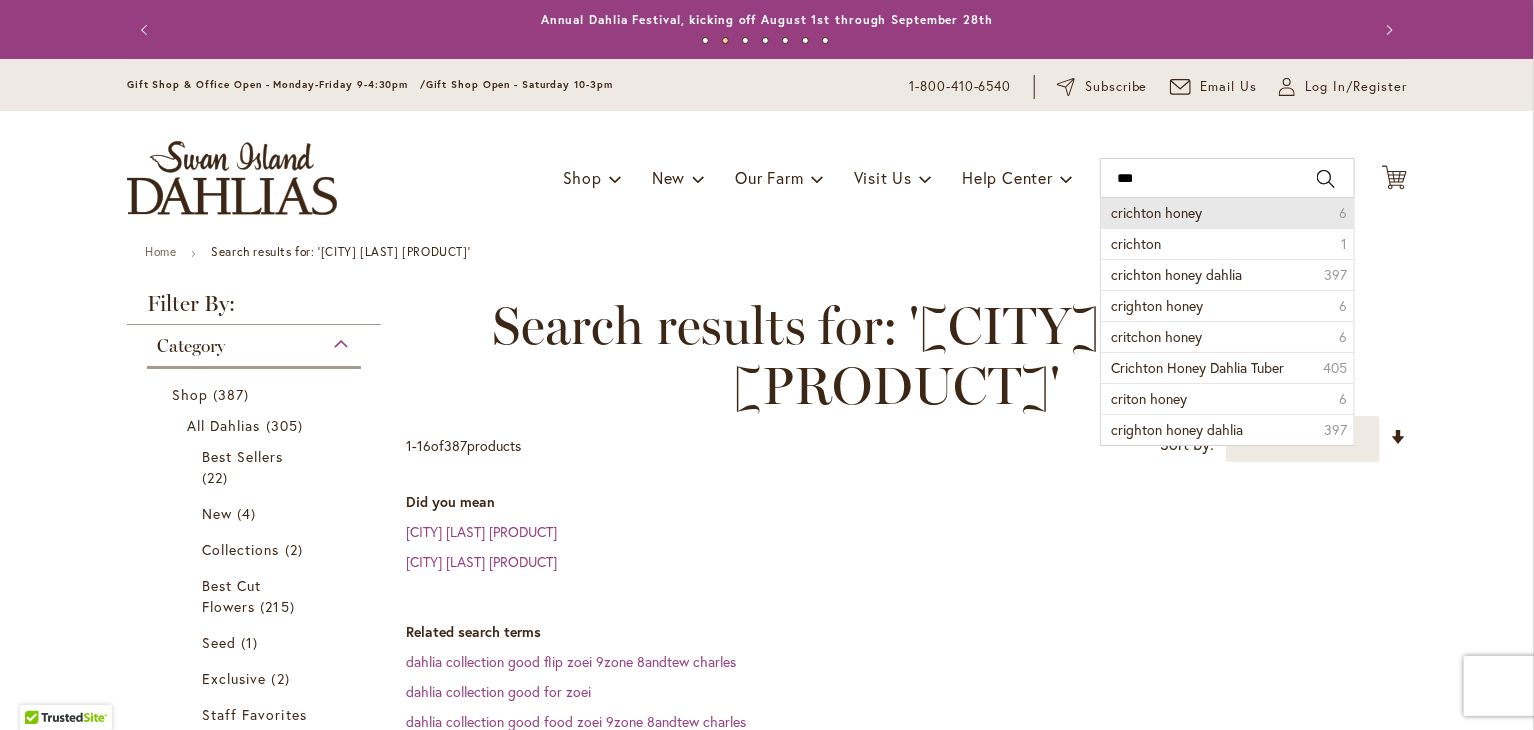 click on "crichton honey 6" at bounding box center [1227, 213] 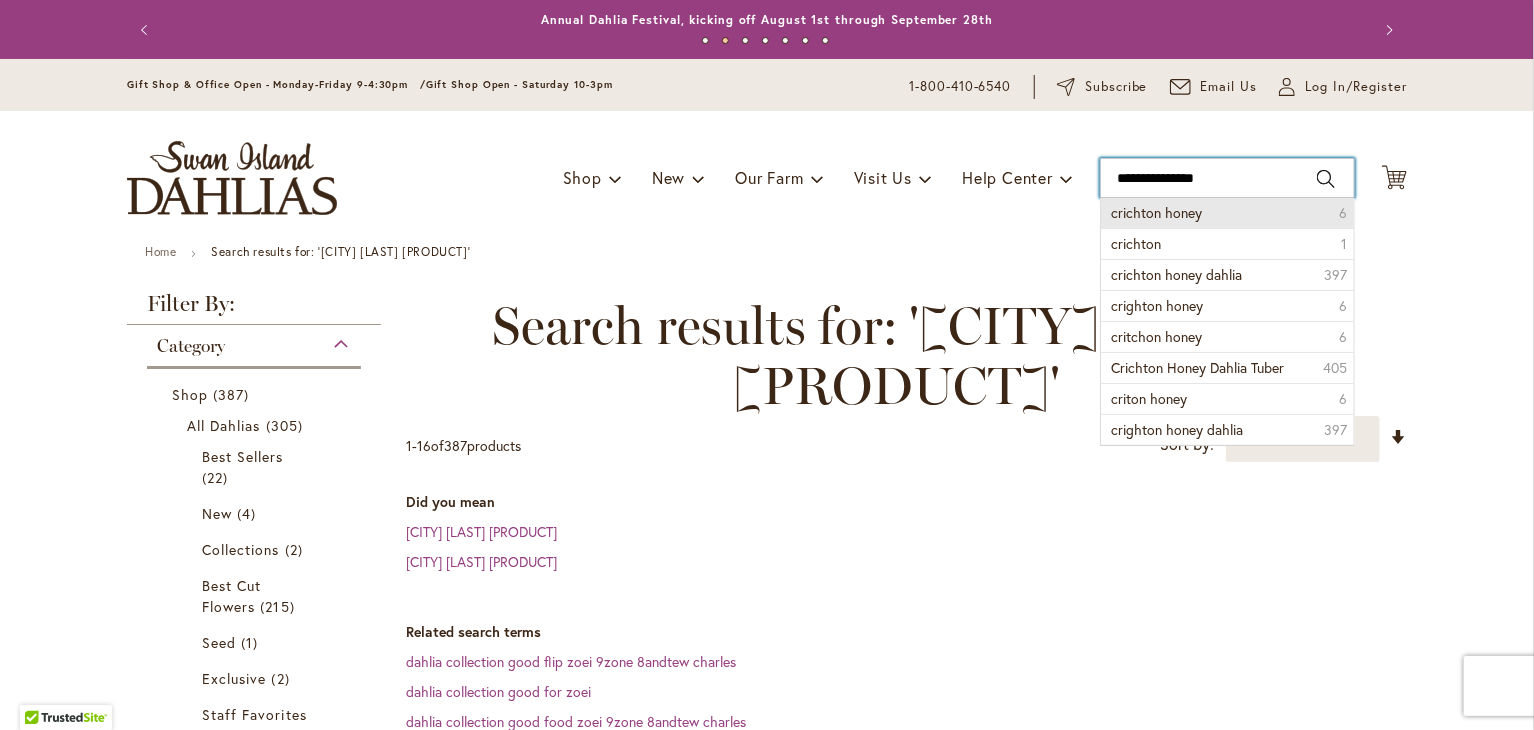 type on "**********" 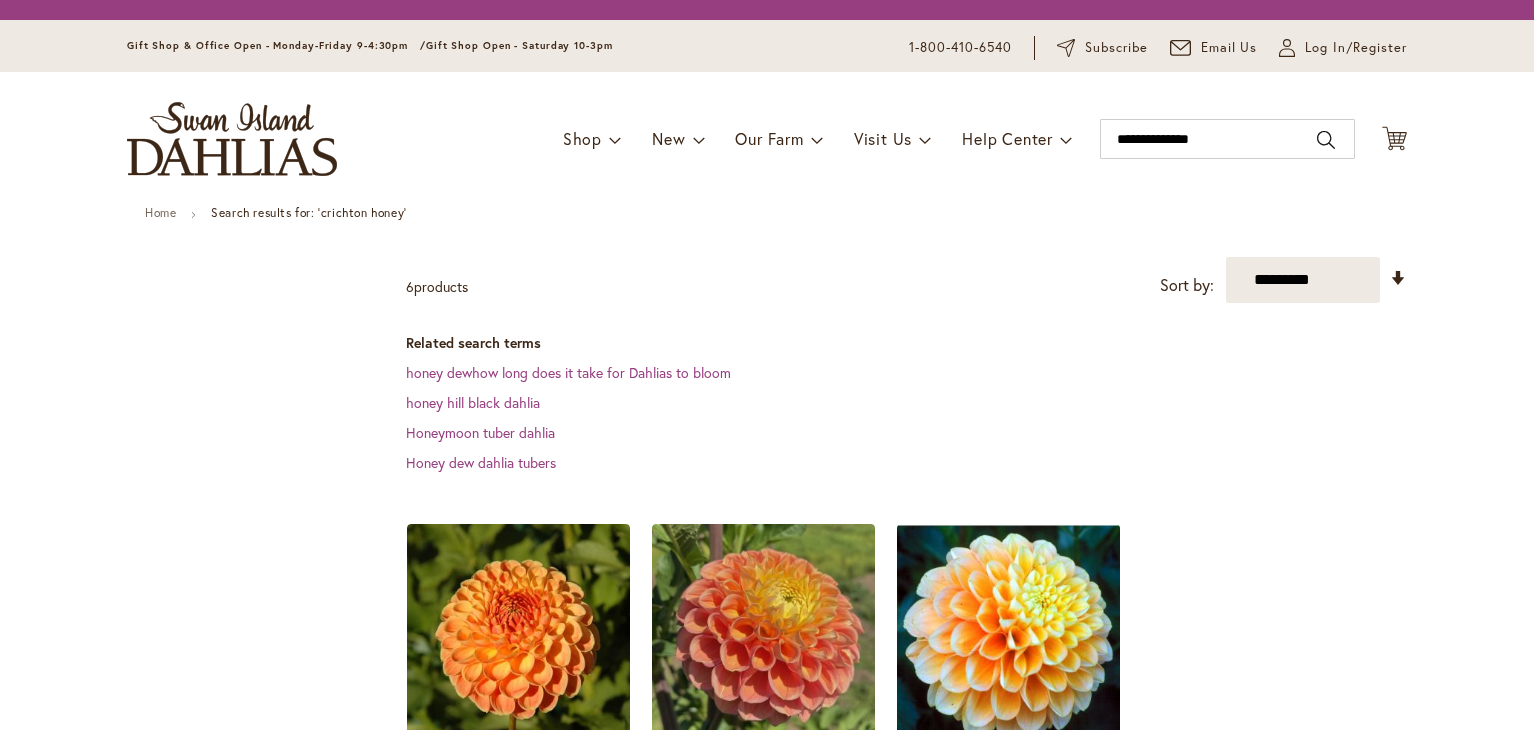 scroll, scrollTop: 0, scrollLeft: 0, axis: both 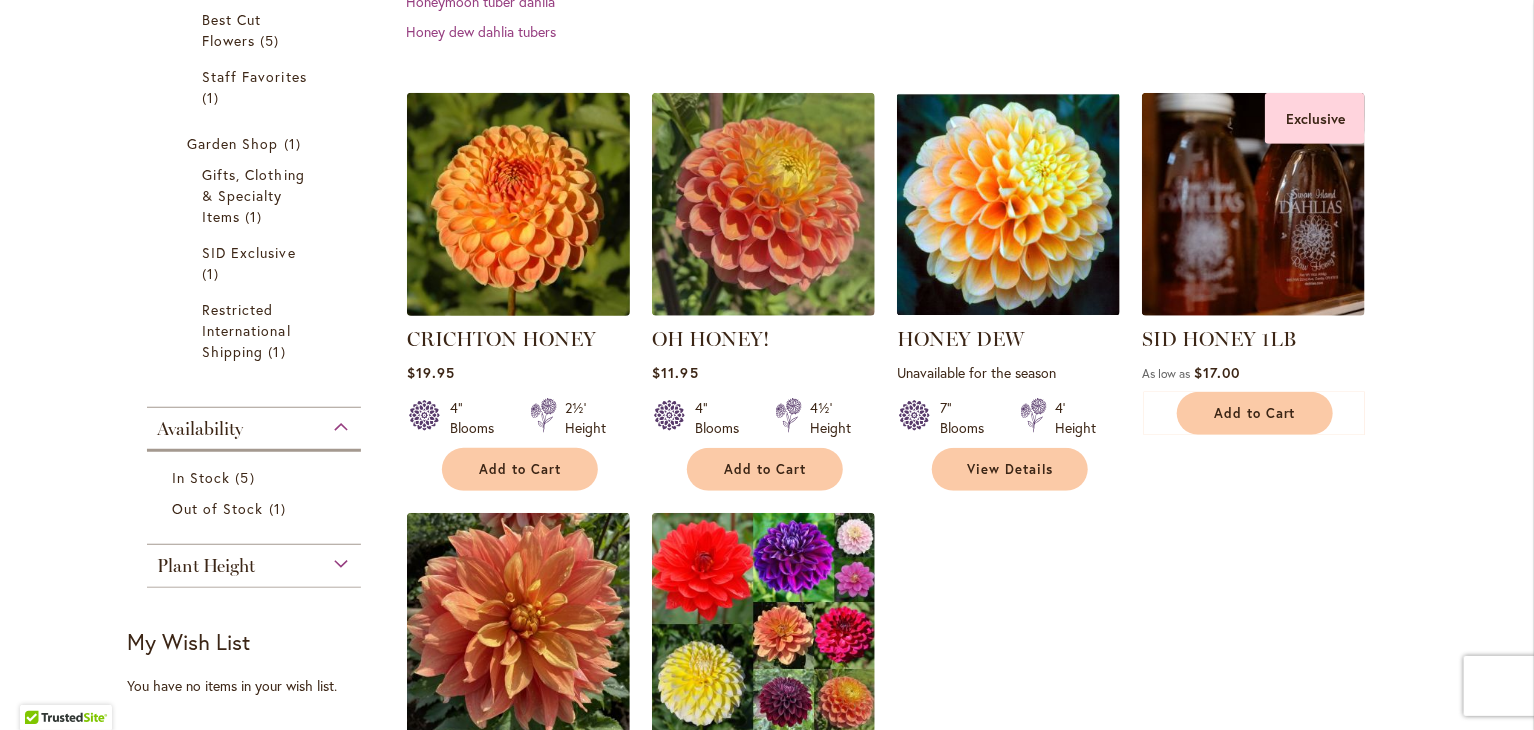 click at bounding box center [519, 205] 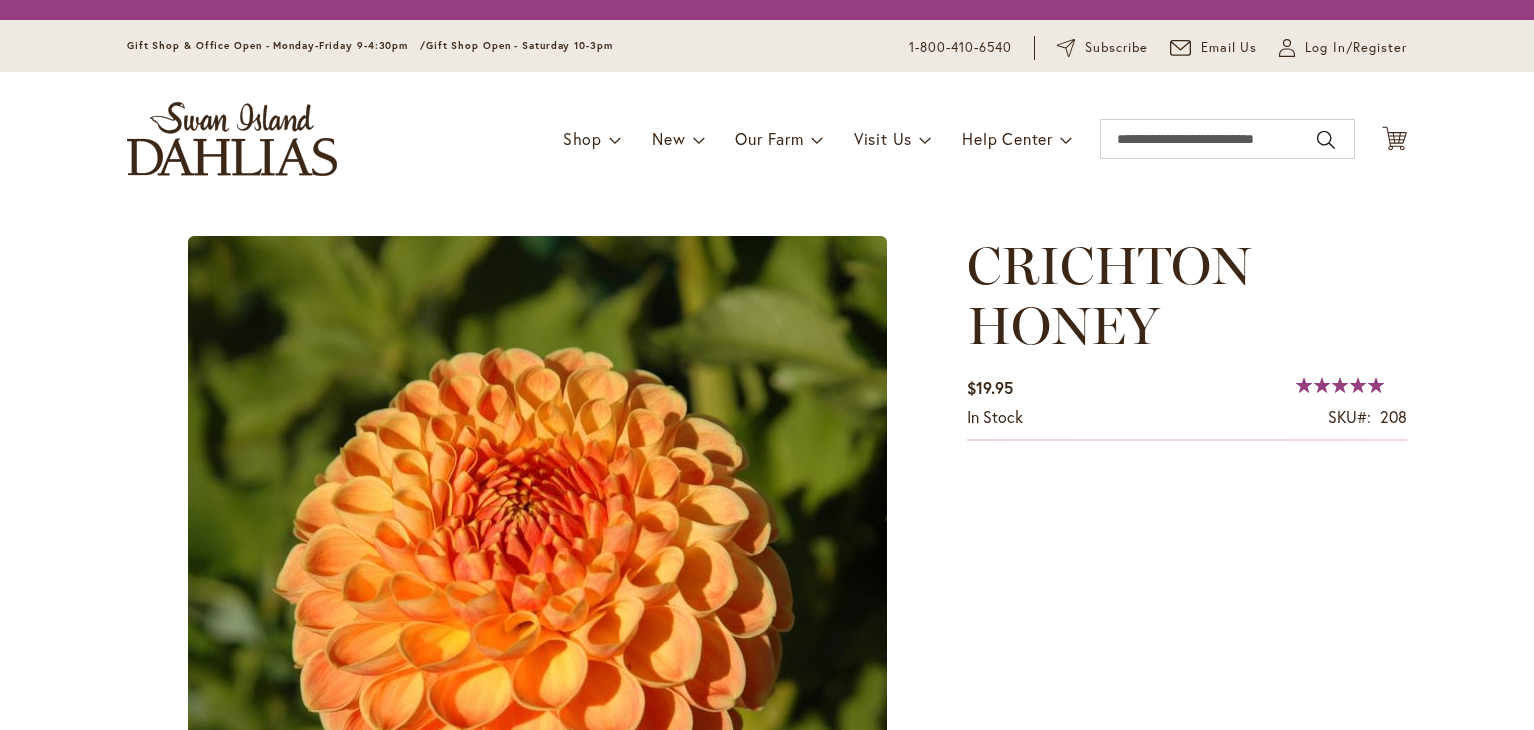 scroll, scrollTop: 0, scrollLeft: 0, axis: both 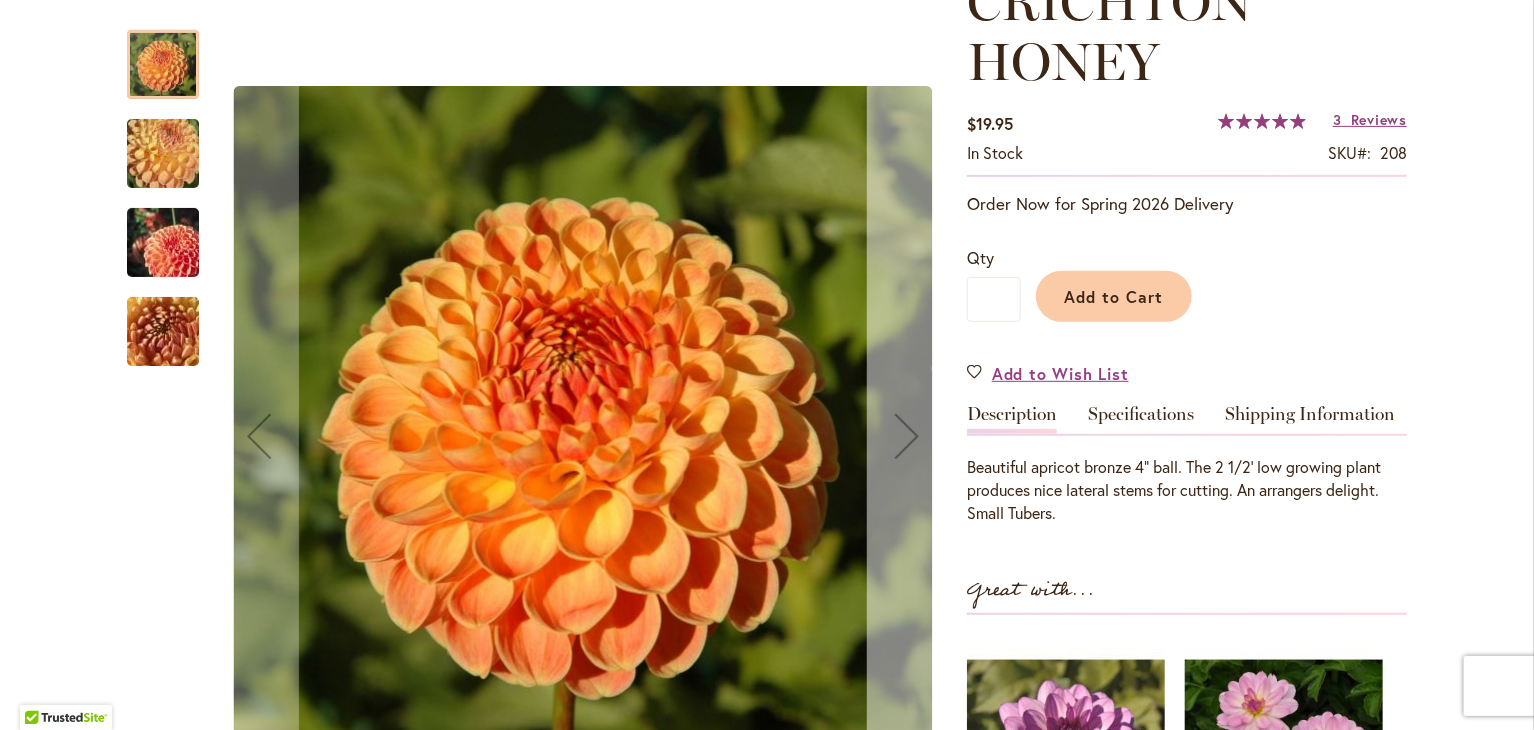 click 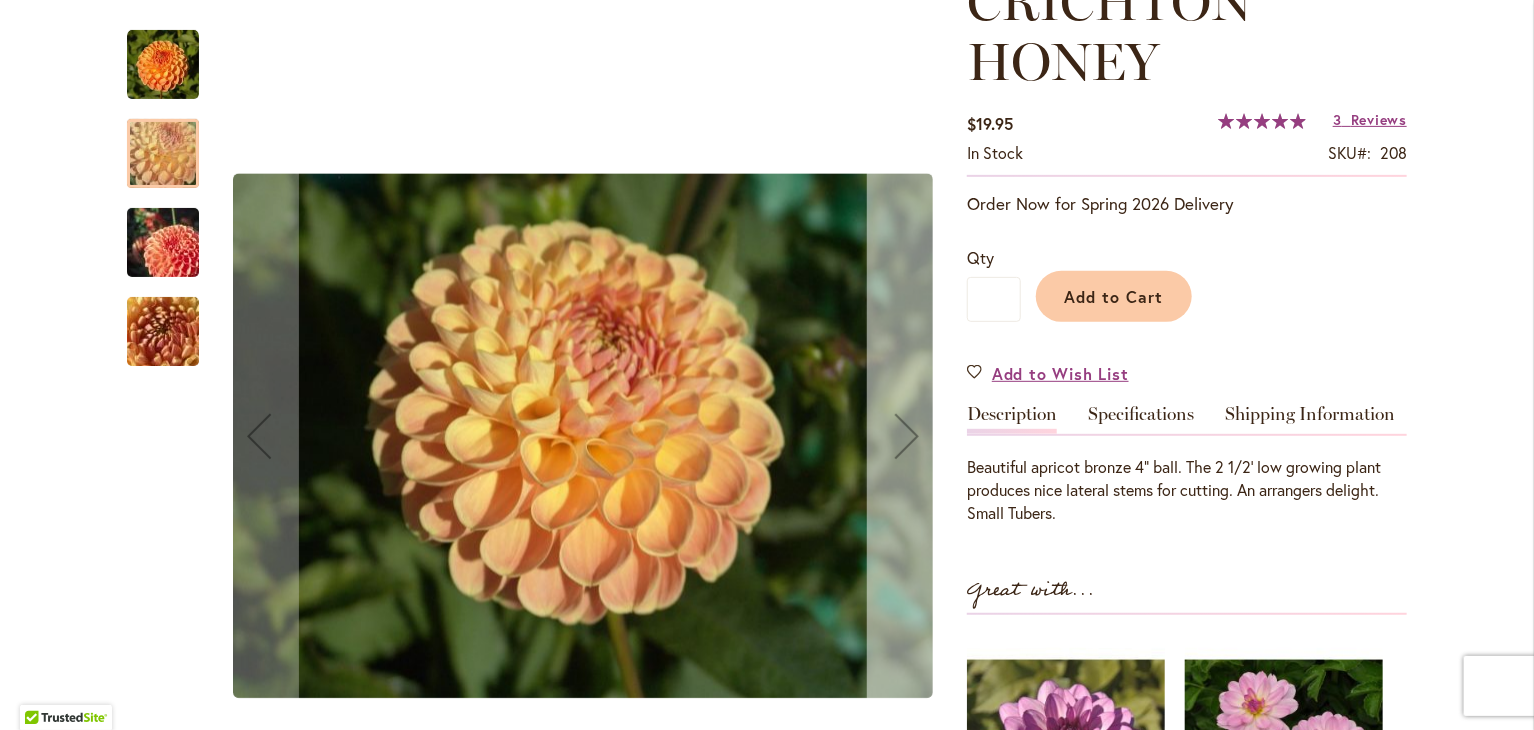 click 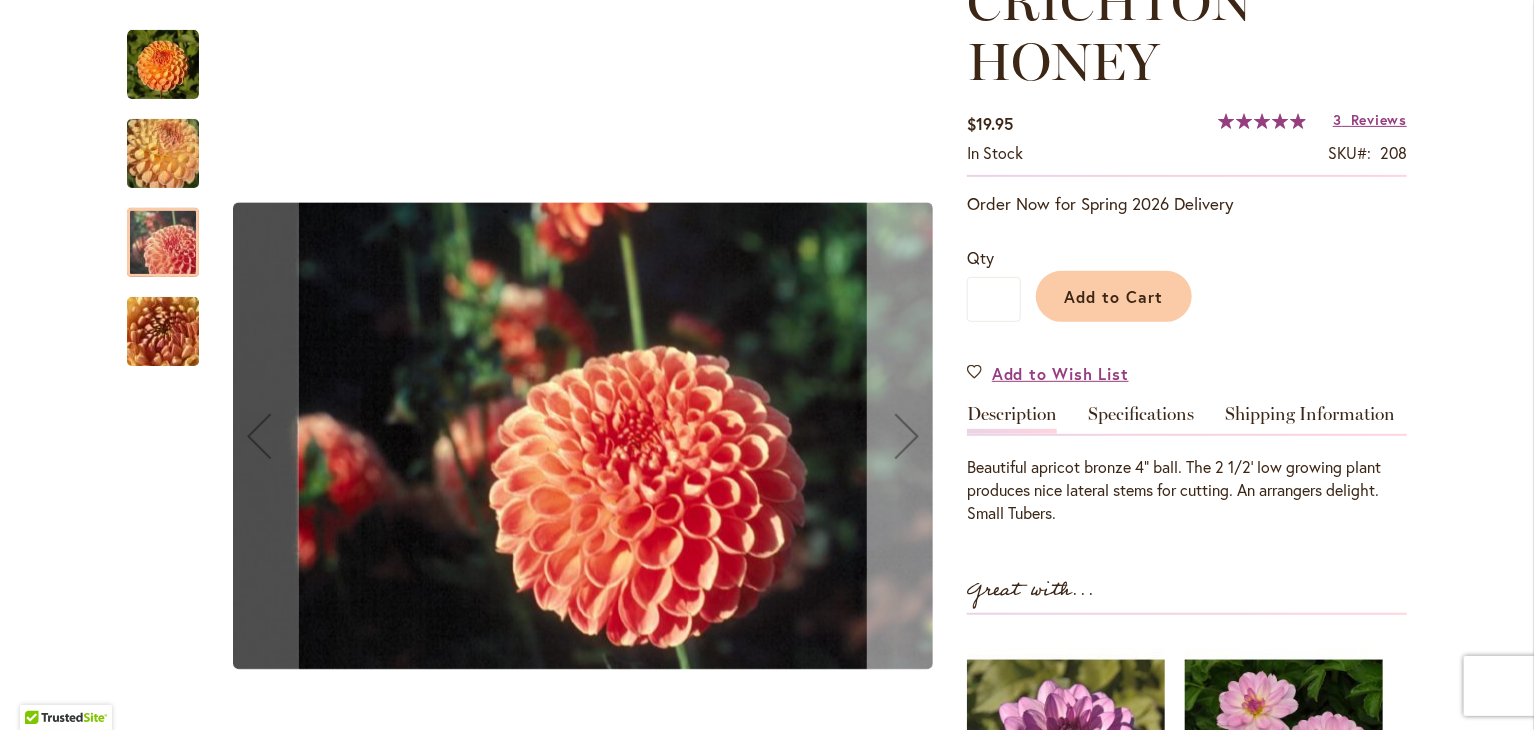 click 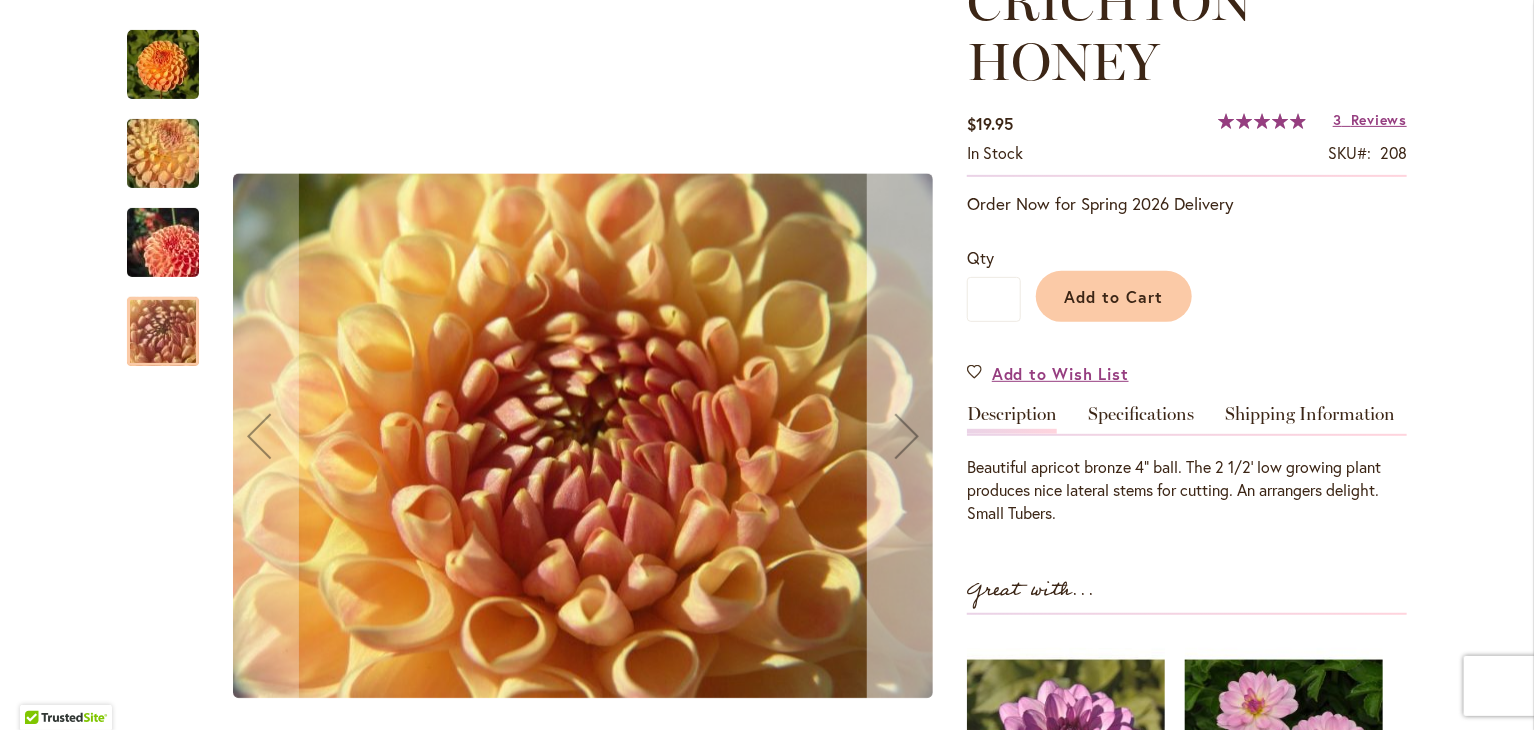click 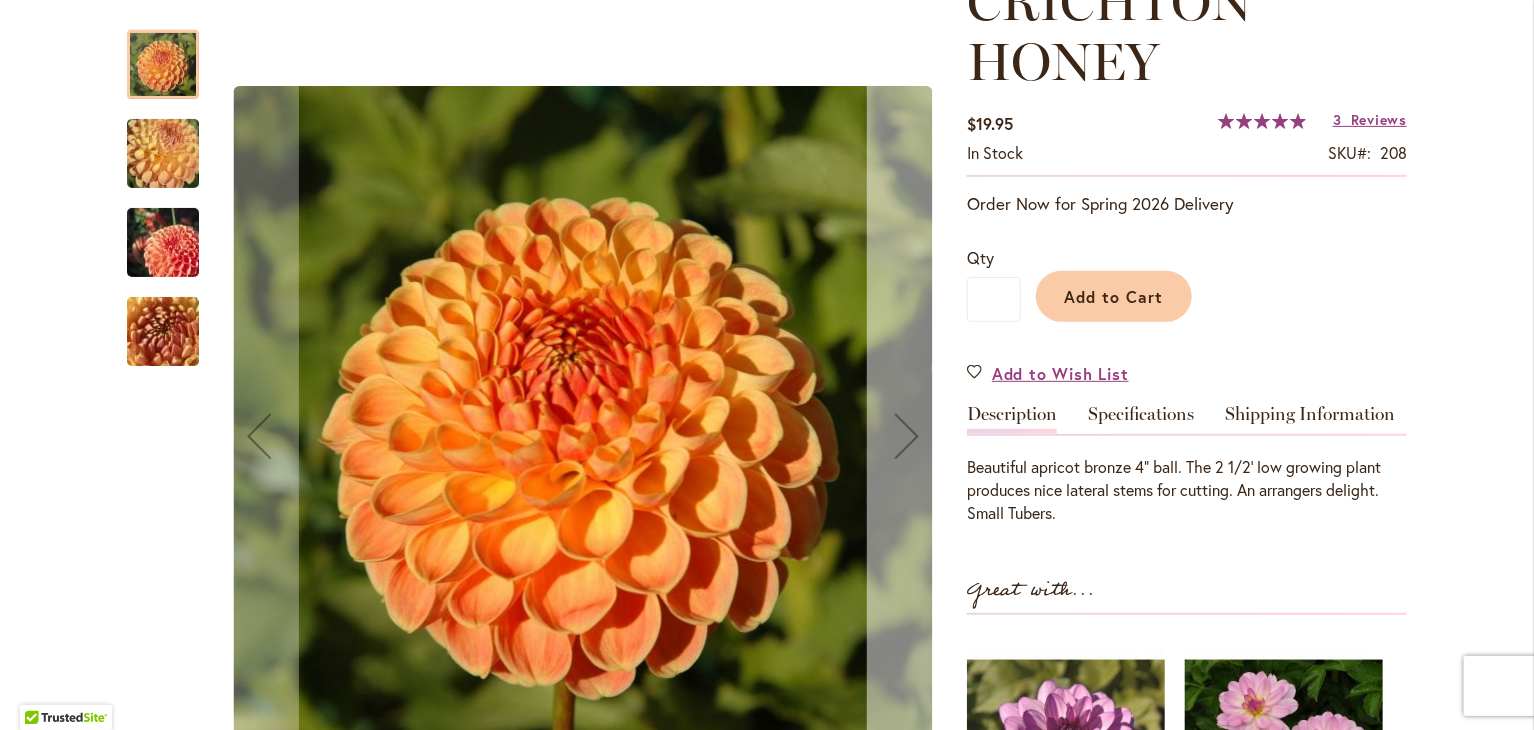 click 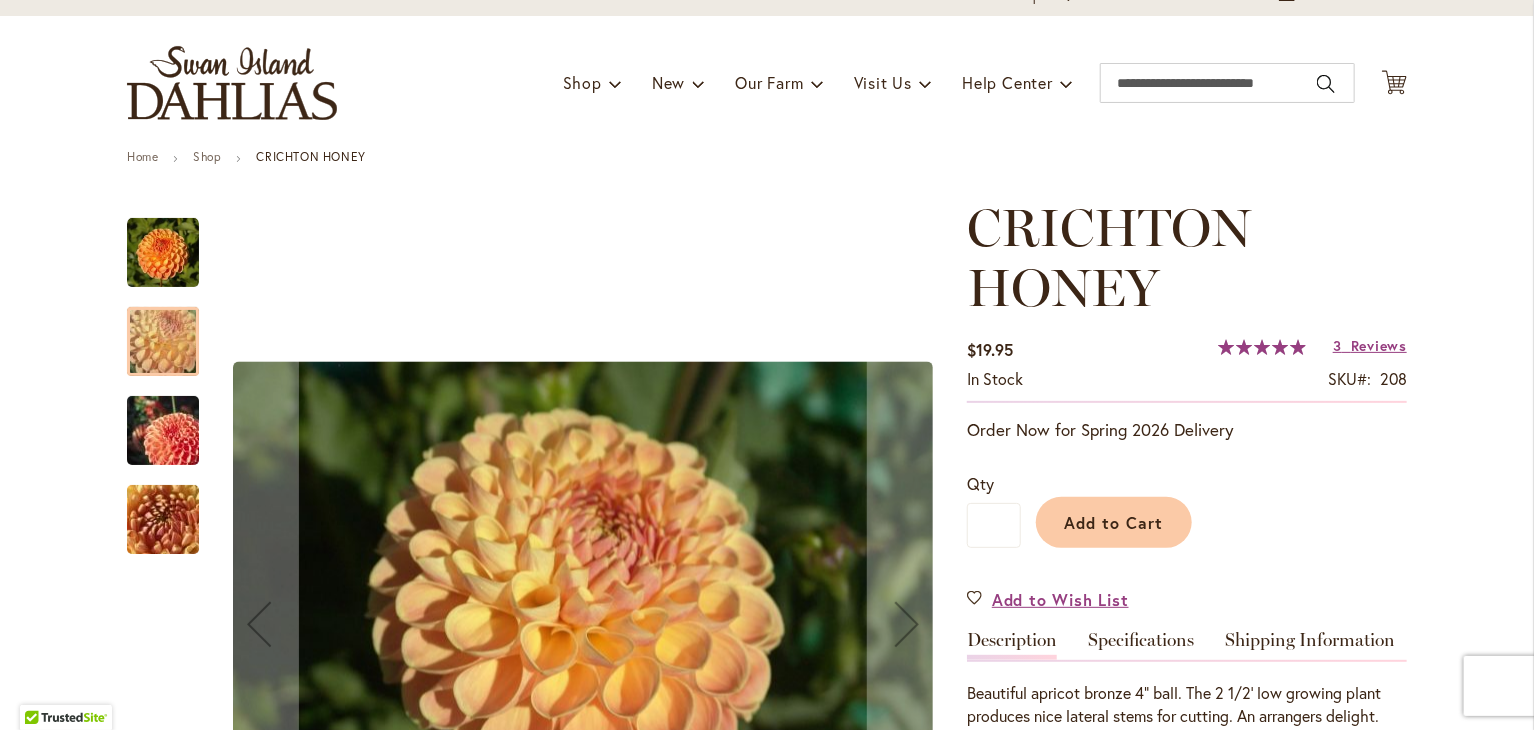 scroll, scrollTop: 24, scrollLeft: 0, axis: vertical 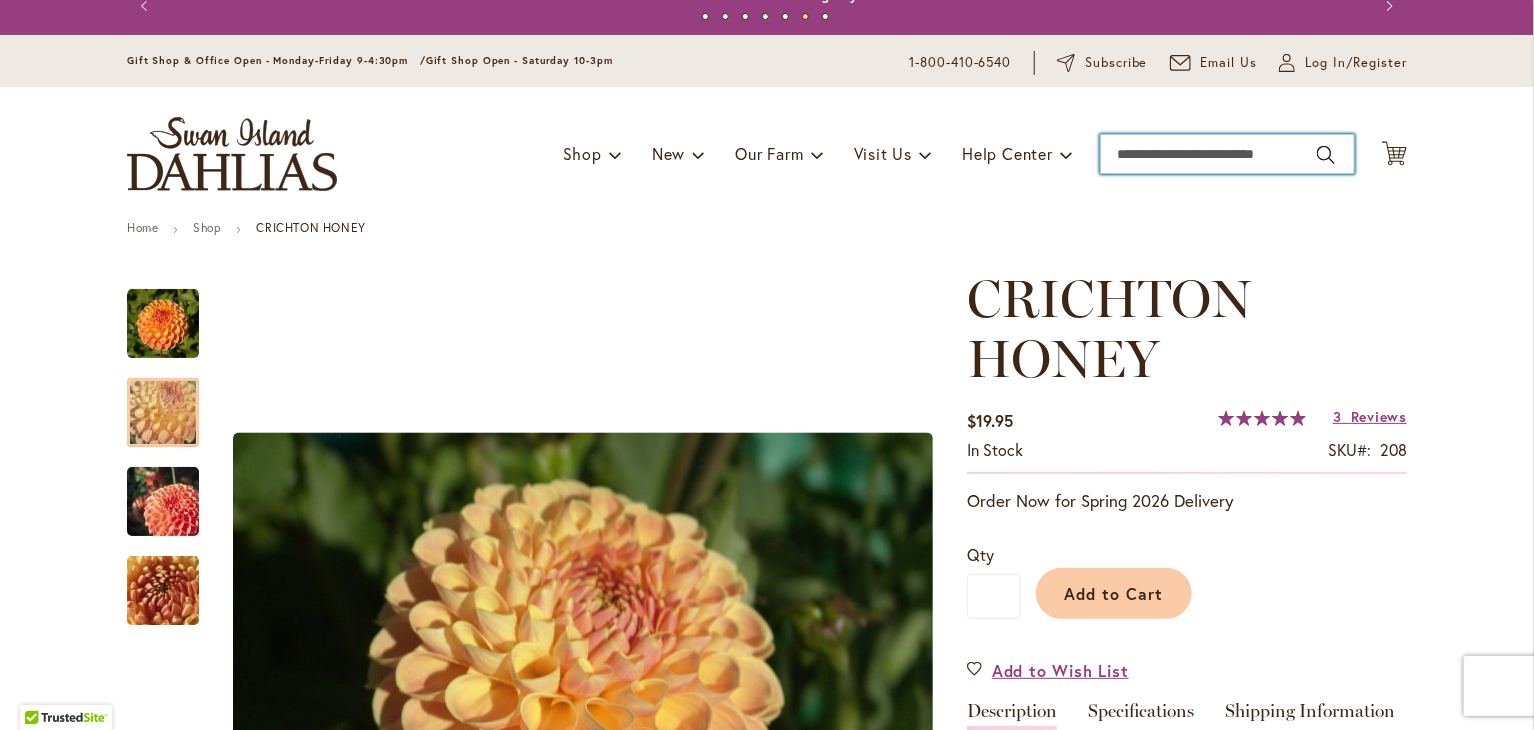 click on "Search" 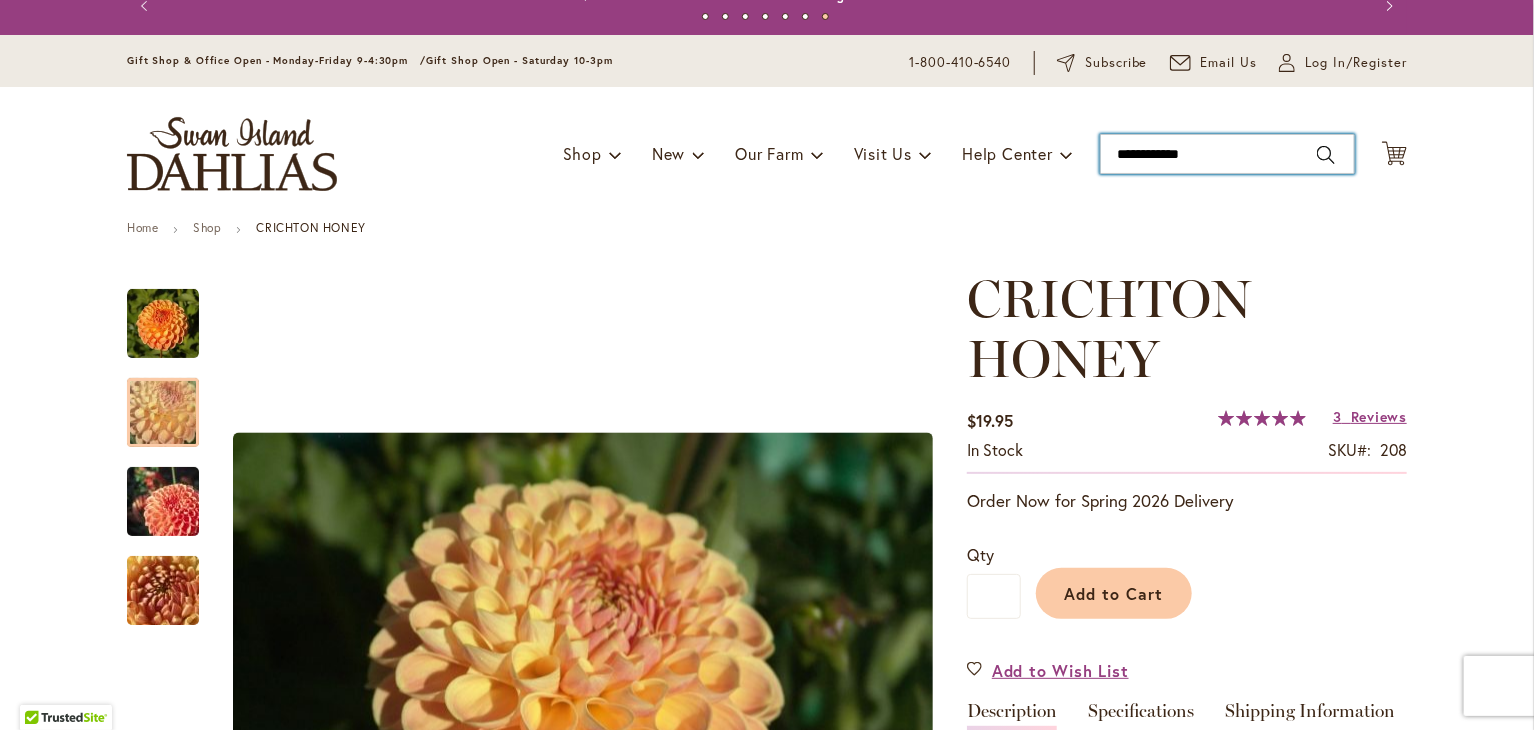 type on "**********" 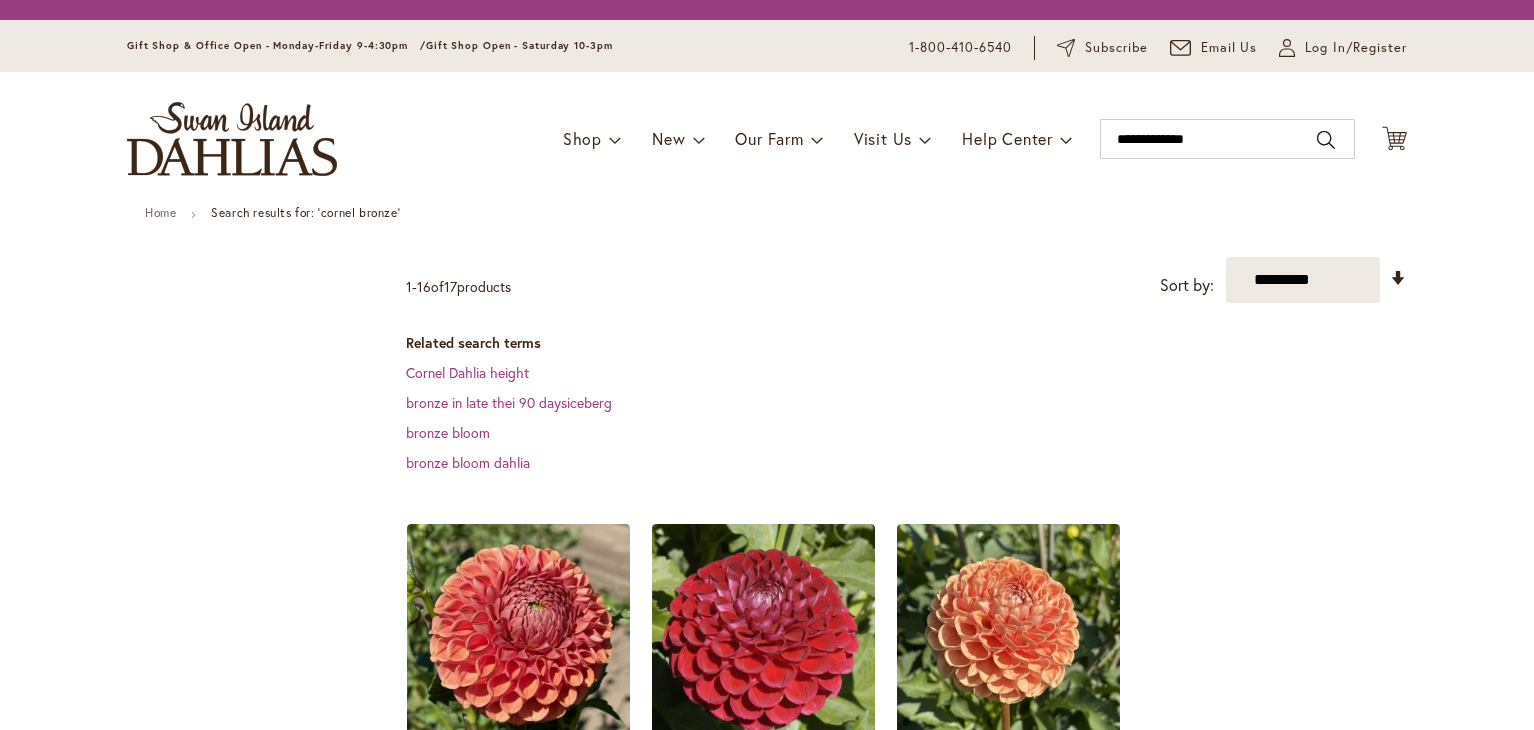 scroll, scrollTop: 0, scrollLeft: 0, axis: both 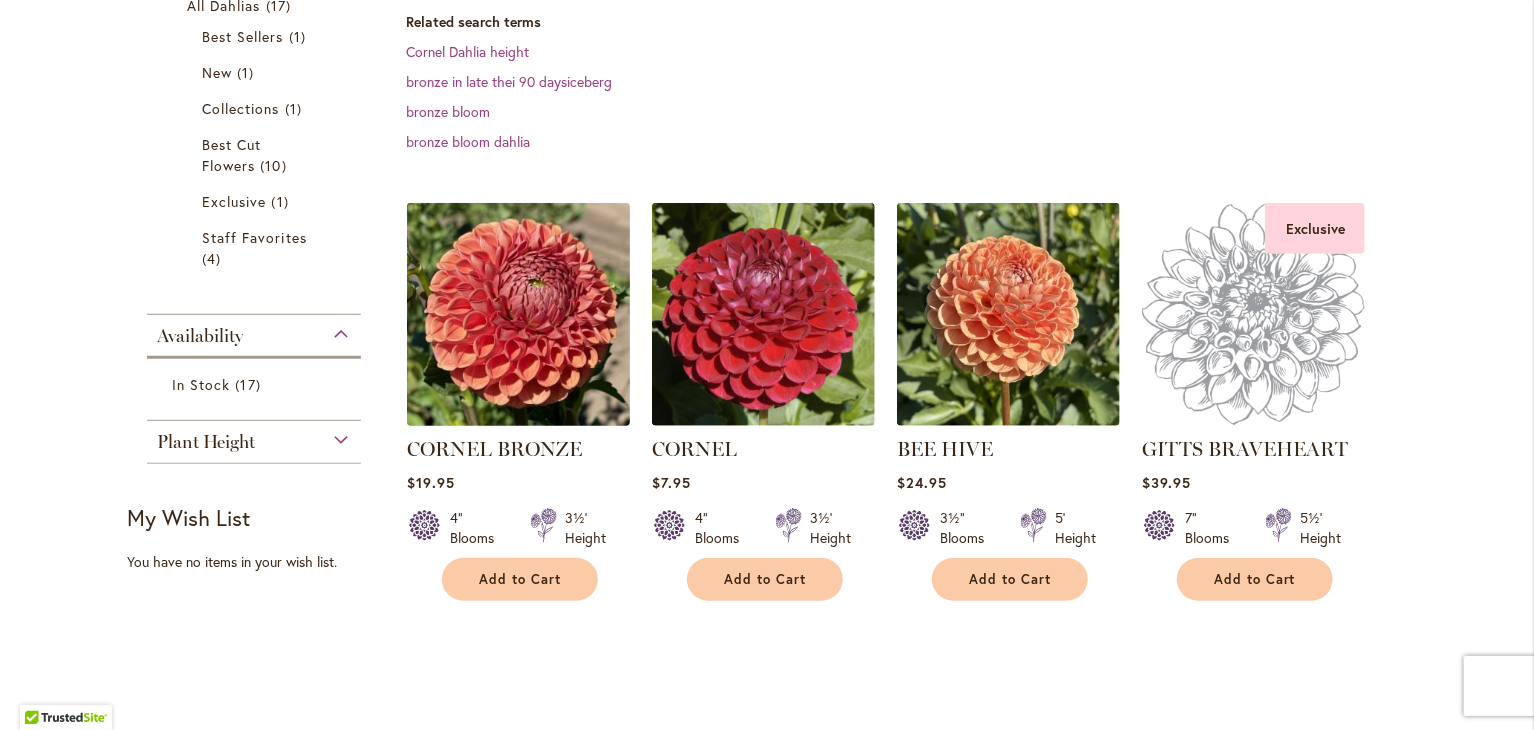 click at bounding box center [519, 315] 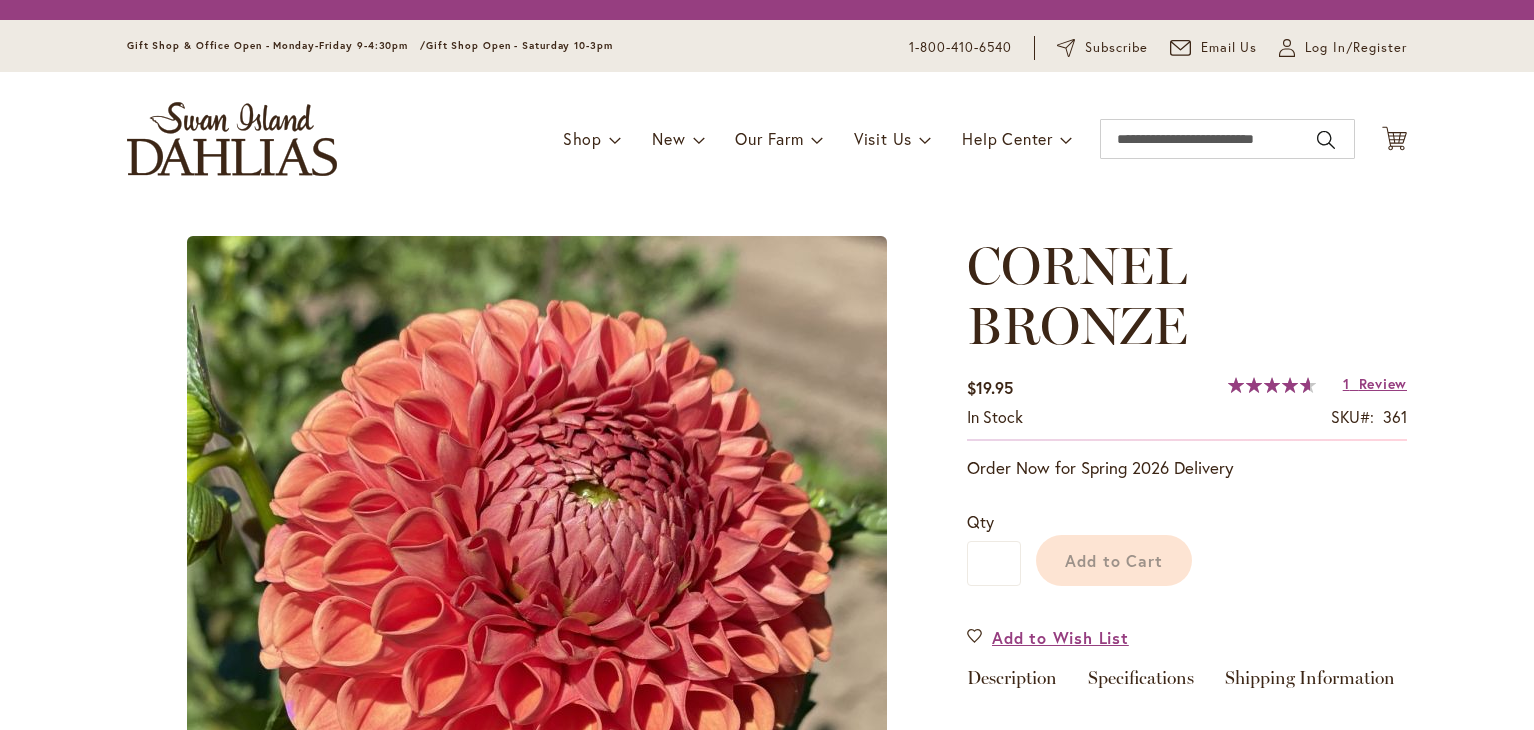 scroll, scrollTop: 0, scrollLeft: 0, axis: both 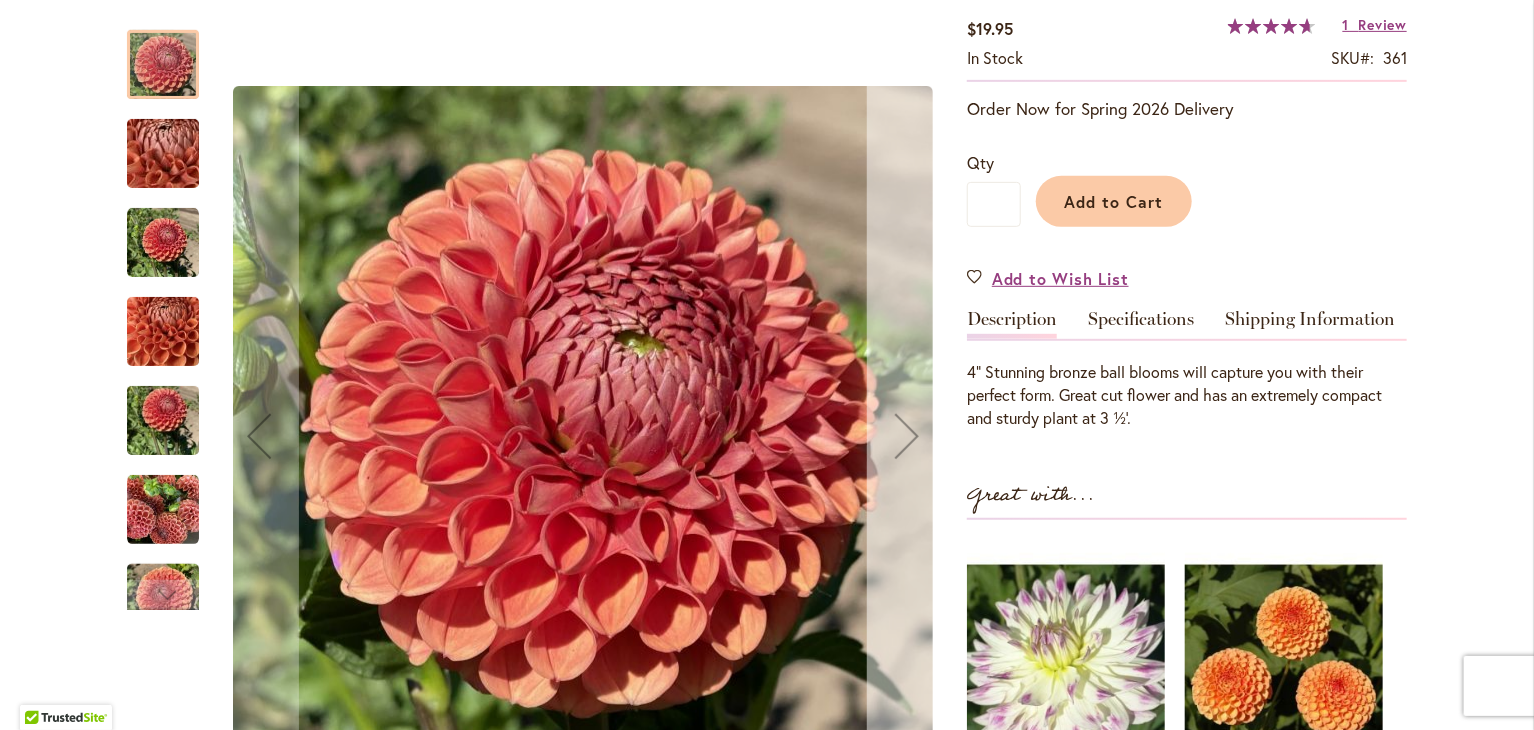 click at bounding box center (907, 436) 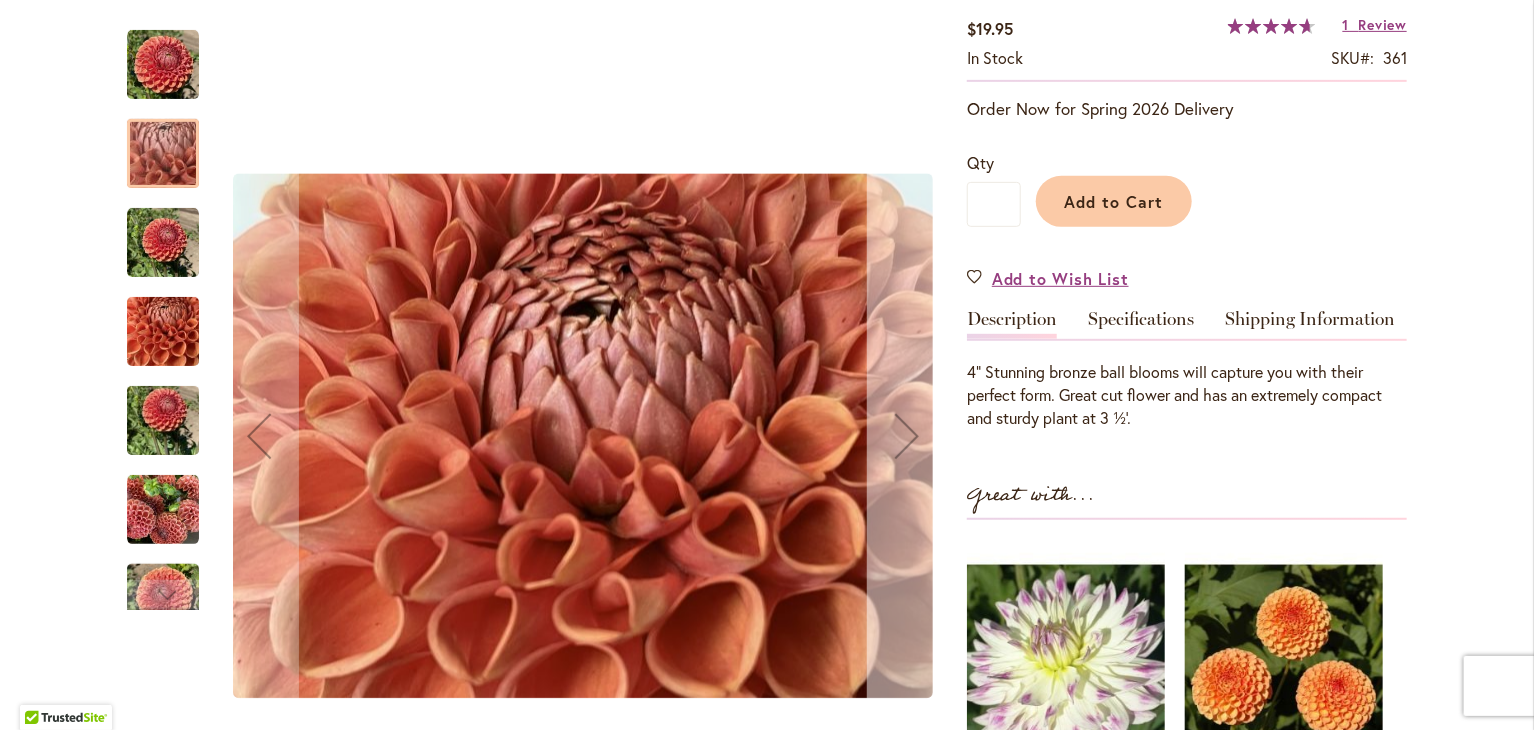 click at bounding box center (907, 436) 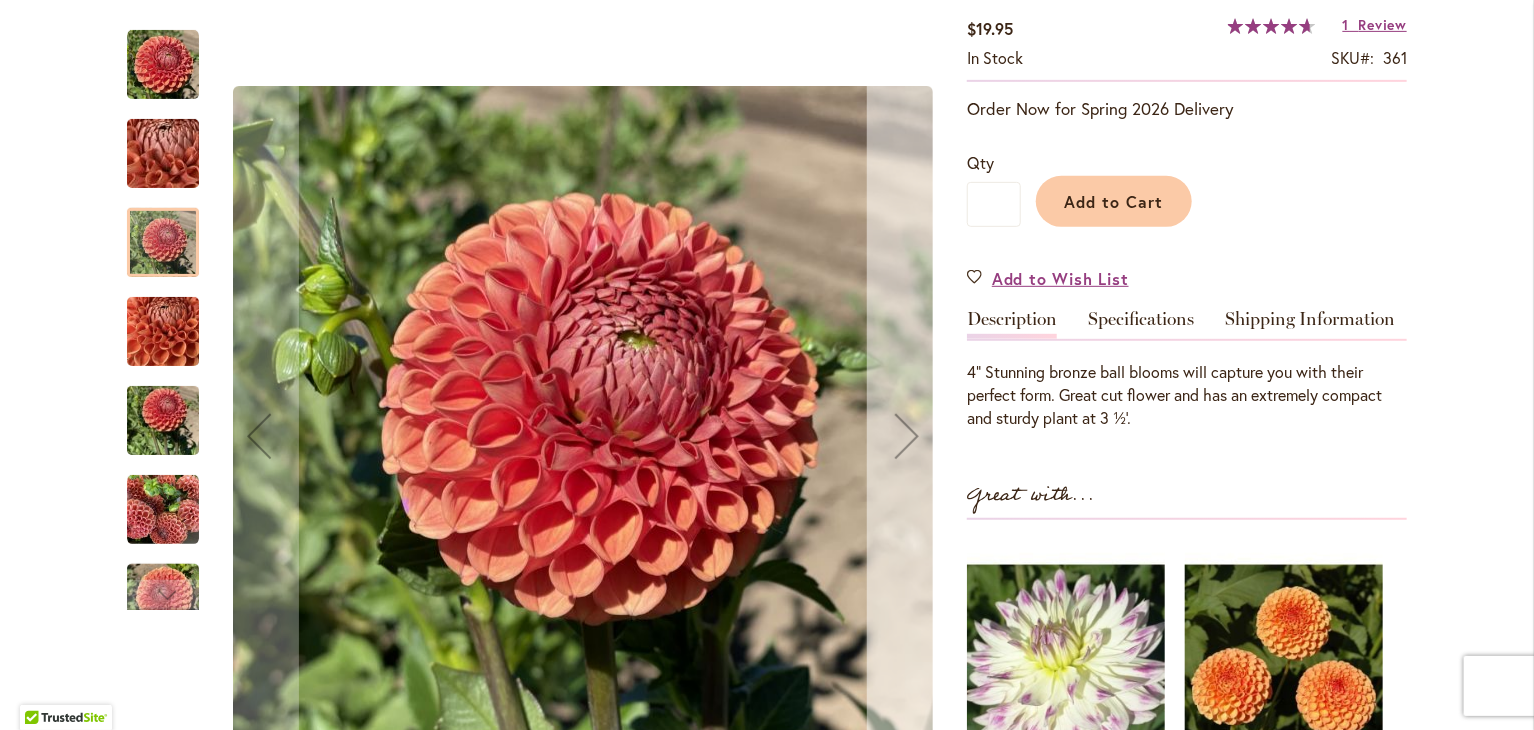 click at bounding box center (907, 436) 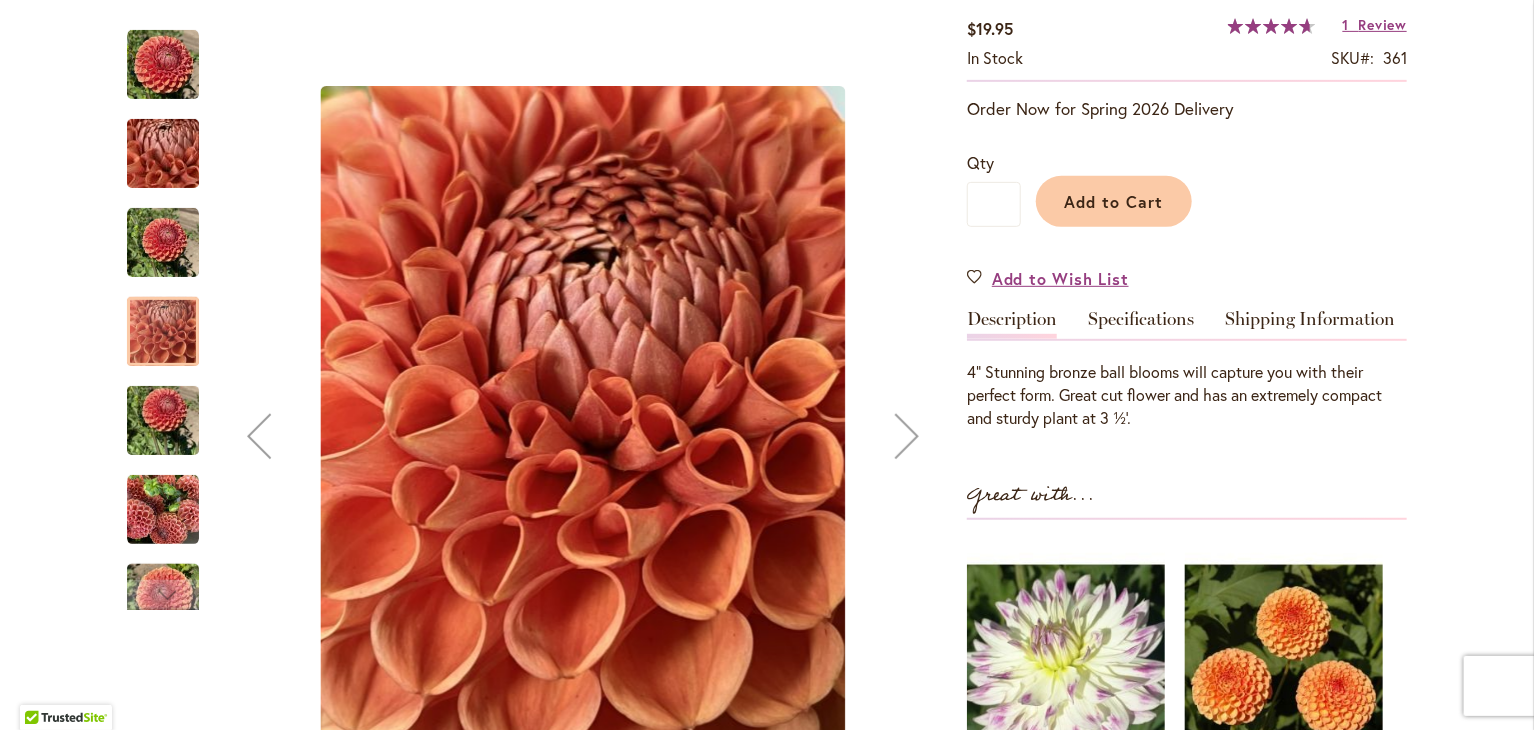 click at bounding box center (907, 436) 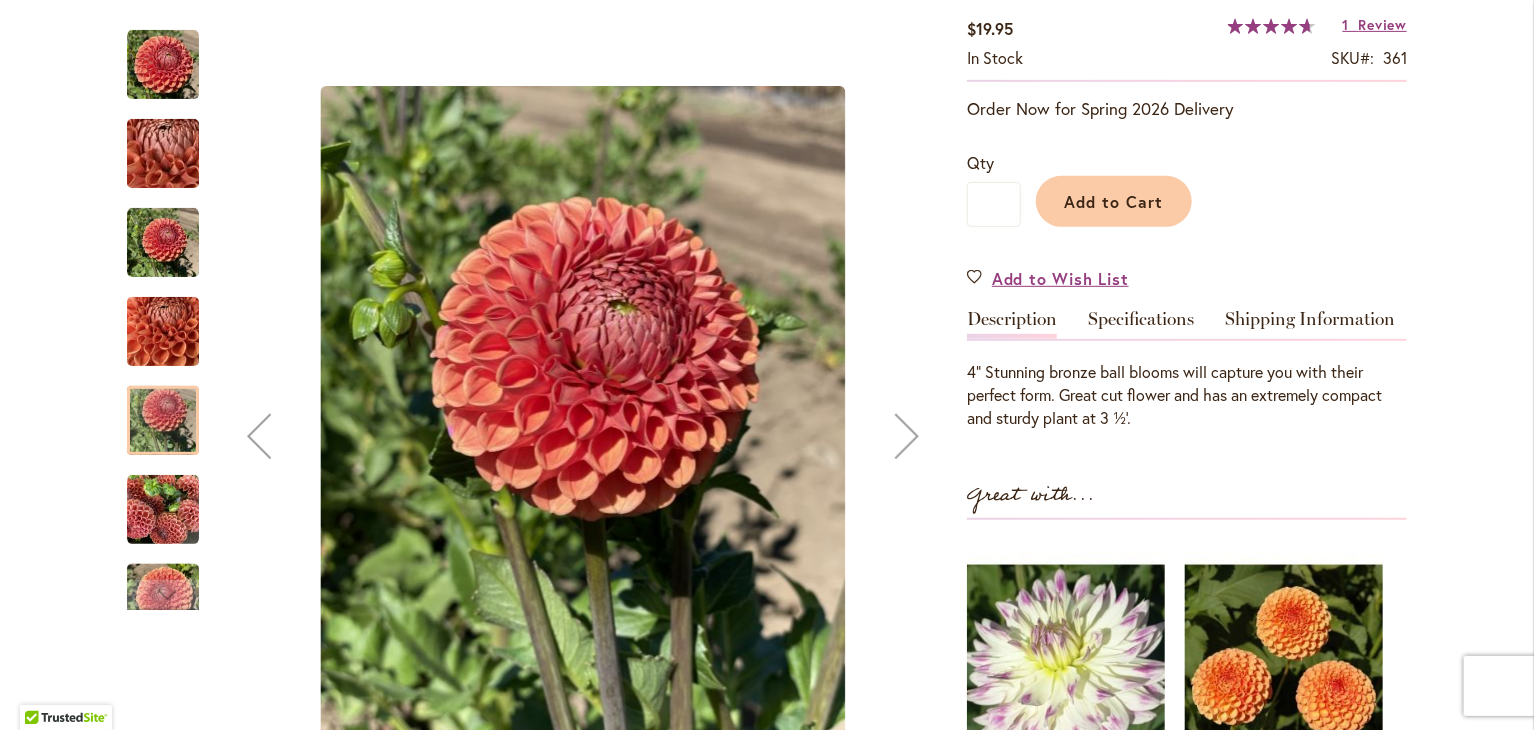 click at bounding box center [907, 436] 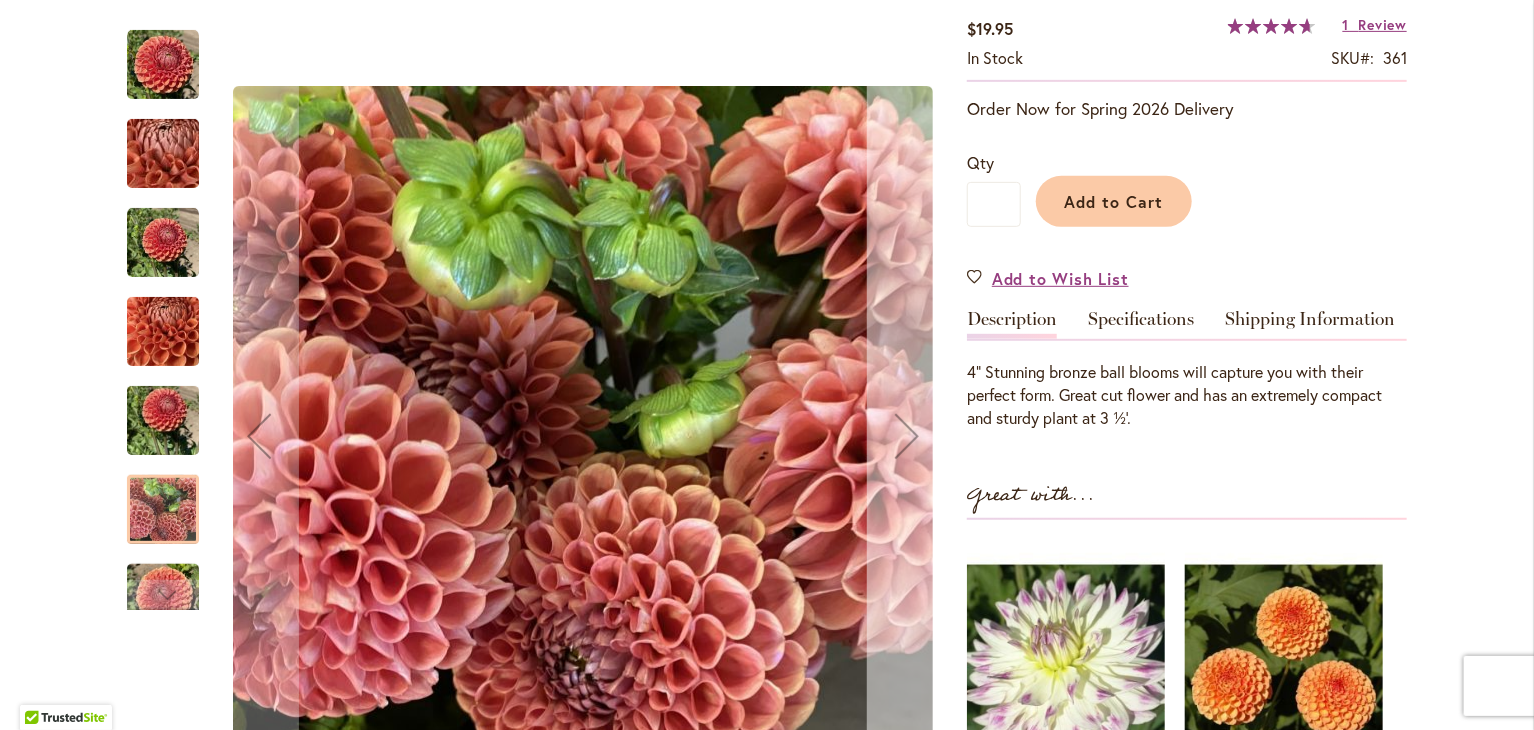 click at bounding box center (907, 436) 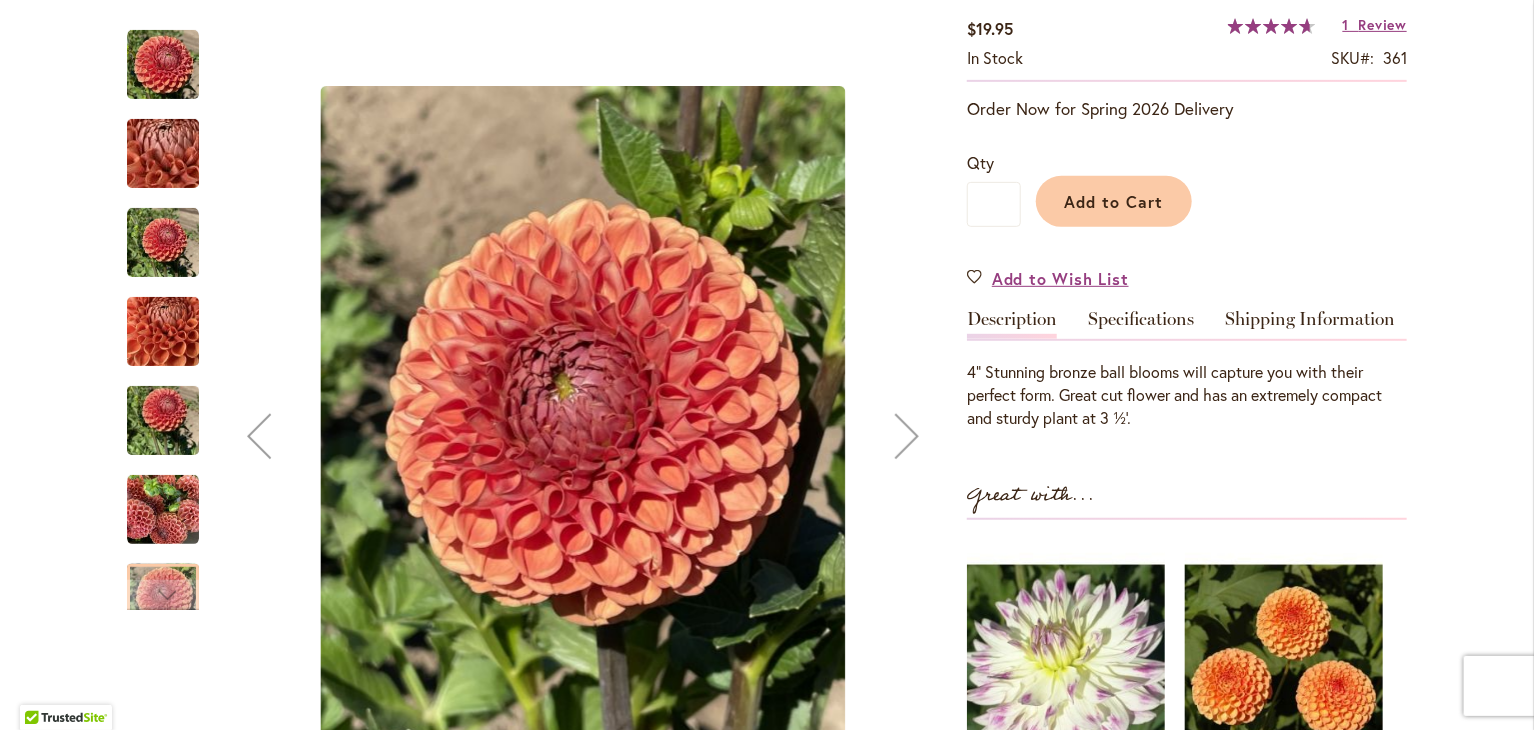 click at bounding box center [907, 436] 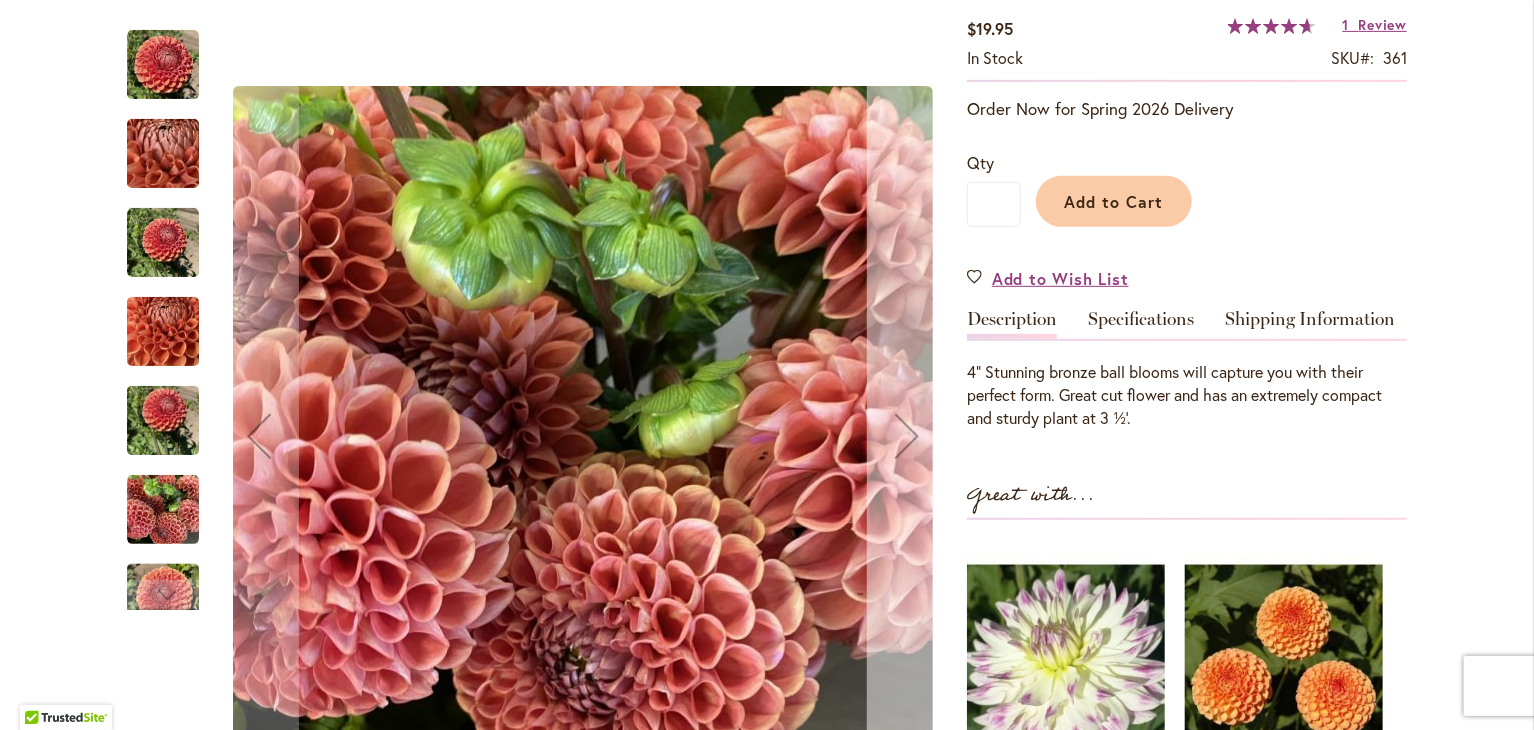 click at bounding box center [907, 436] 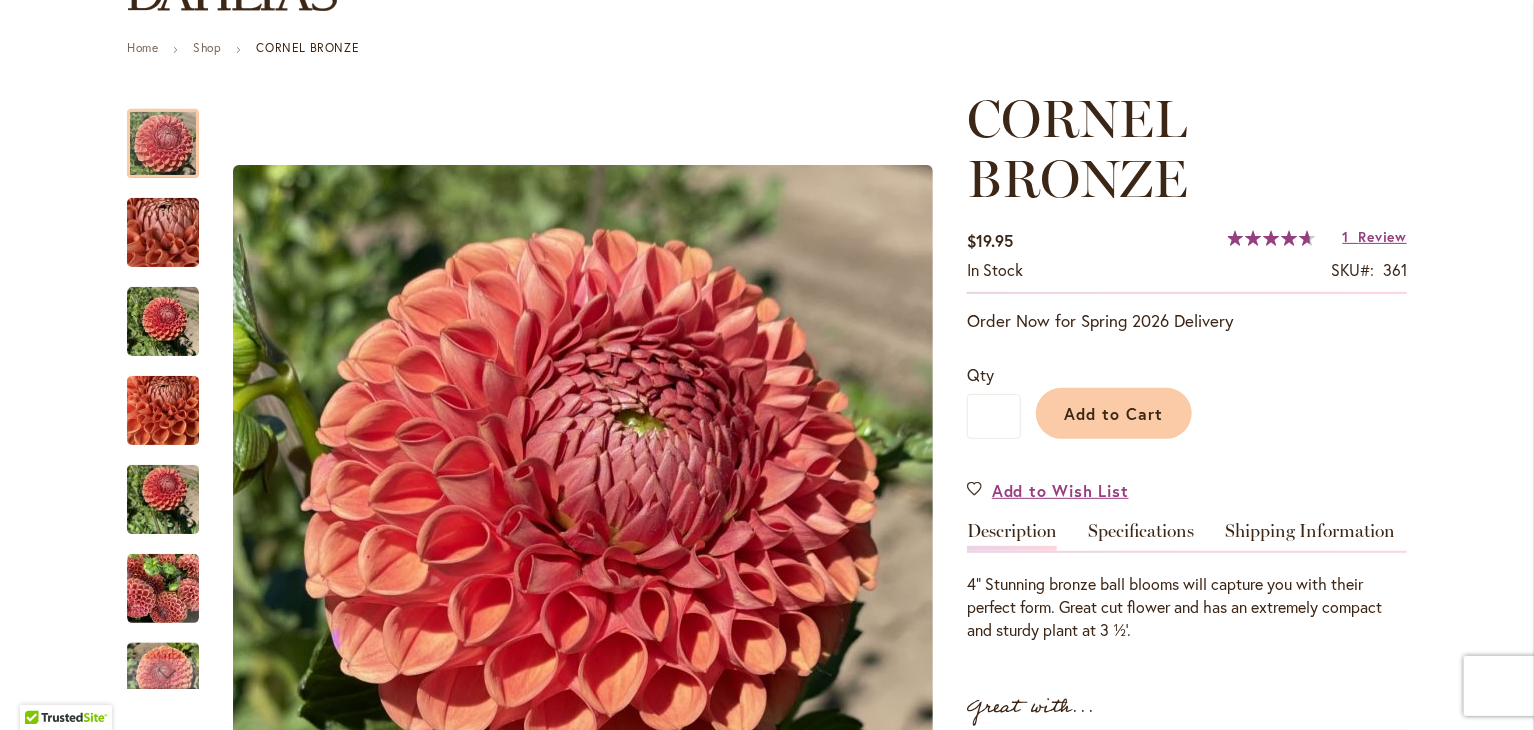 scroll, scrollTop: 203, scrollLeft: 0, axis: vertical 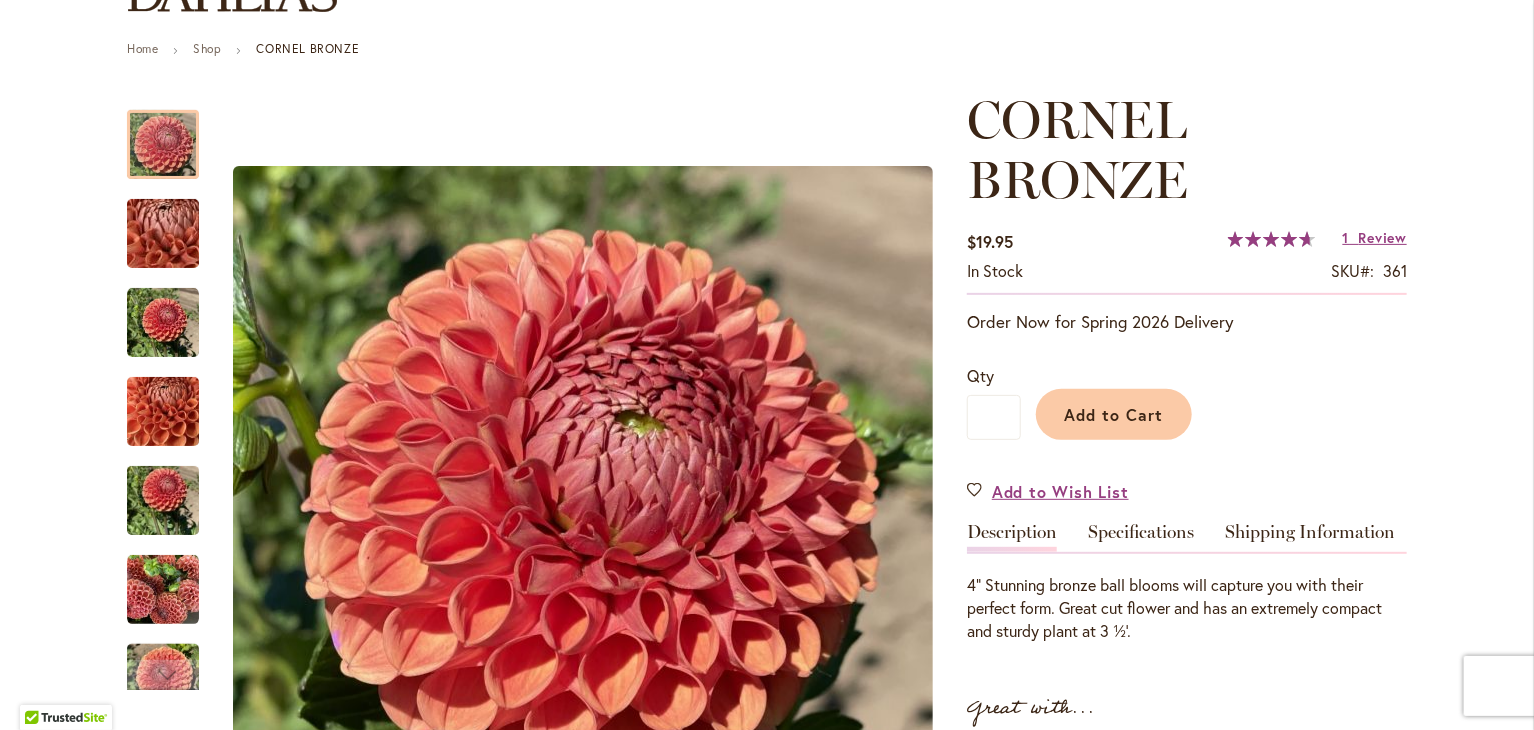 click on "CORNEL BRONZE" at bounding box center [1187, 150] 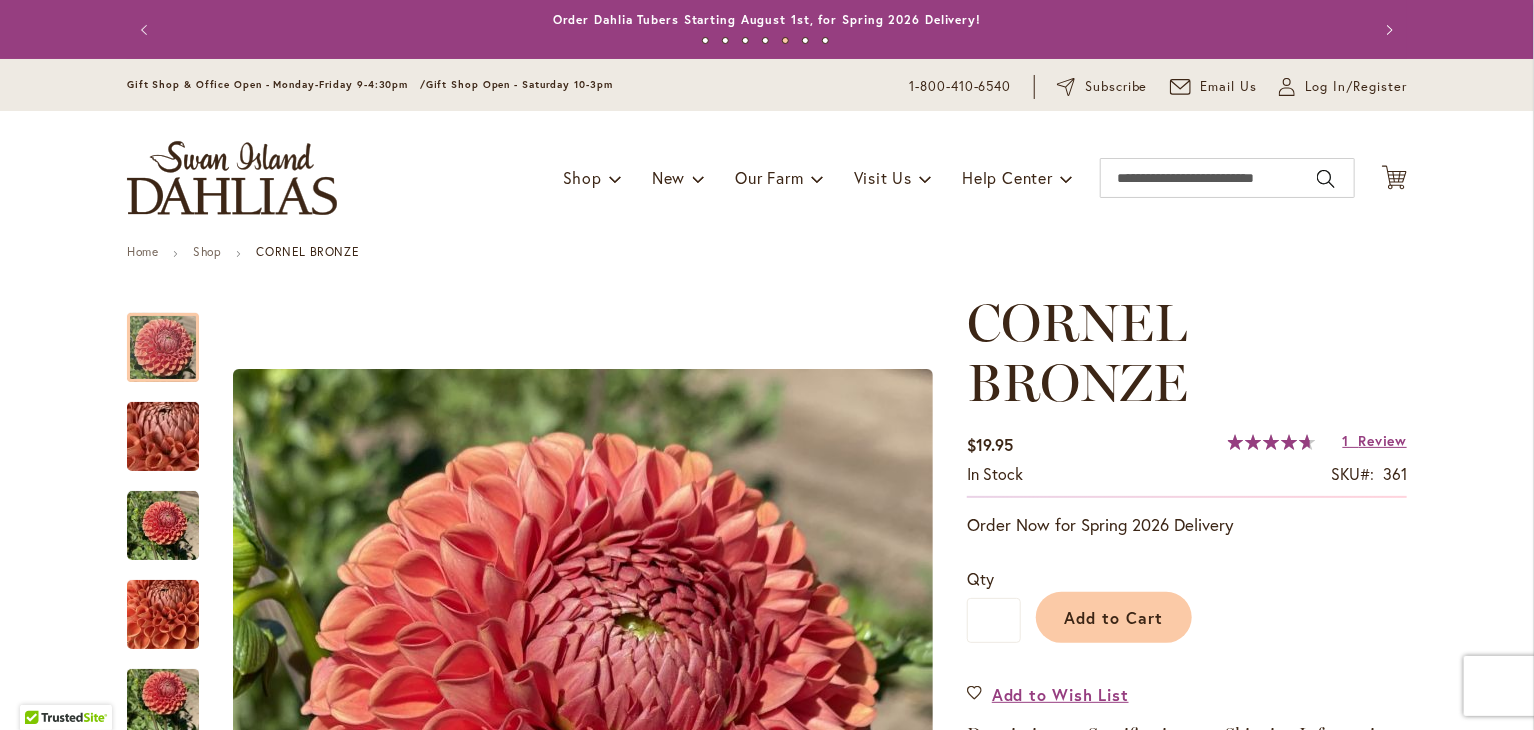 scroll, scrollTop: 0, scrollLeft: 0, axis: both 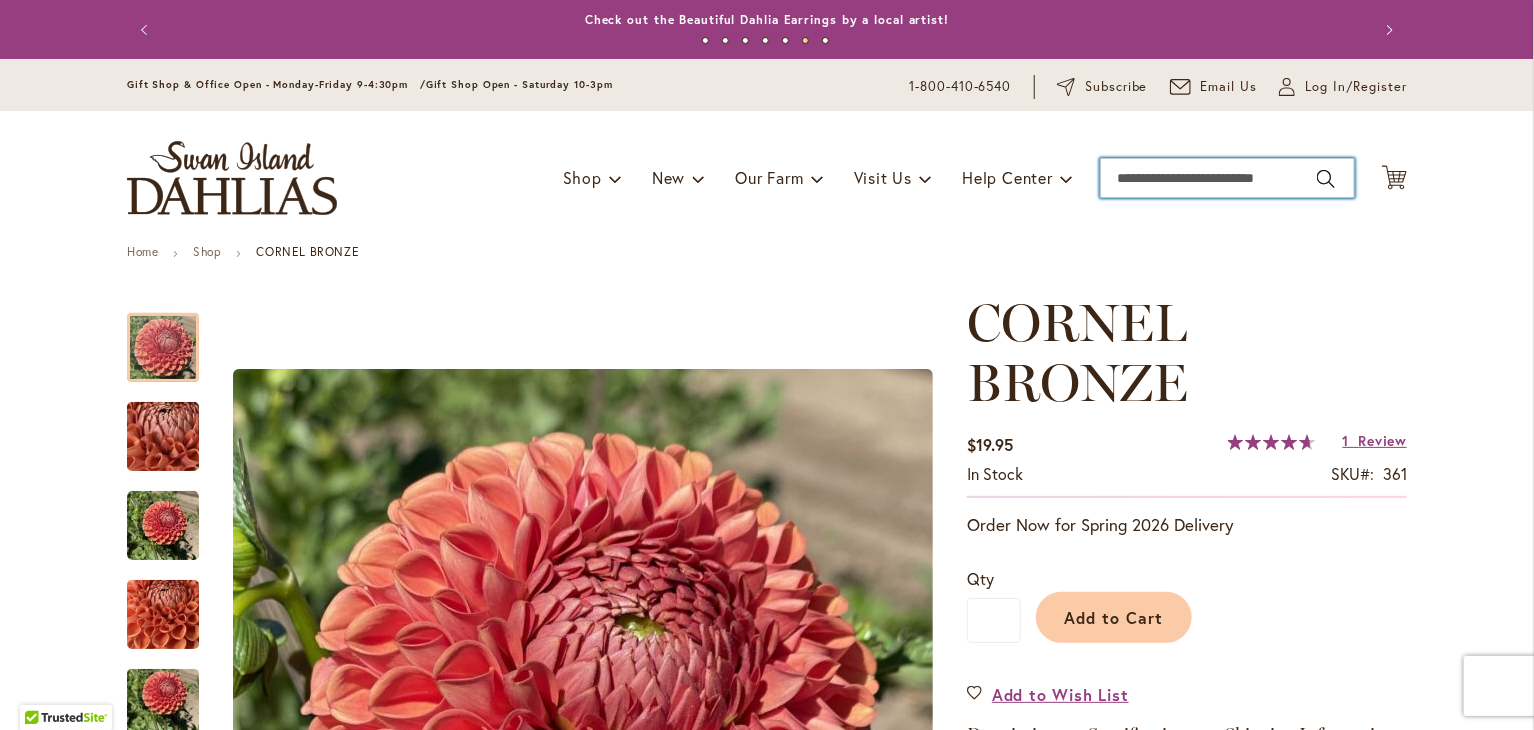 click on "Search" at bounding box center [1227, 178] 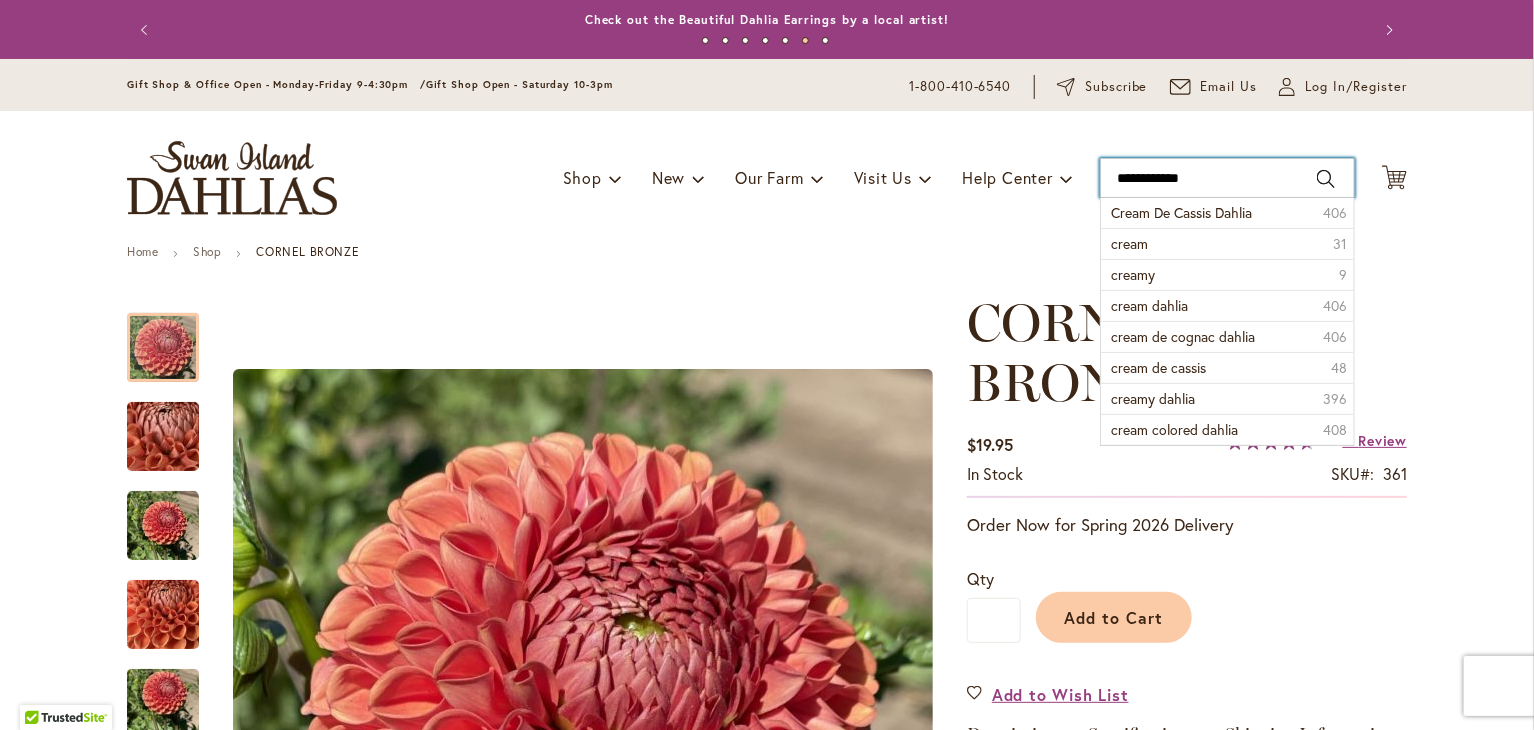 type on "**********" 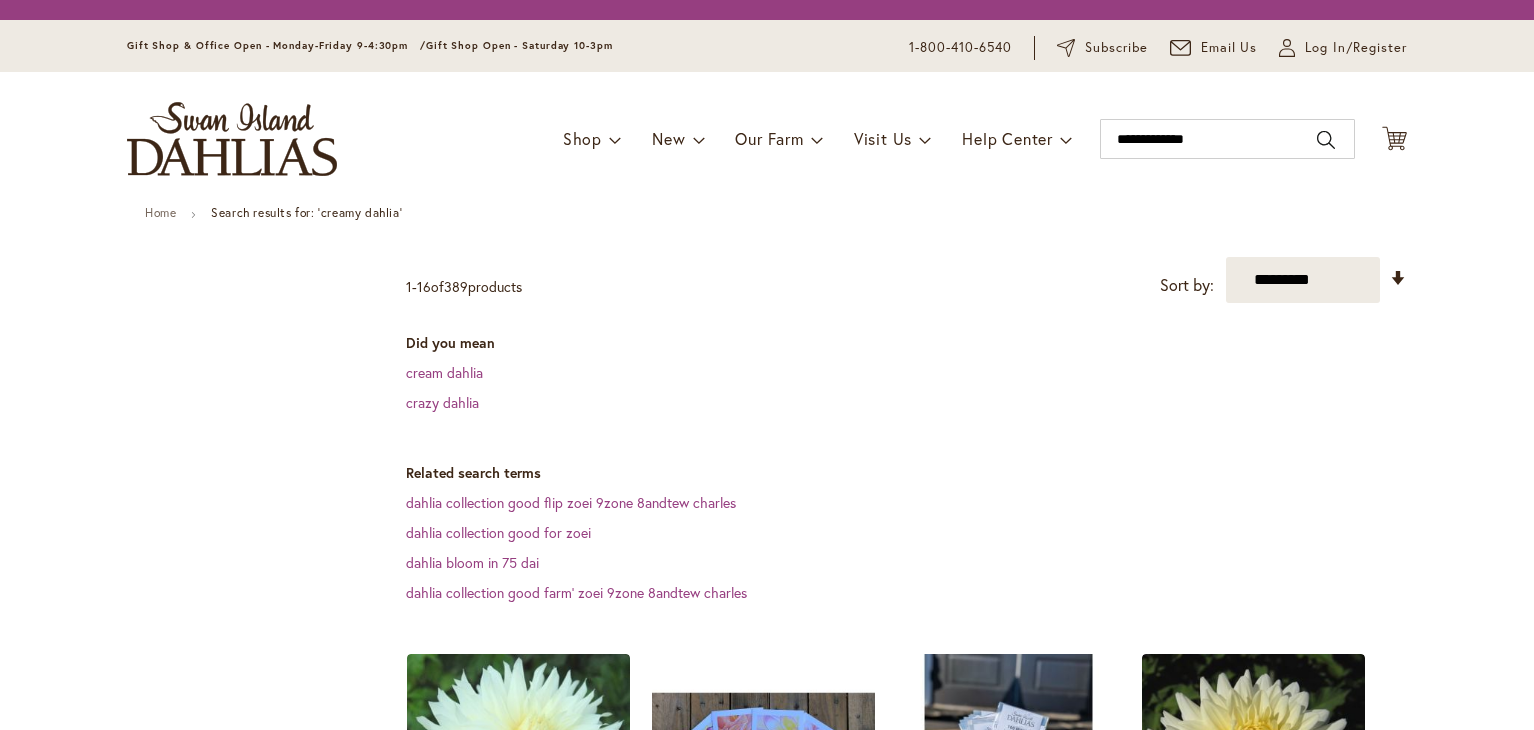 scroll, scrollTop: 0, scrollLeft: 0, axis: both 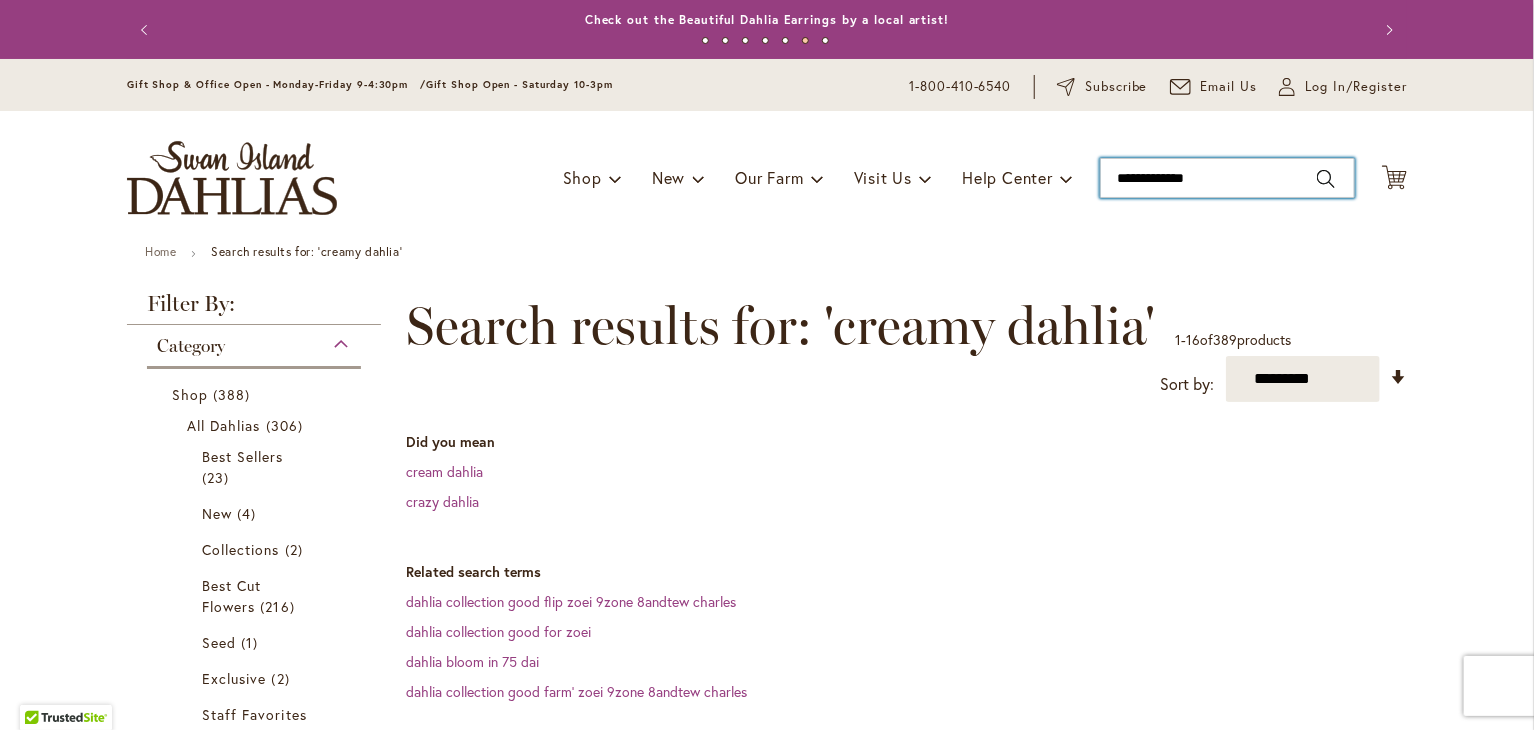 click on "**********" at bounding box center (1227, 178) 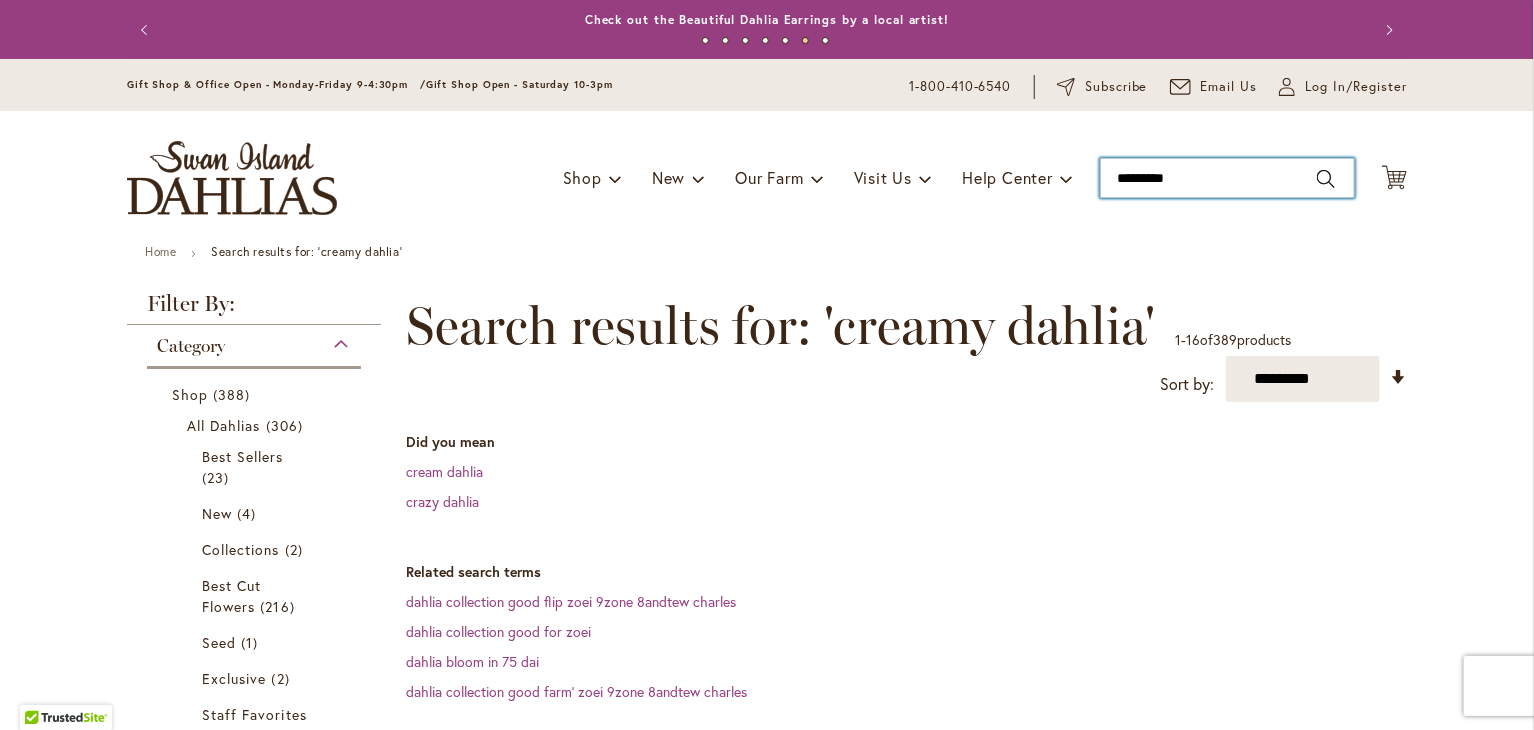 type on "**********" 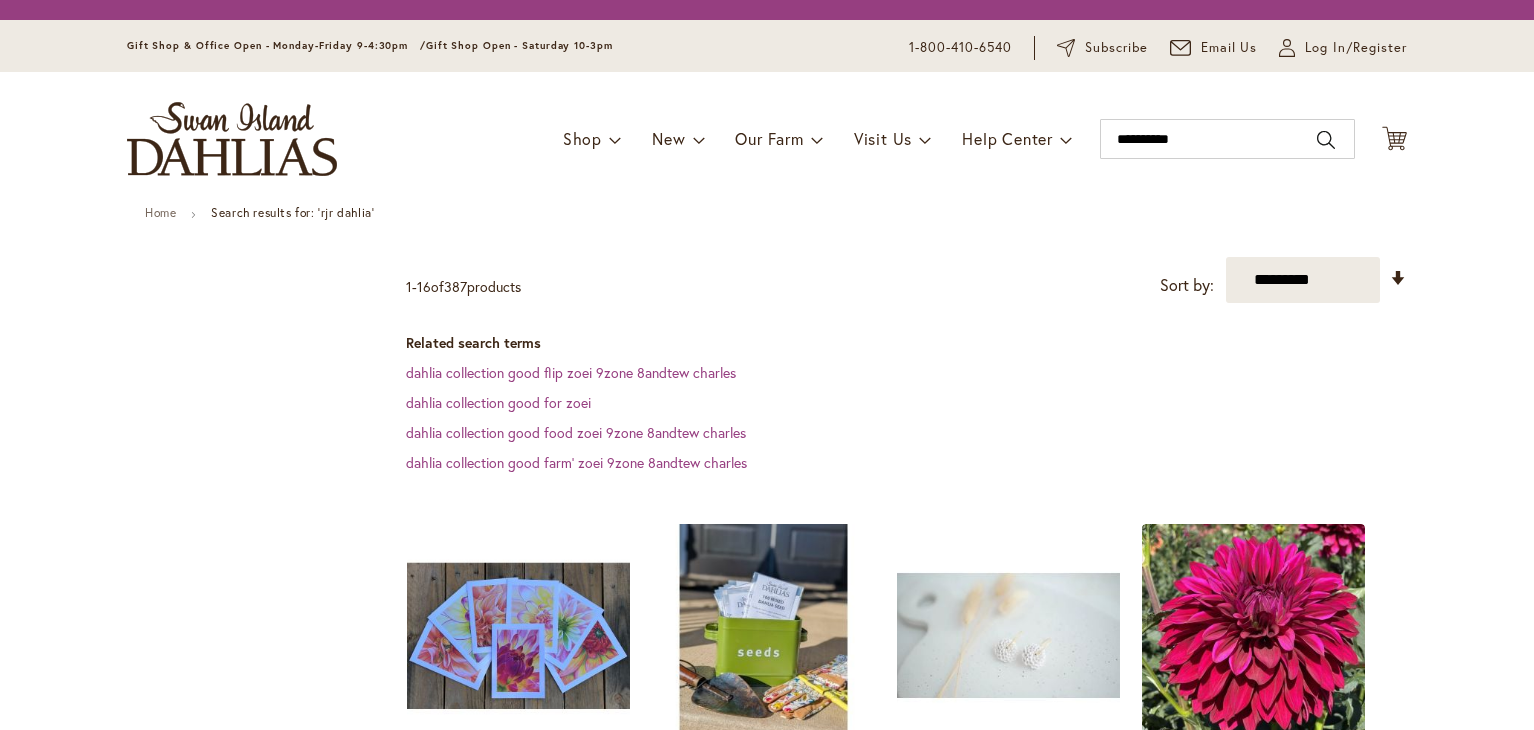 scroll, scrollTop: 0, scrollLeft: 0, axis: both 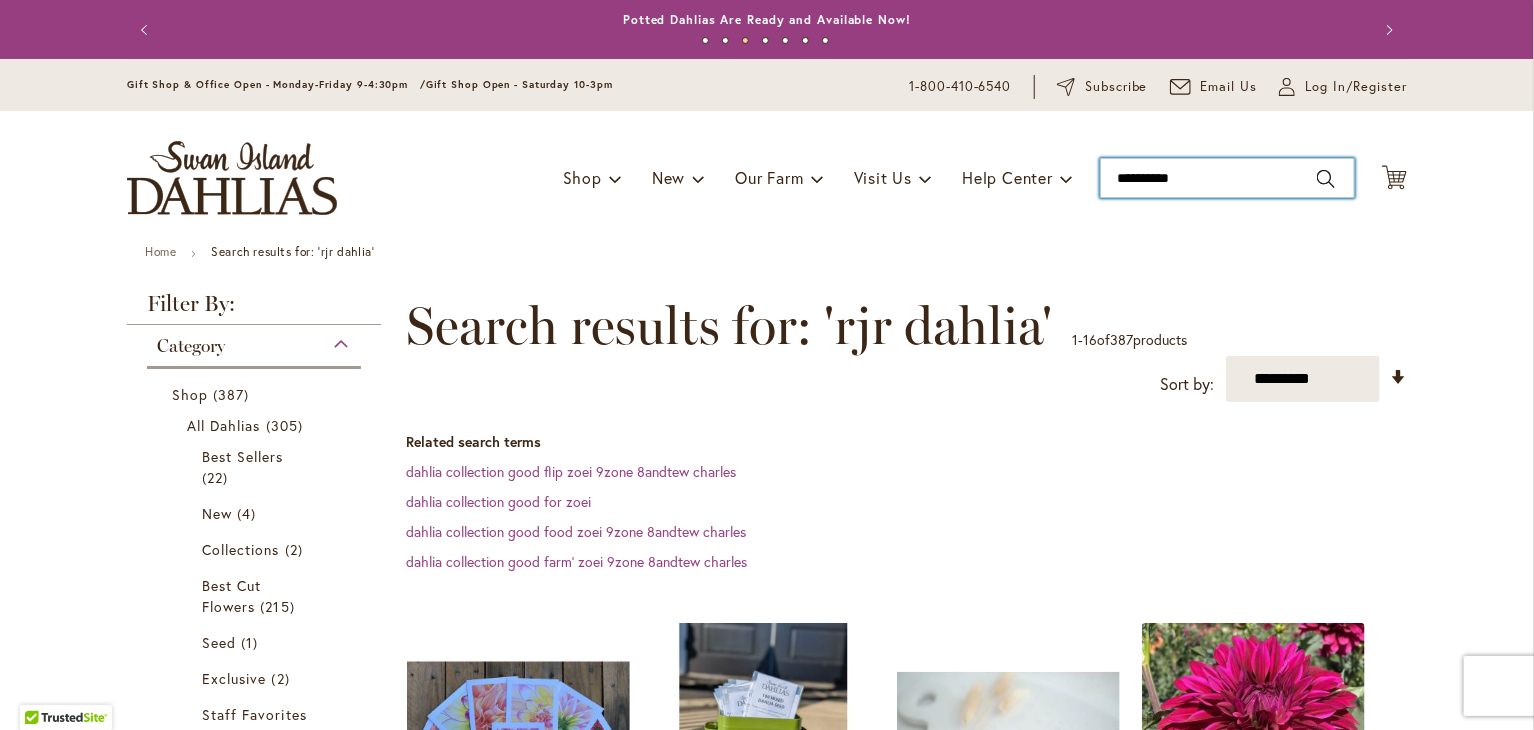 click on "**********" at bounding box center (1227, 178) 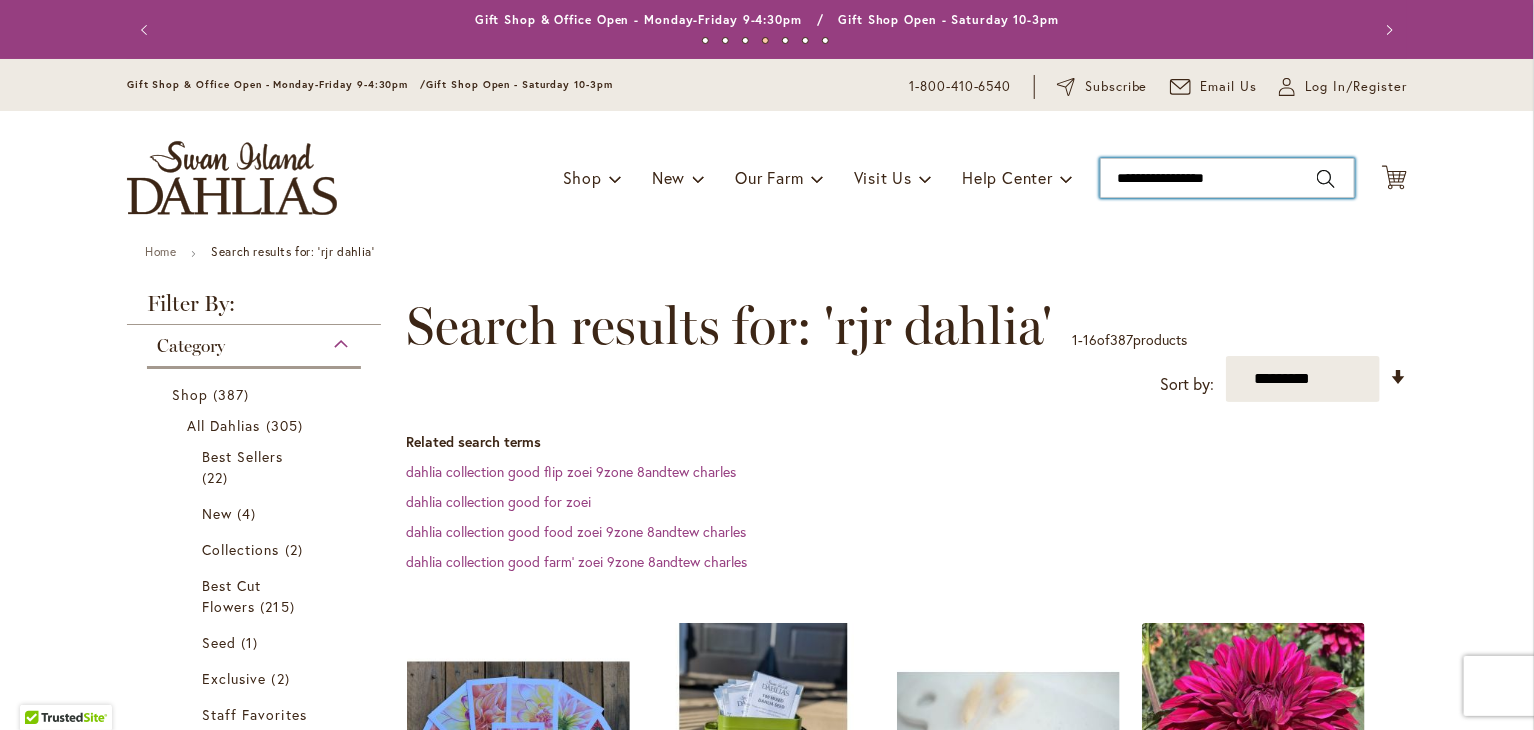 type on "**********" 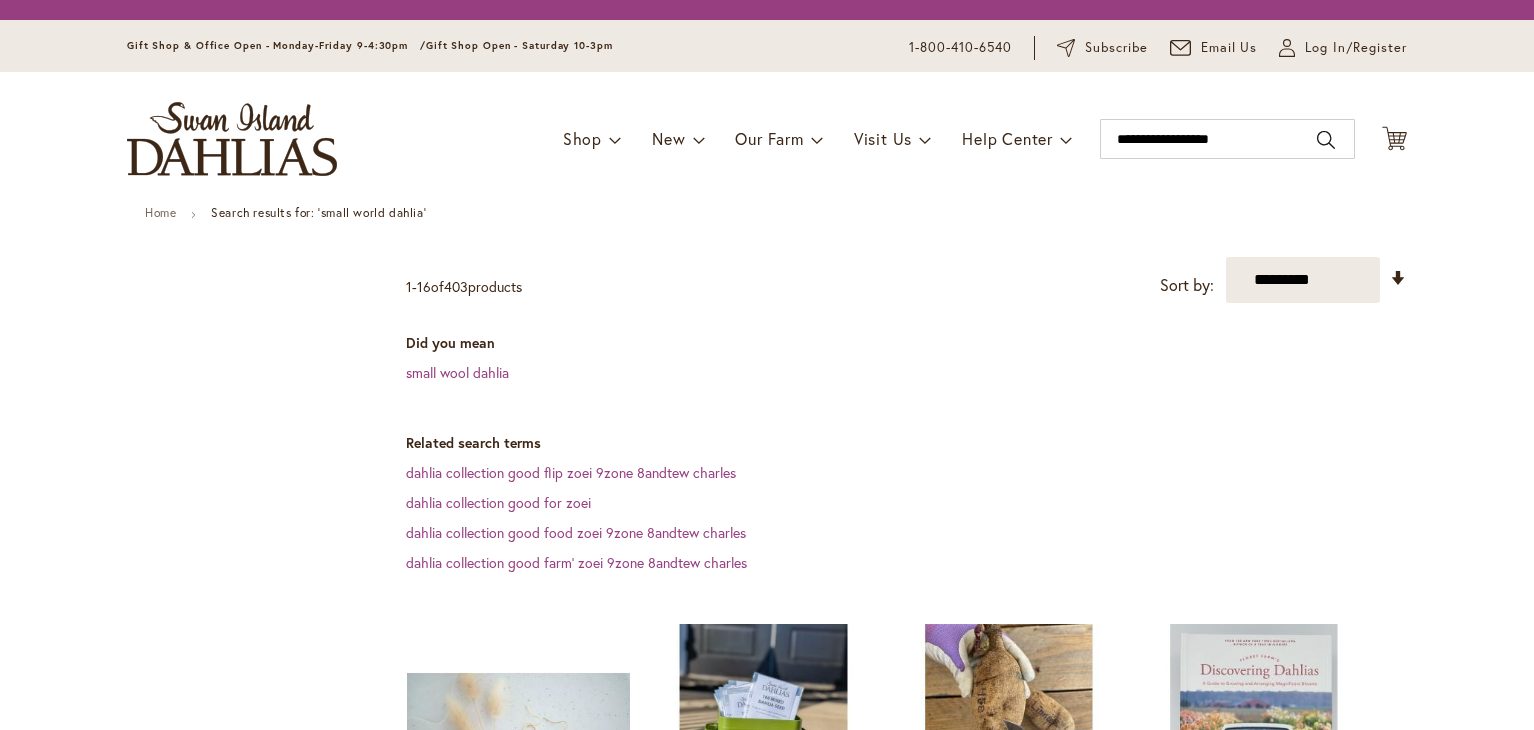 scroll, scrollTop: 0, scrollLeft: 0, axis: both 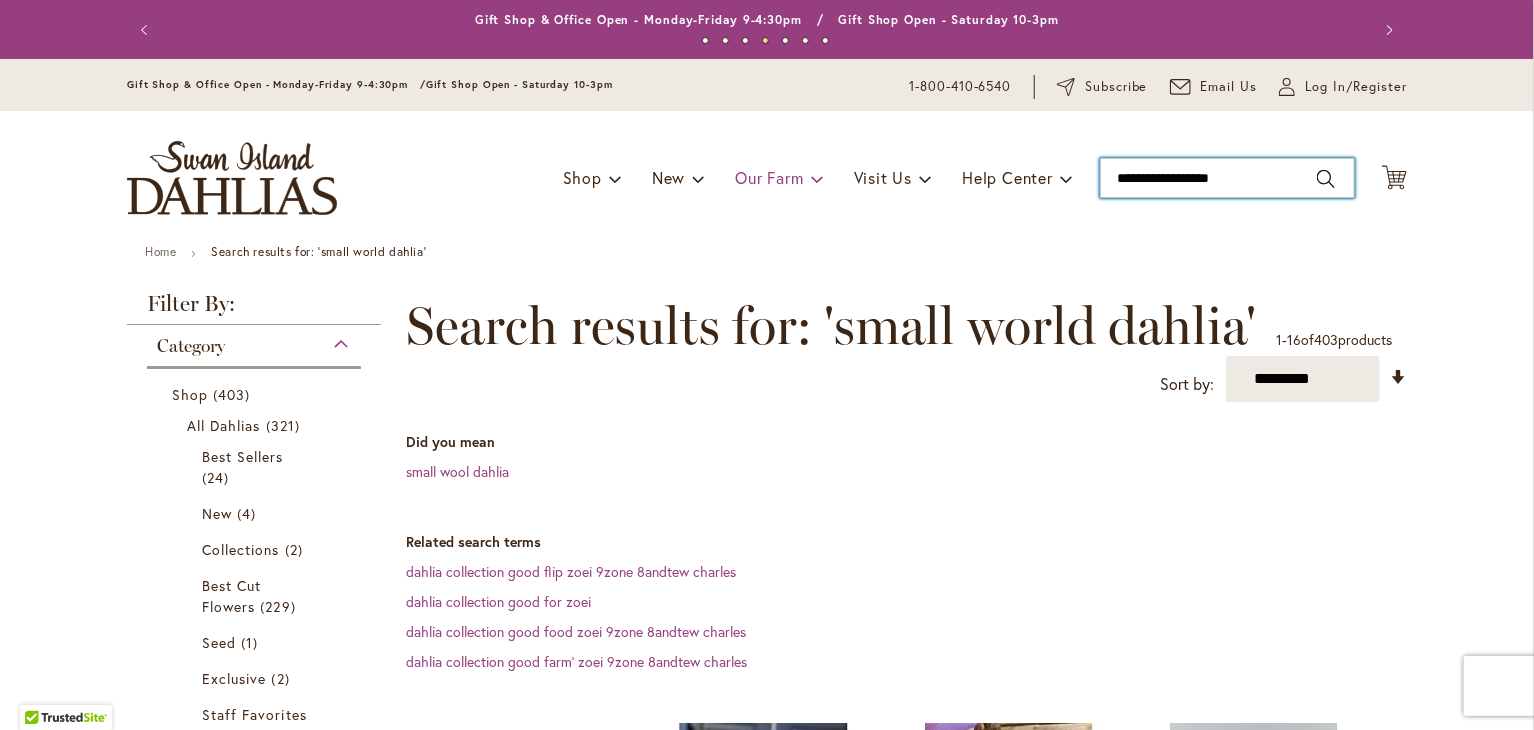 drag, startPoint x: 1187, startPoint y: 178, endPoint x: 810, endPoint y: 173, distance: 377.03314 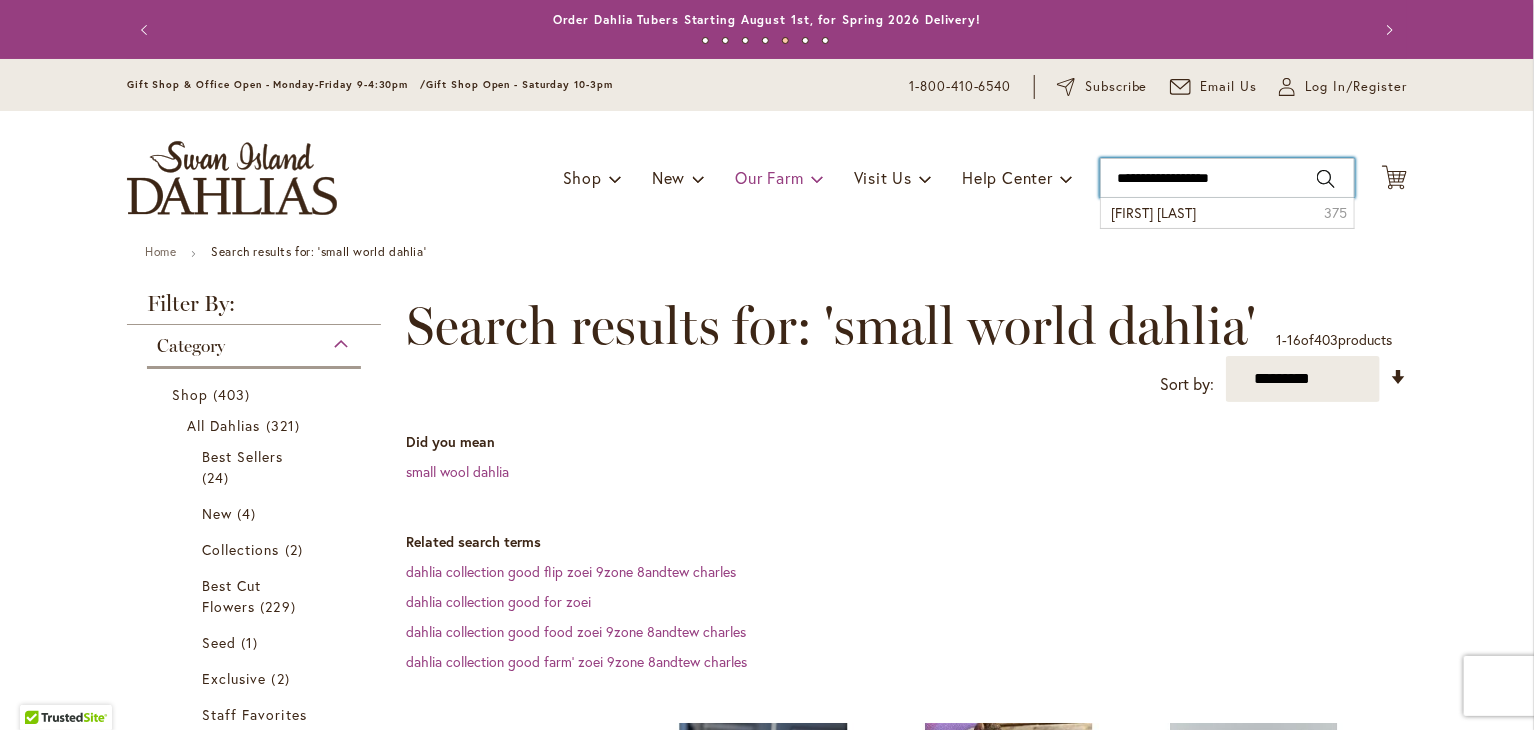 type on "**********" 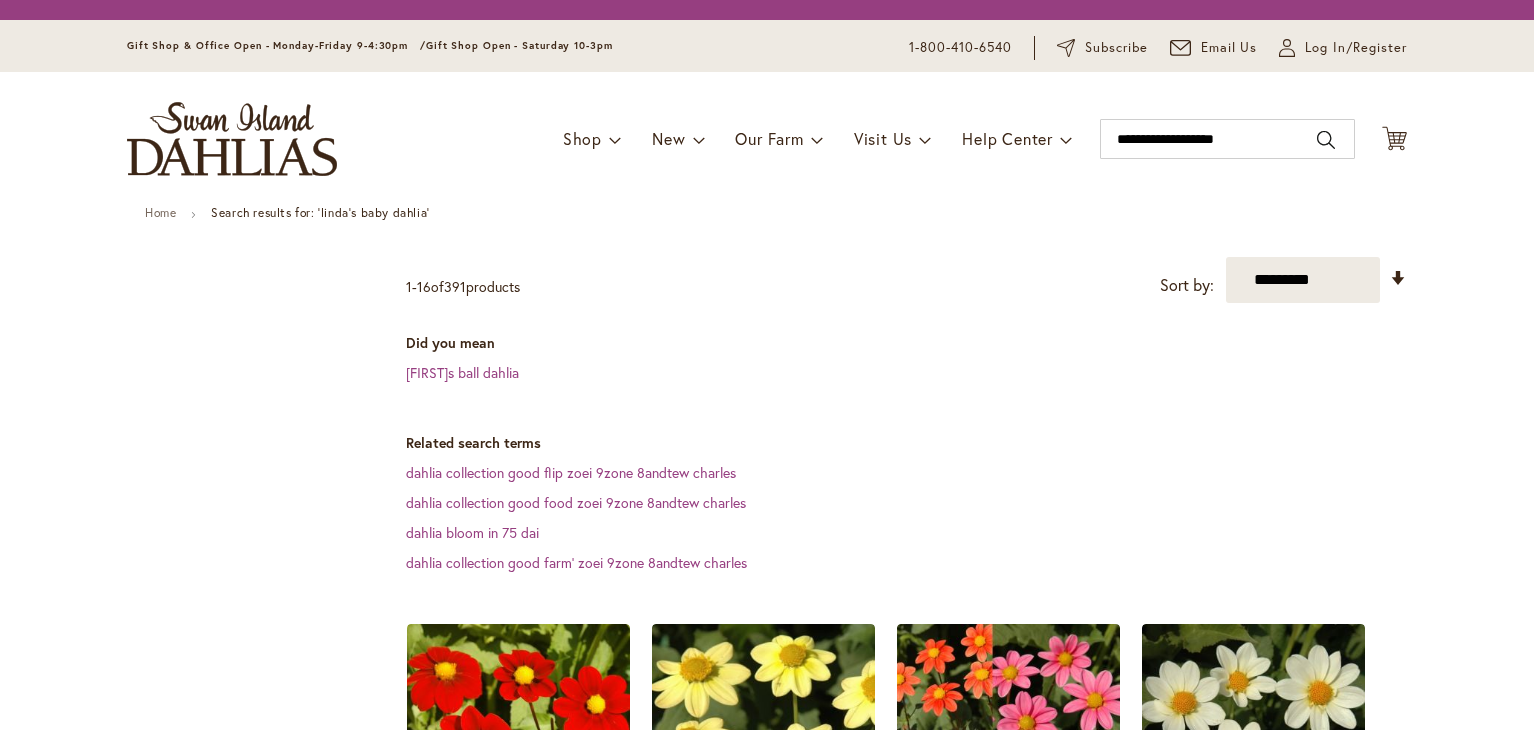 scroll, scrollTop: 0, scrollLeft: 0, axis: both 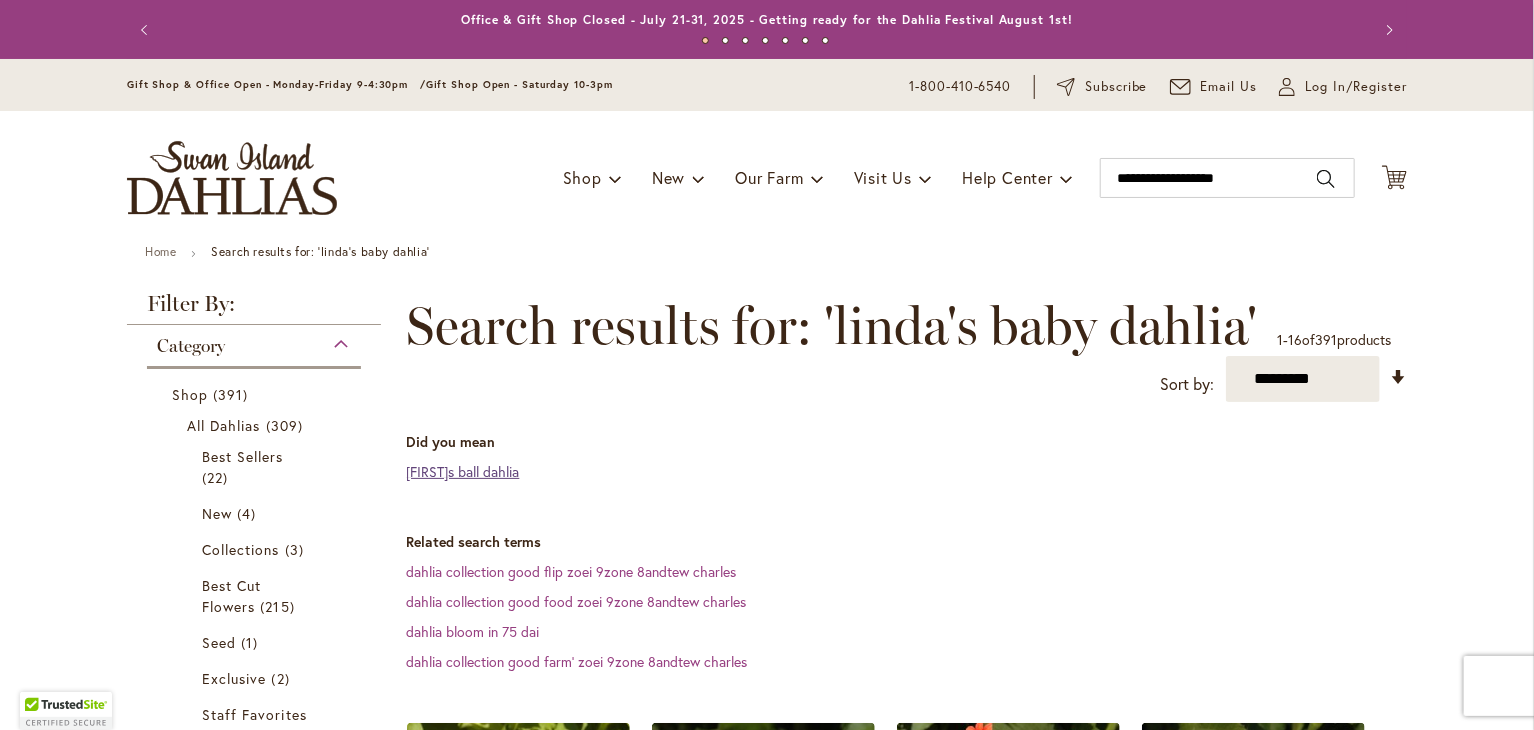click on "[FIRST]s ball dahlia" at bounding box center [462, 471] 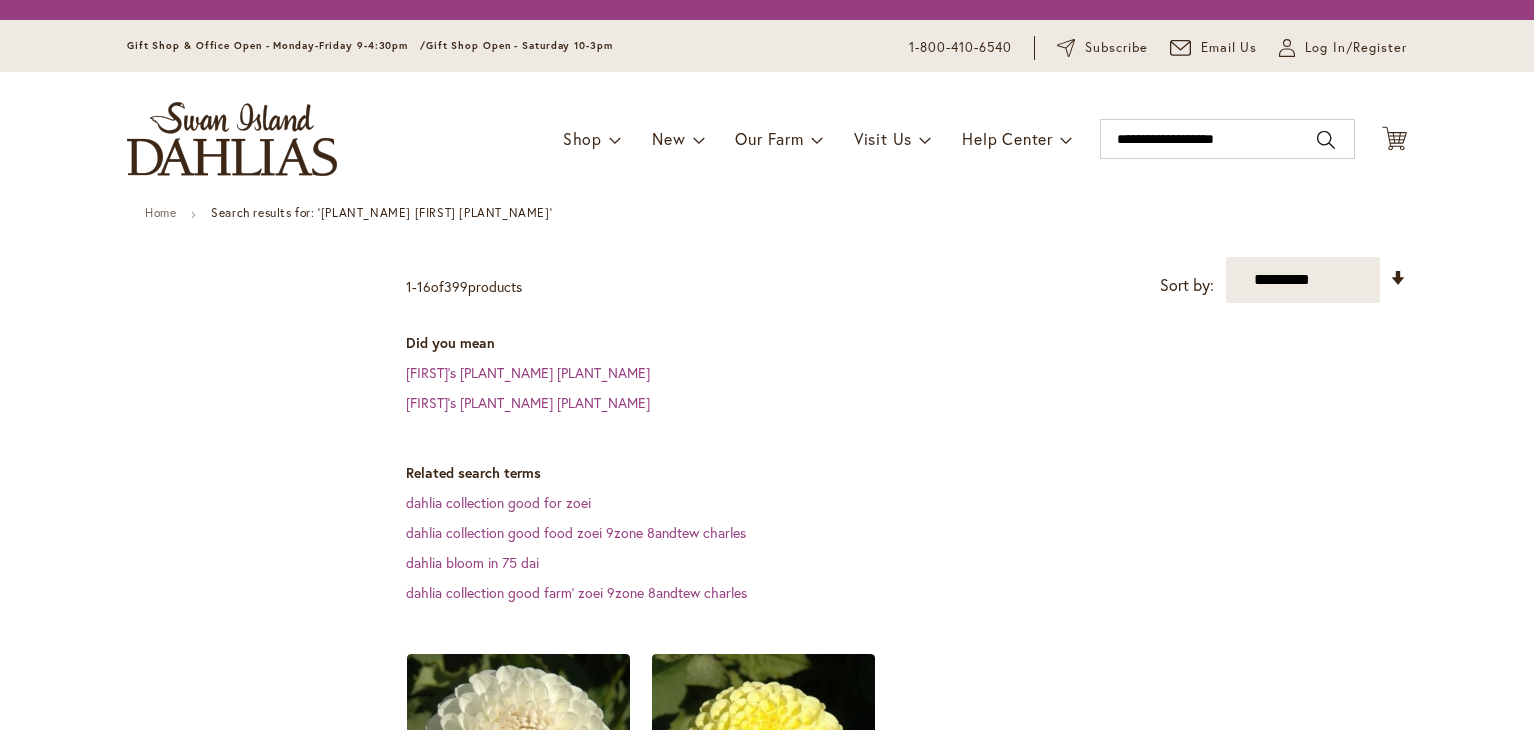 scroll, scrollTop: 0, scrollLeft: 0, axis: both 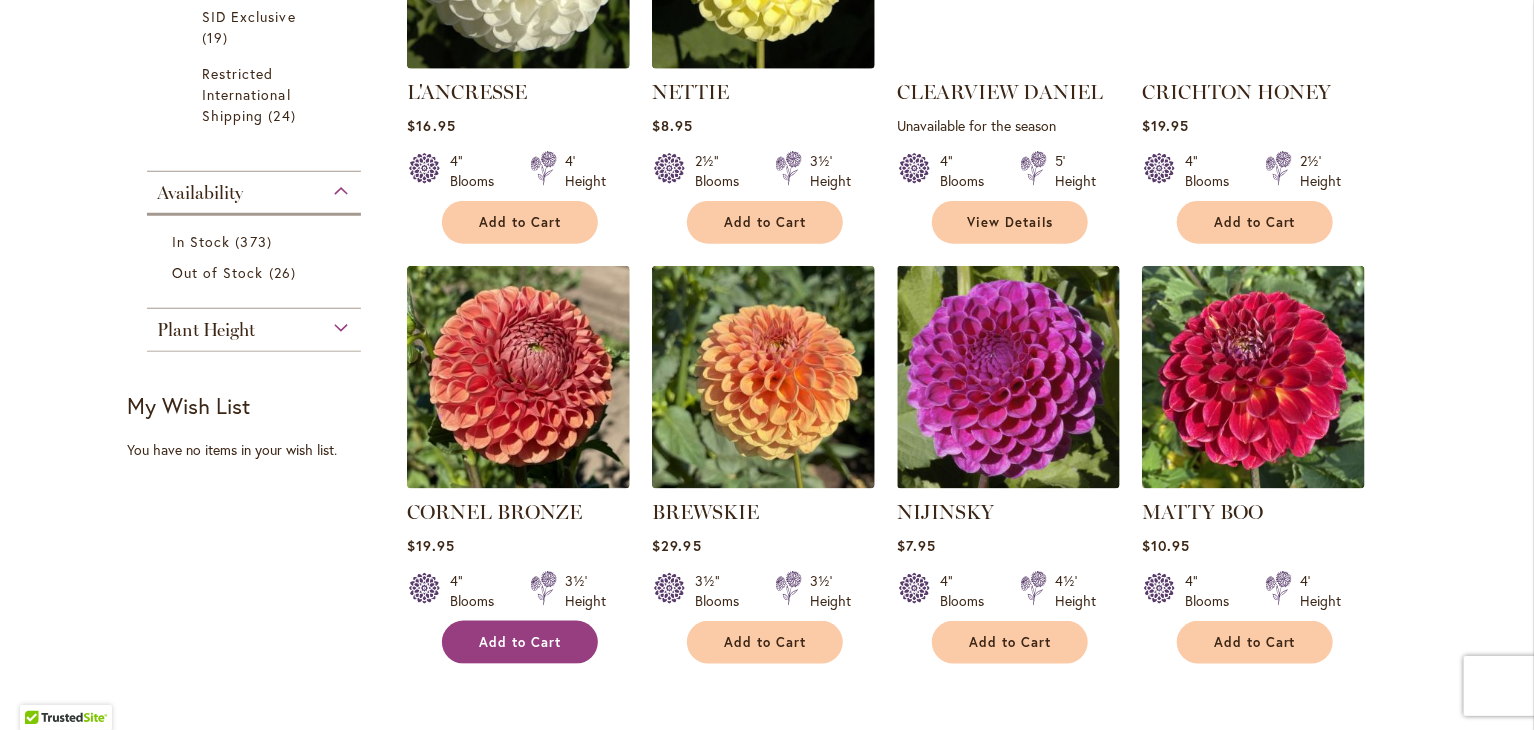 click on "Add to Cart" at bounding box center [520, 642] 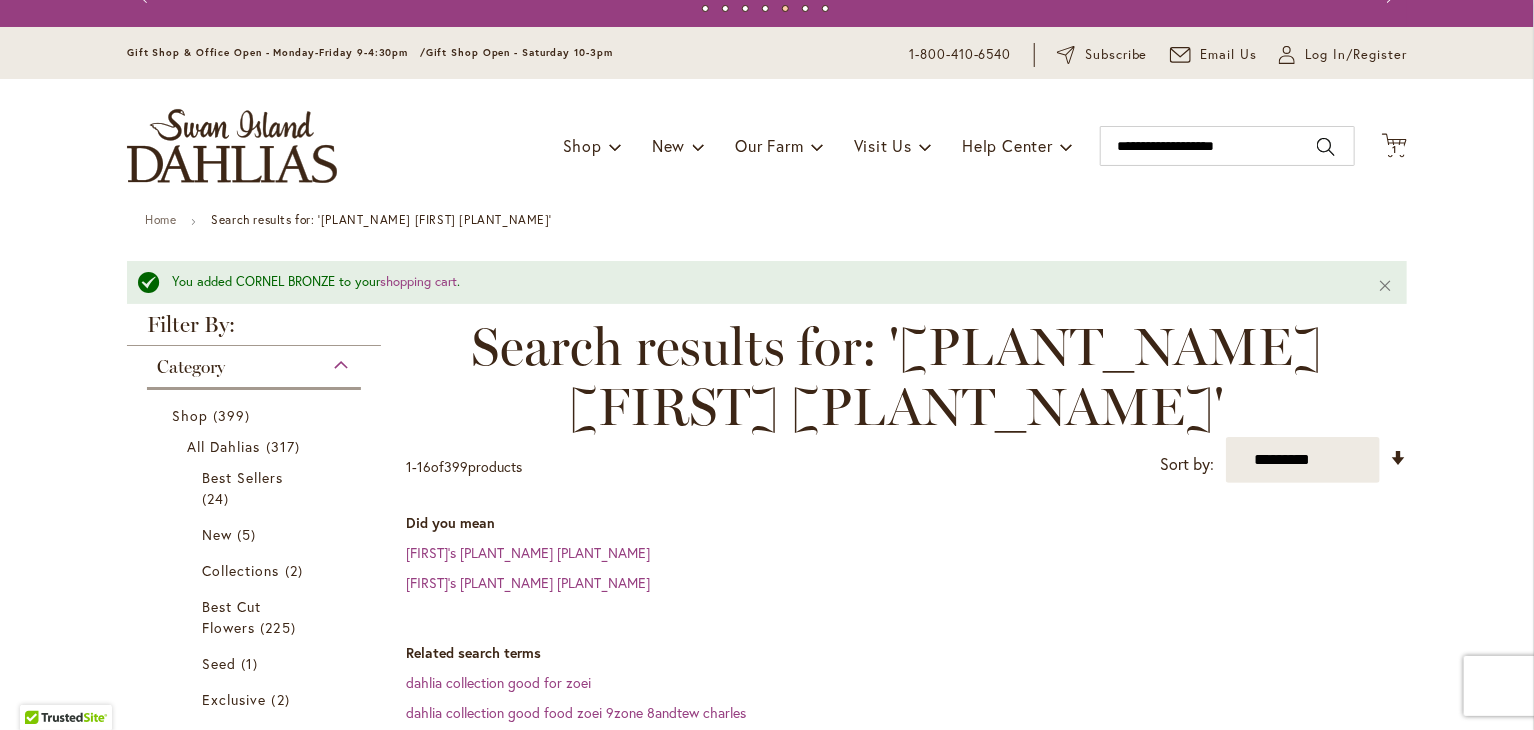 scroll, scrollTop: 0, scrollLeft: 0, axis: both 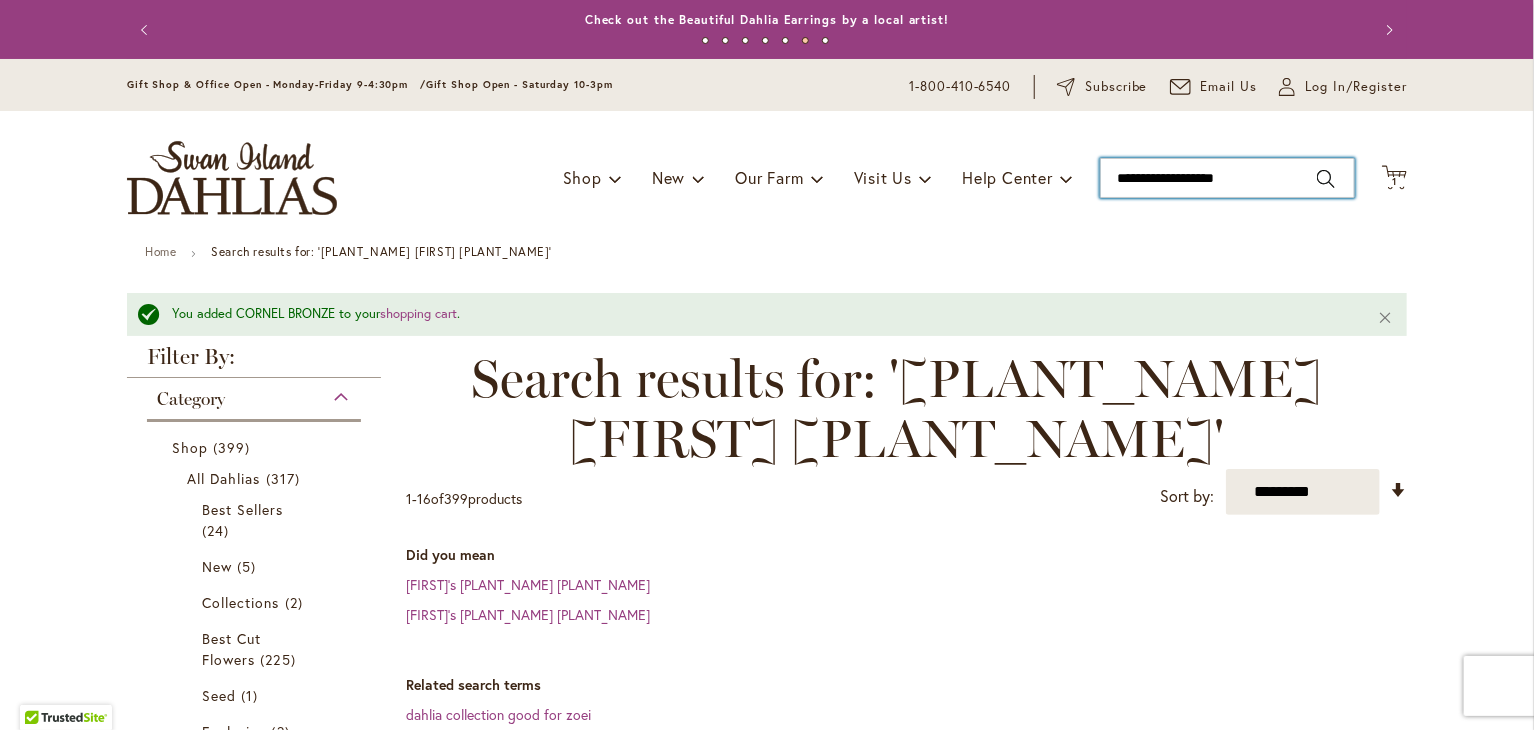drag, startPoint x: 1156, startPoint y: 177, endPoint x: 914, endPoint y: 229, distance: 247.52374 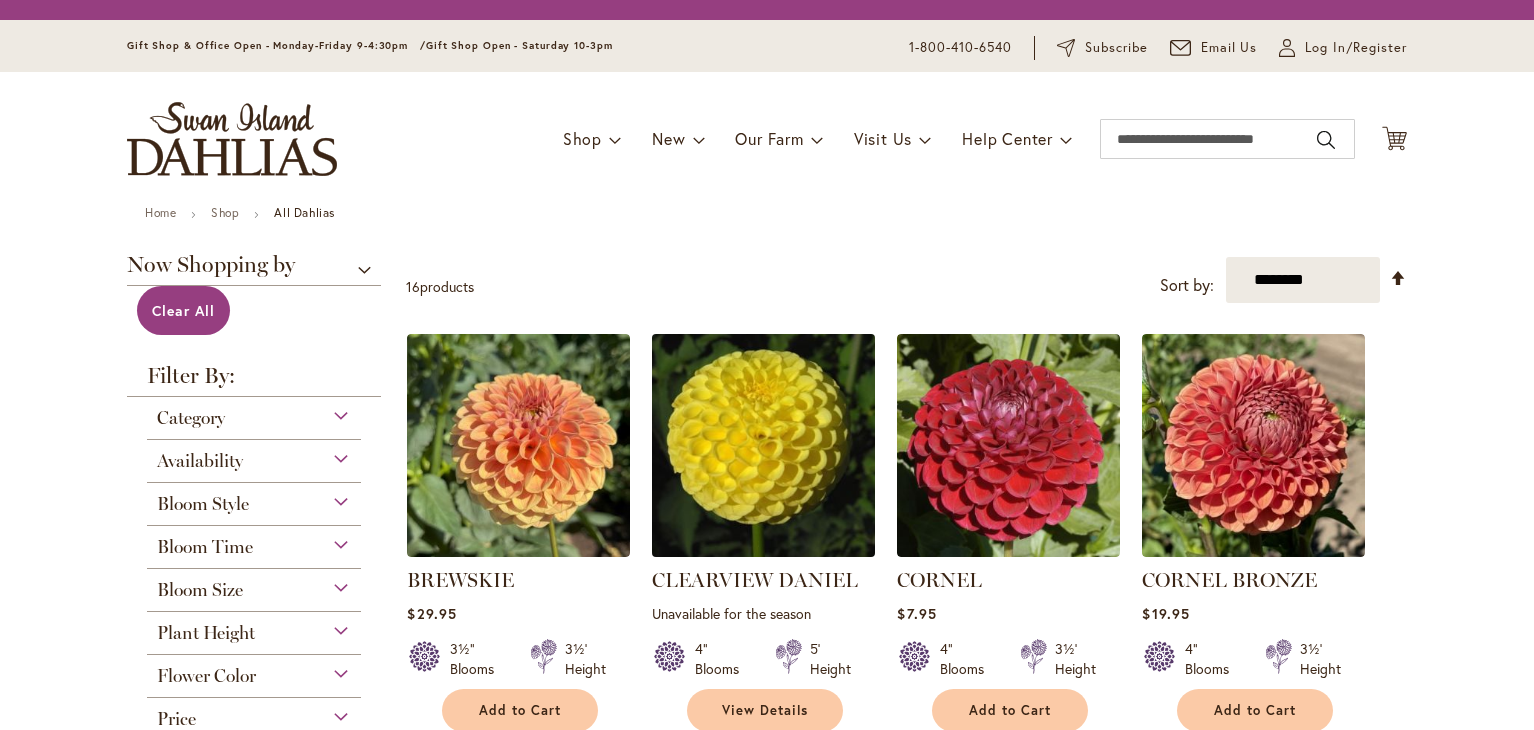 scroll, scrollTop: 0, scrollLeft: 0, axis: both 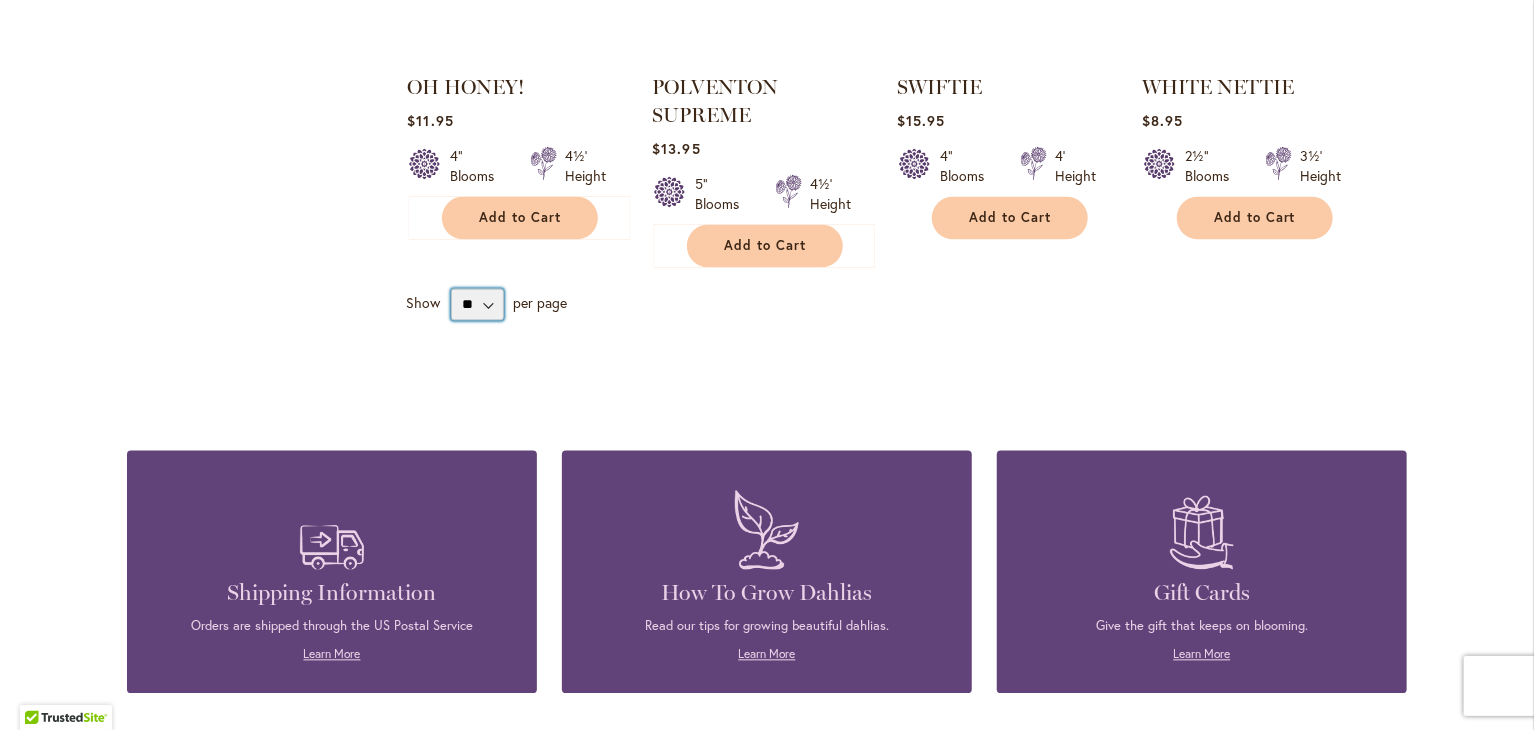 click on "**
**
**
**" at bounding box center (477, 305) 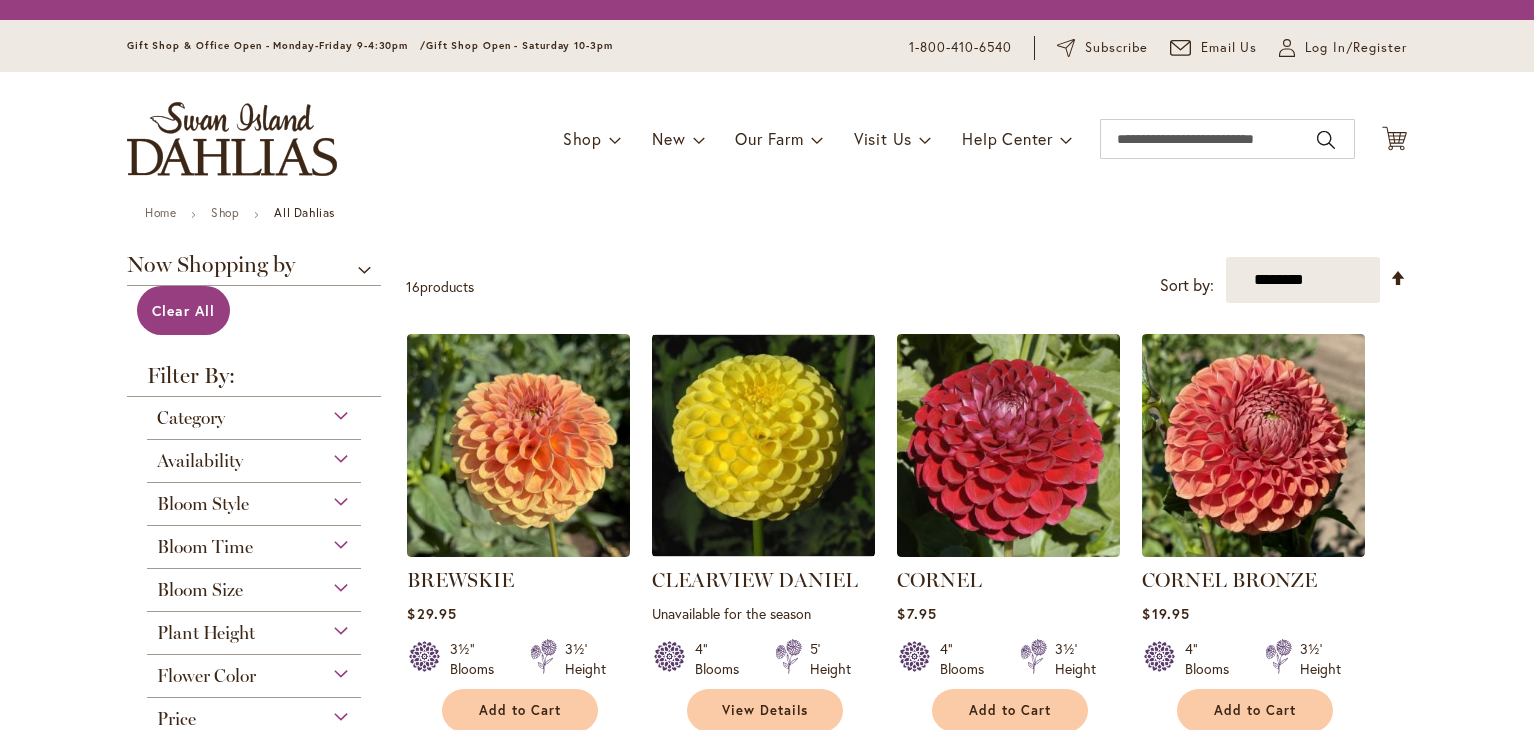 scroll, scrollTop: 0, scrollLeft: 0, axis: both 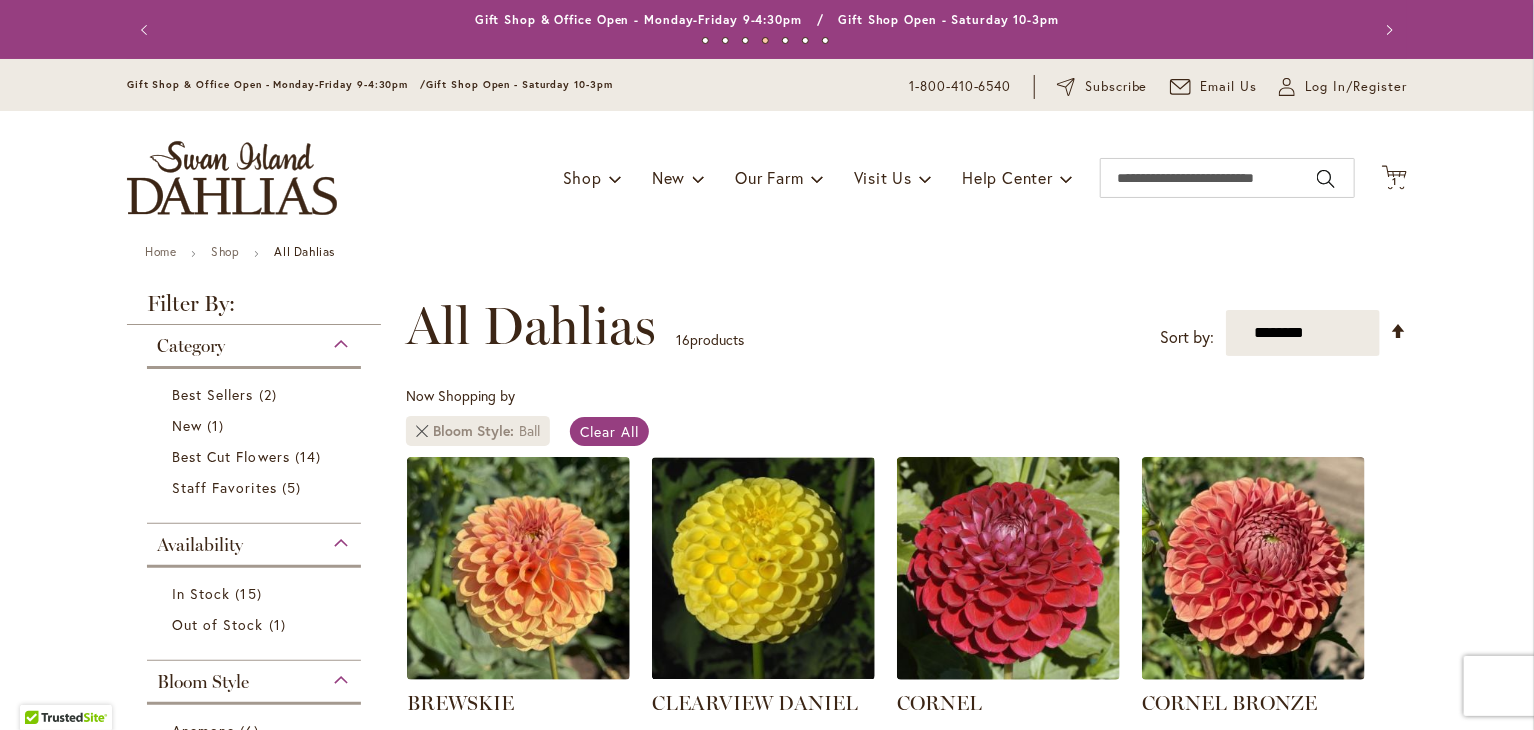 click at bounding box center (422, 431) 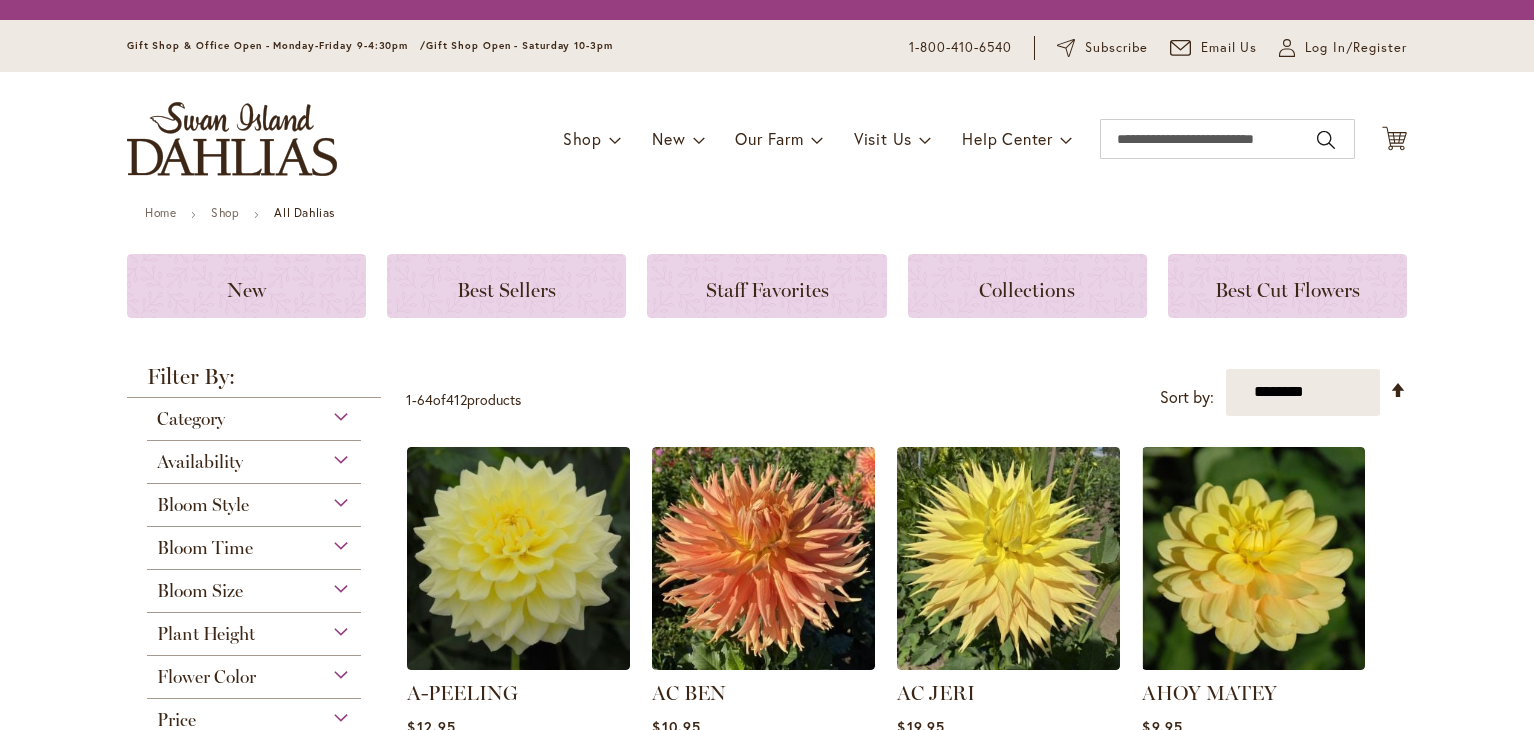 scroll, scrollTop: 0, scrollLeft: 0, axis: both 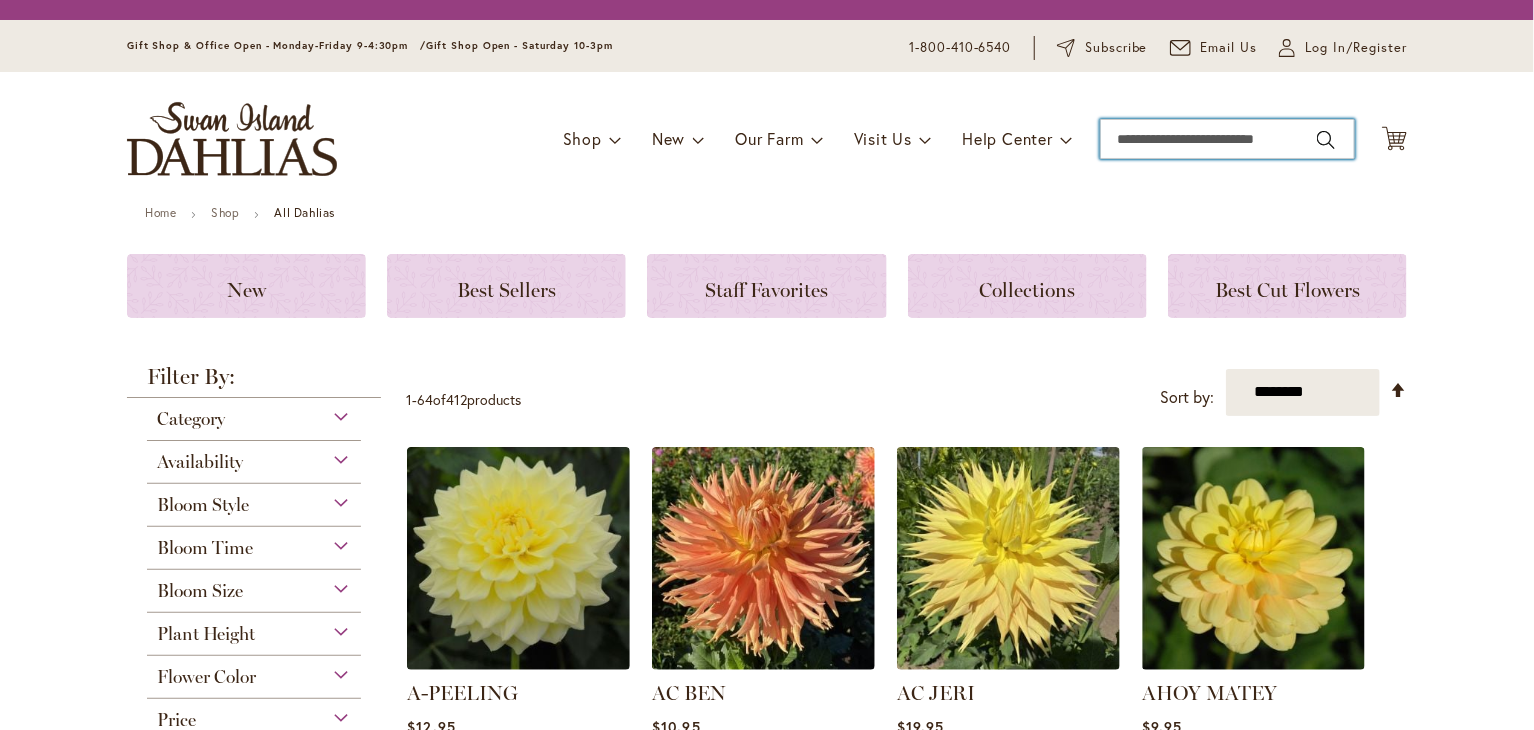 click on "Search" at bounding box center (1227, 139) 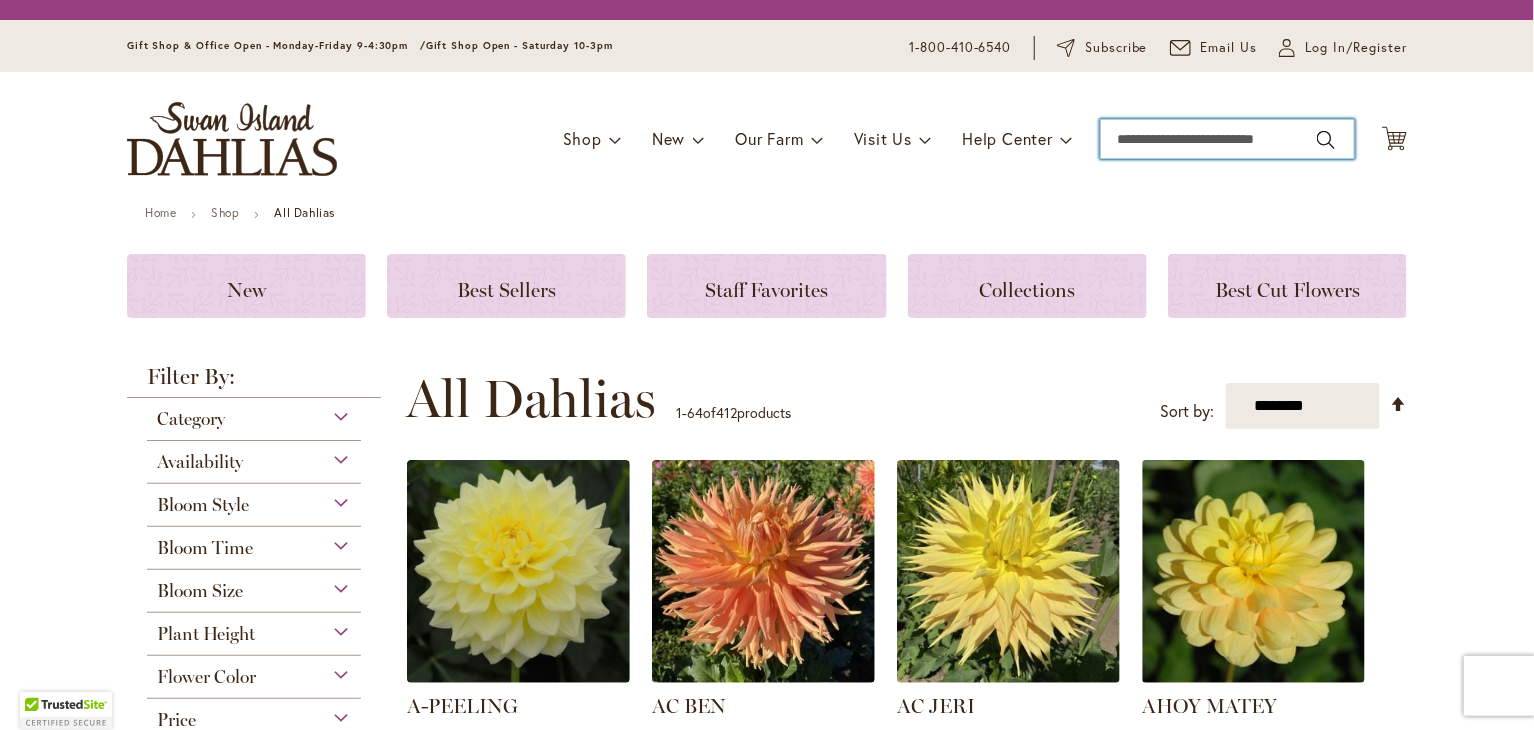 click on "Search" at bounding box center (1227, 139) 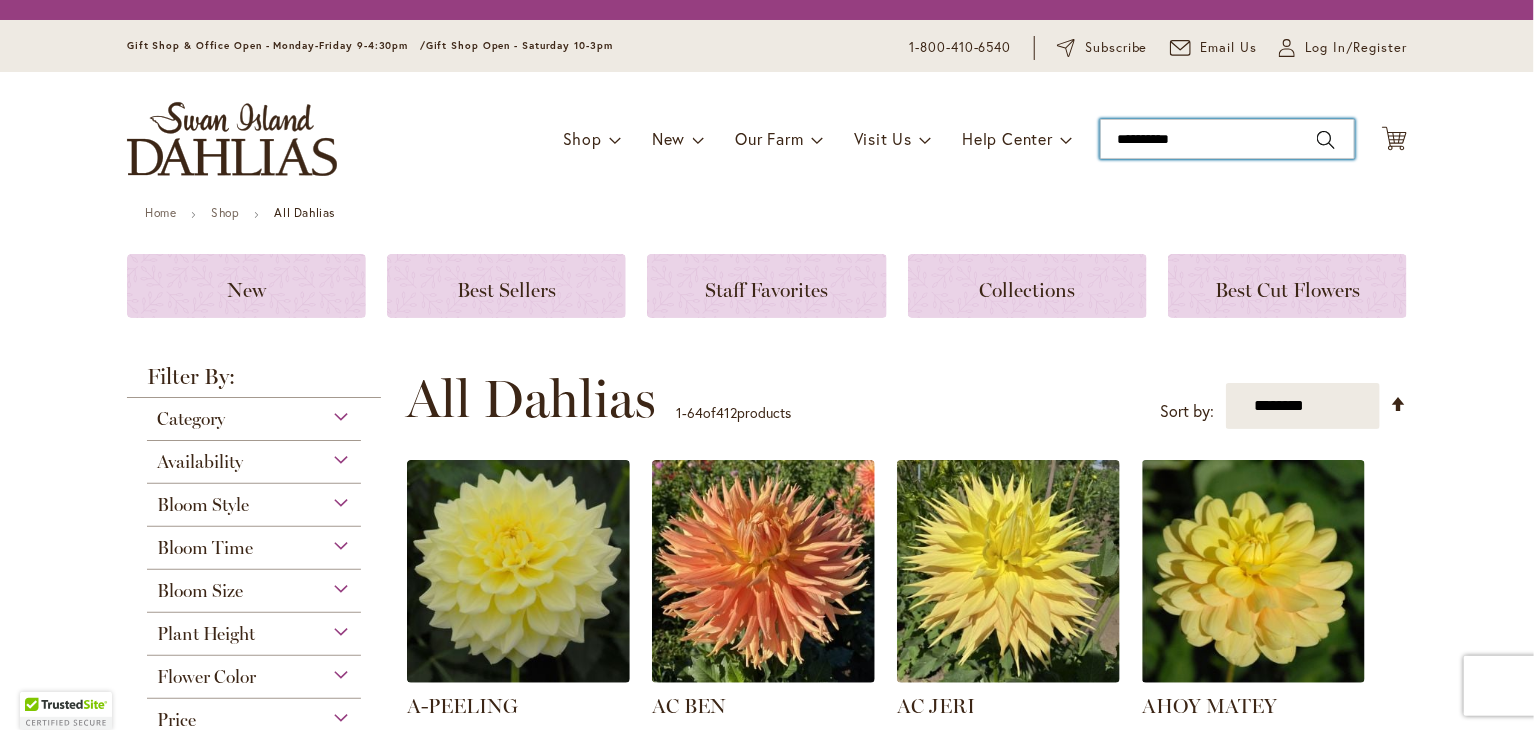 type on "**********" 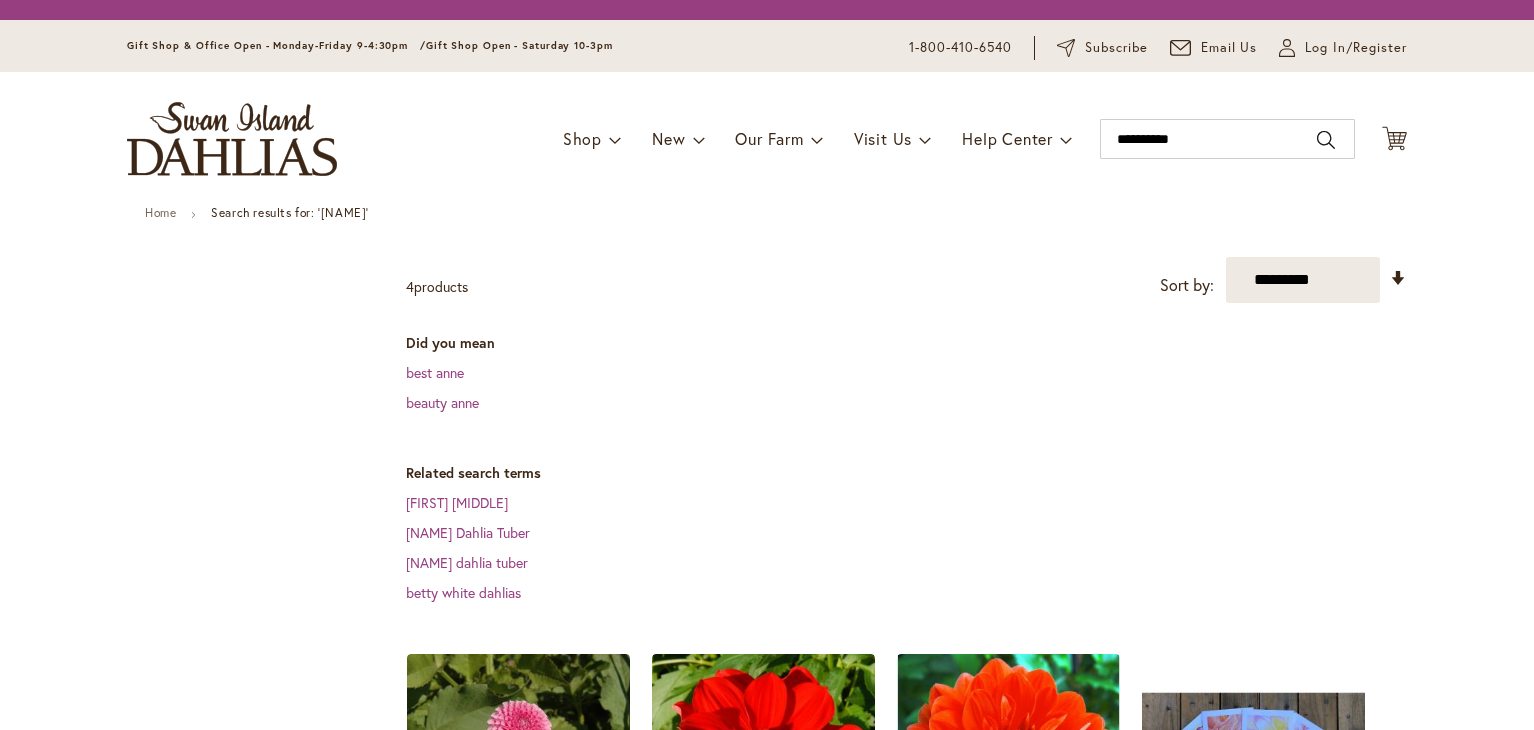 scroll, scrollTop: 0, scrollLeft: 0, axis: both 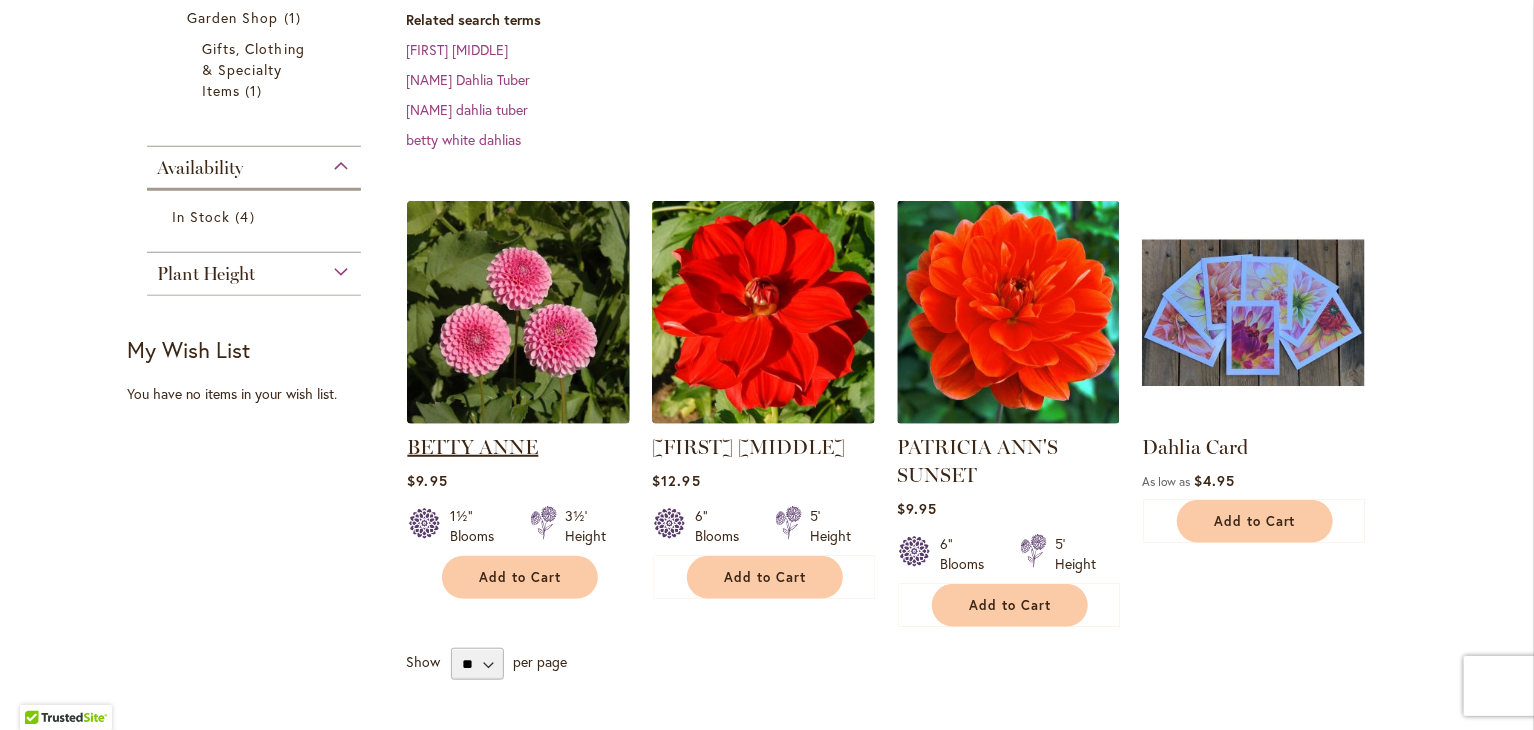 click on "BETTY ANNE" at bounding box center (472, 447) 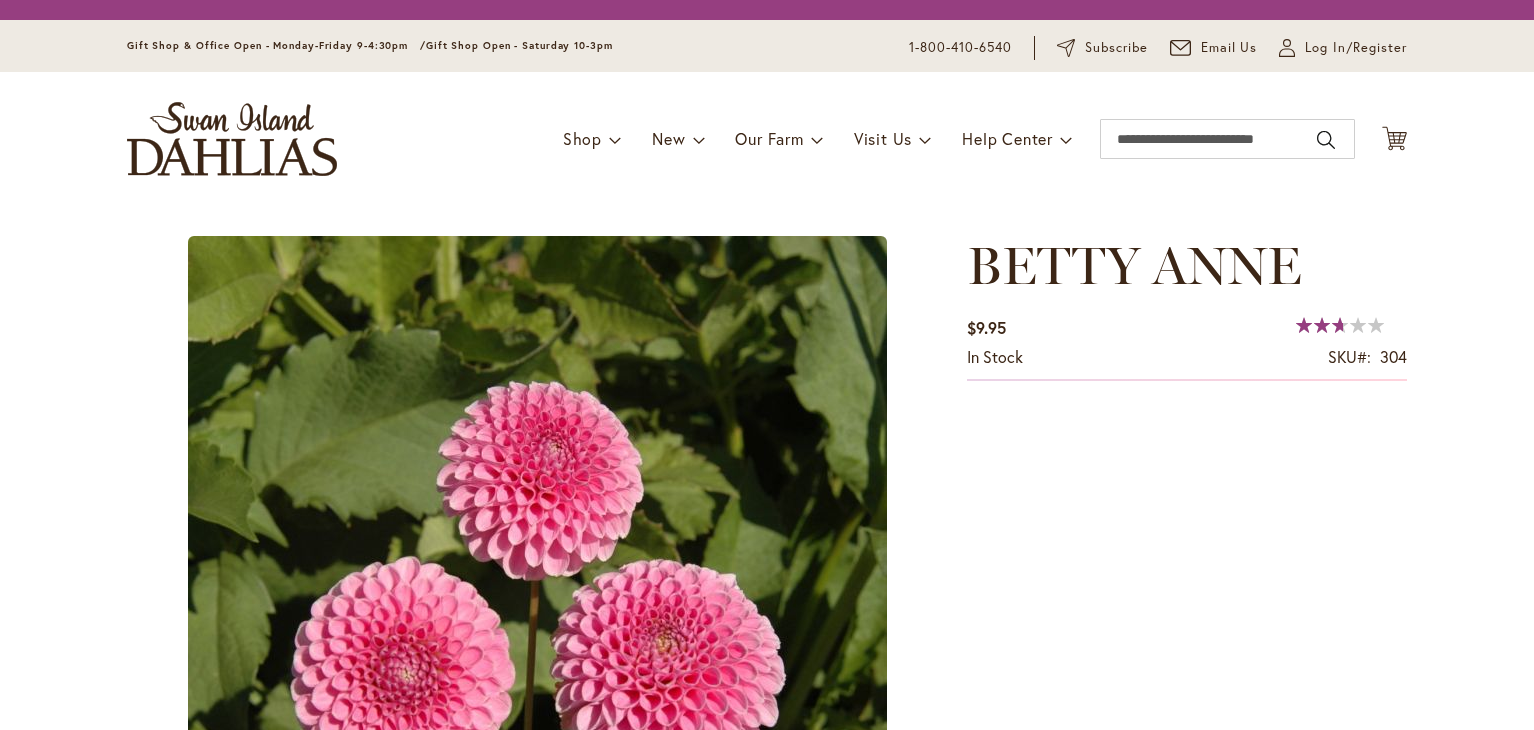 scroll, scrollTop: 0, scrollLeft: 0, axis: both 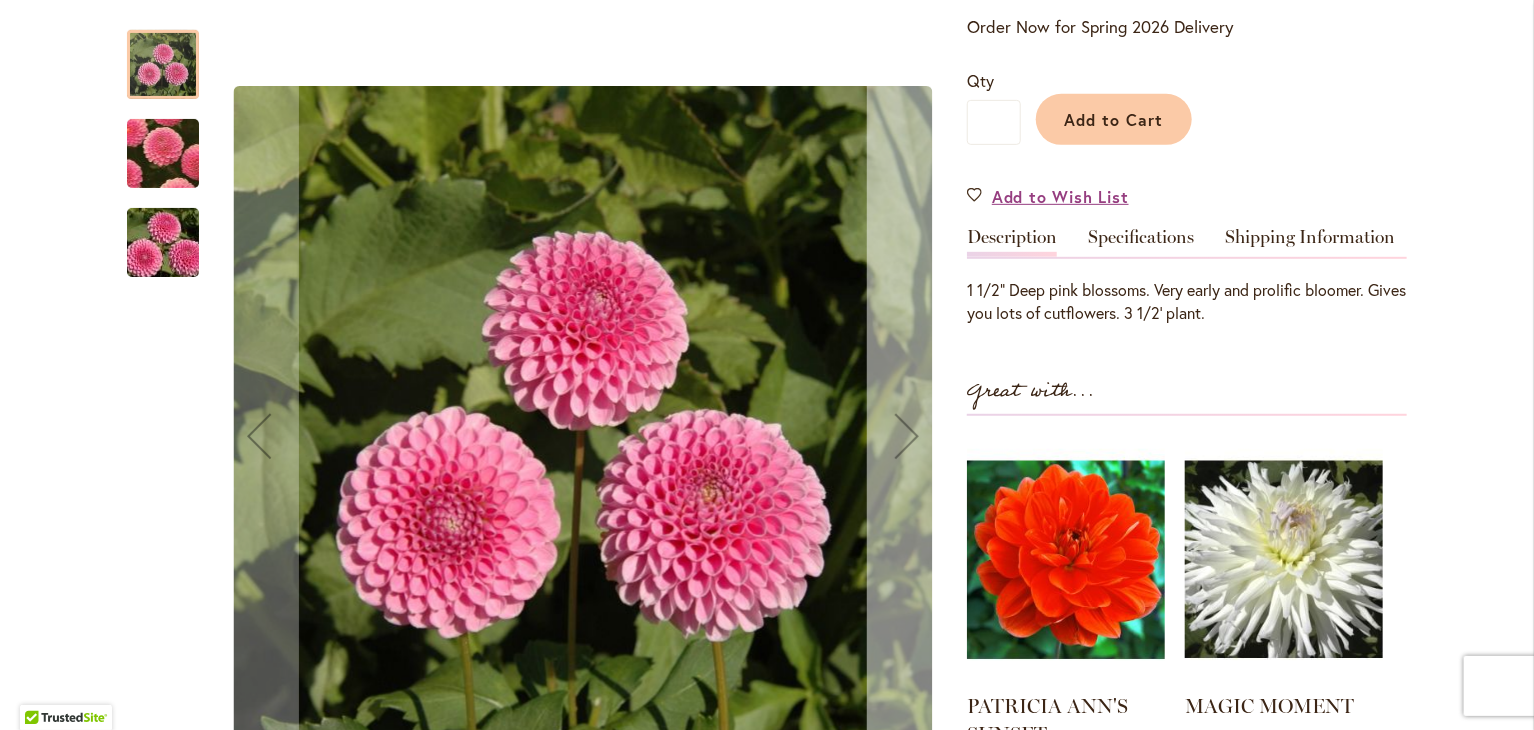 click at bounding box center (907, 436) 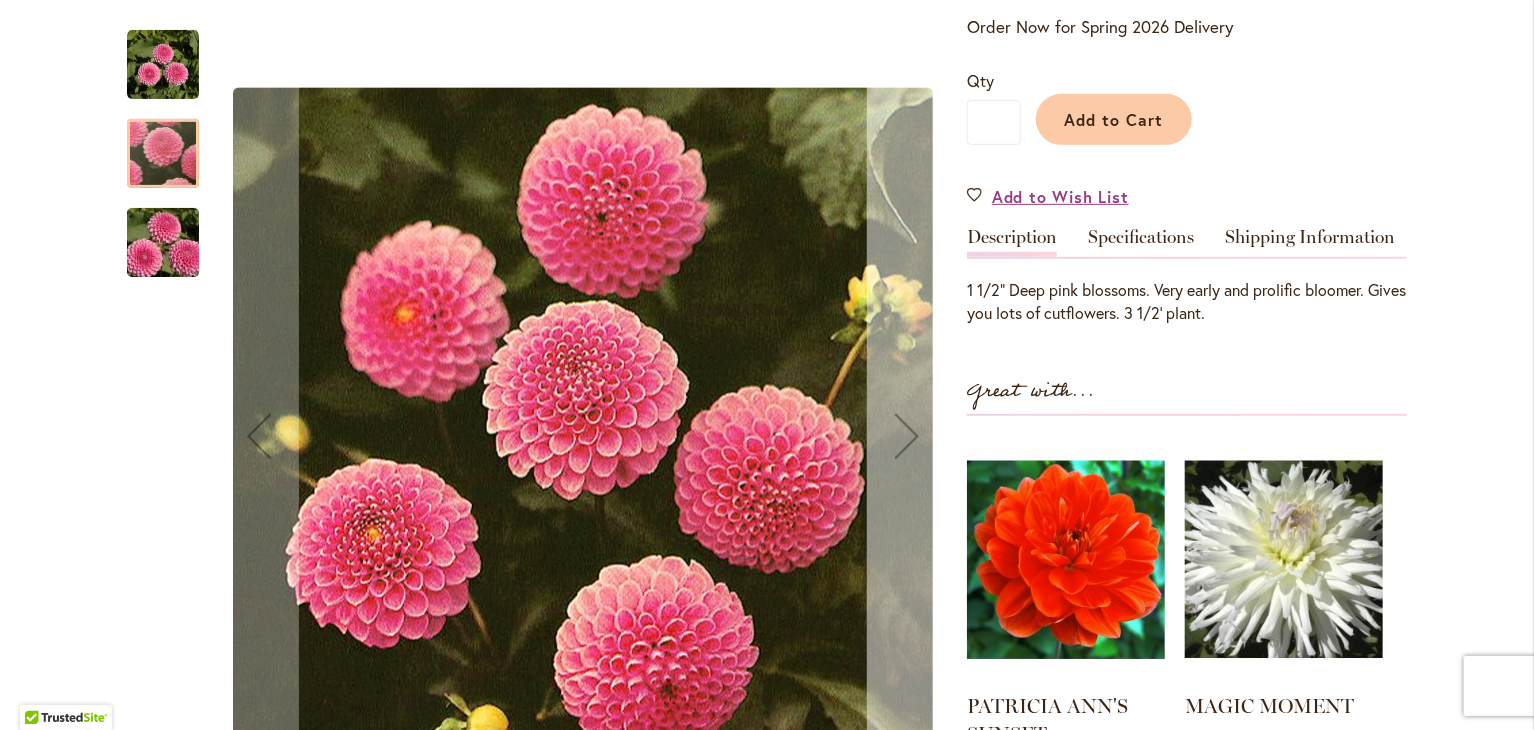 click at bounding box center [907, 436] 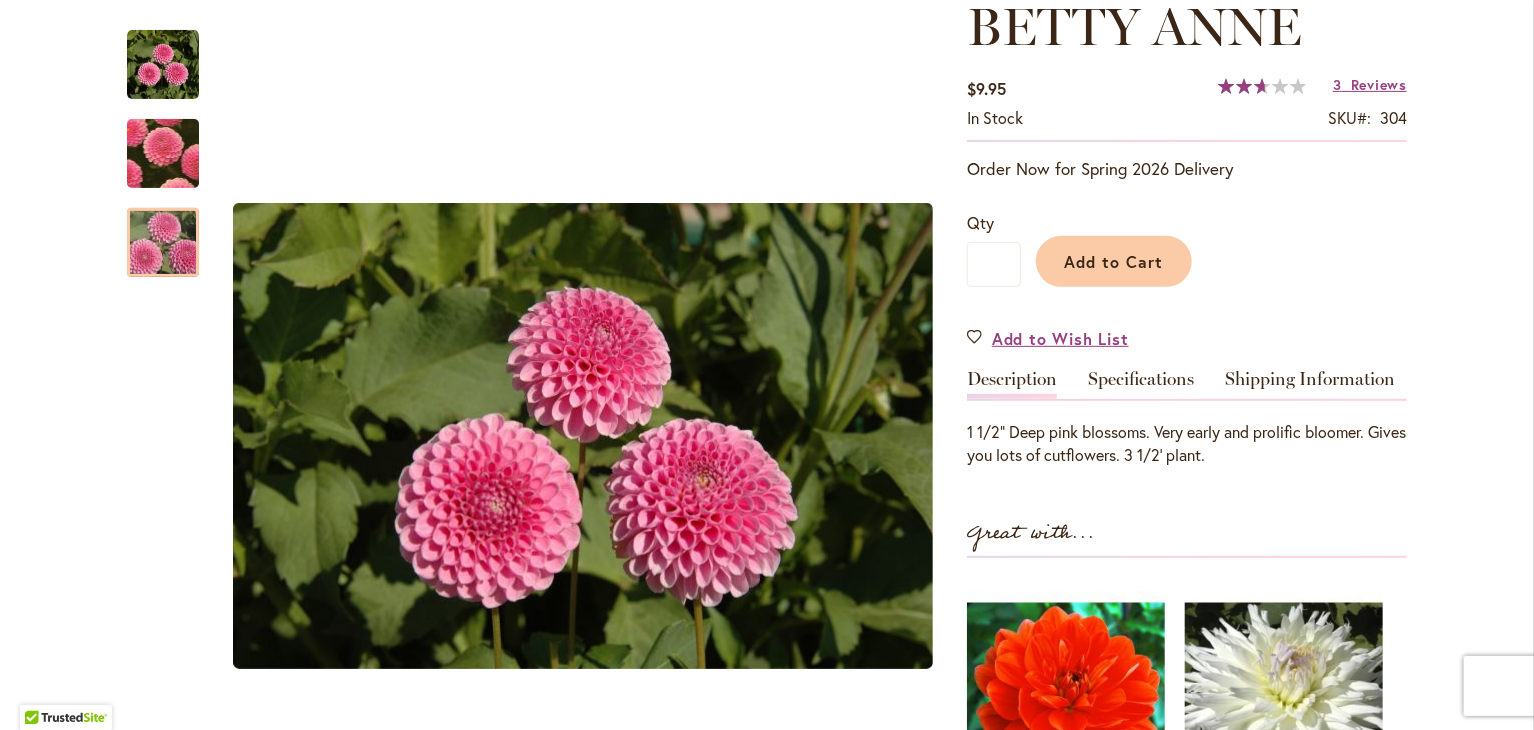 scroll, scrollTop: 292, scrollLeft: 0, axis: vertical 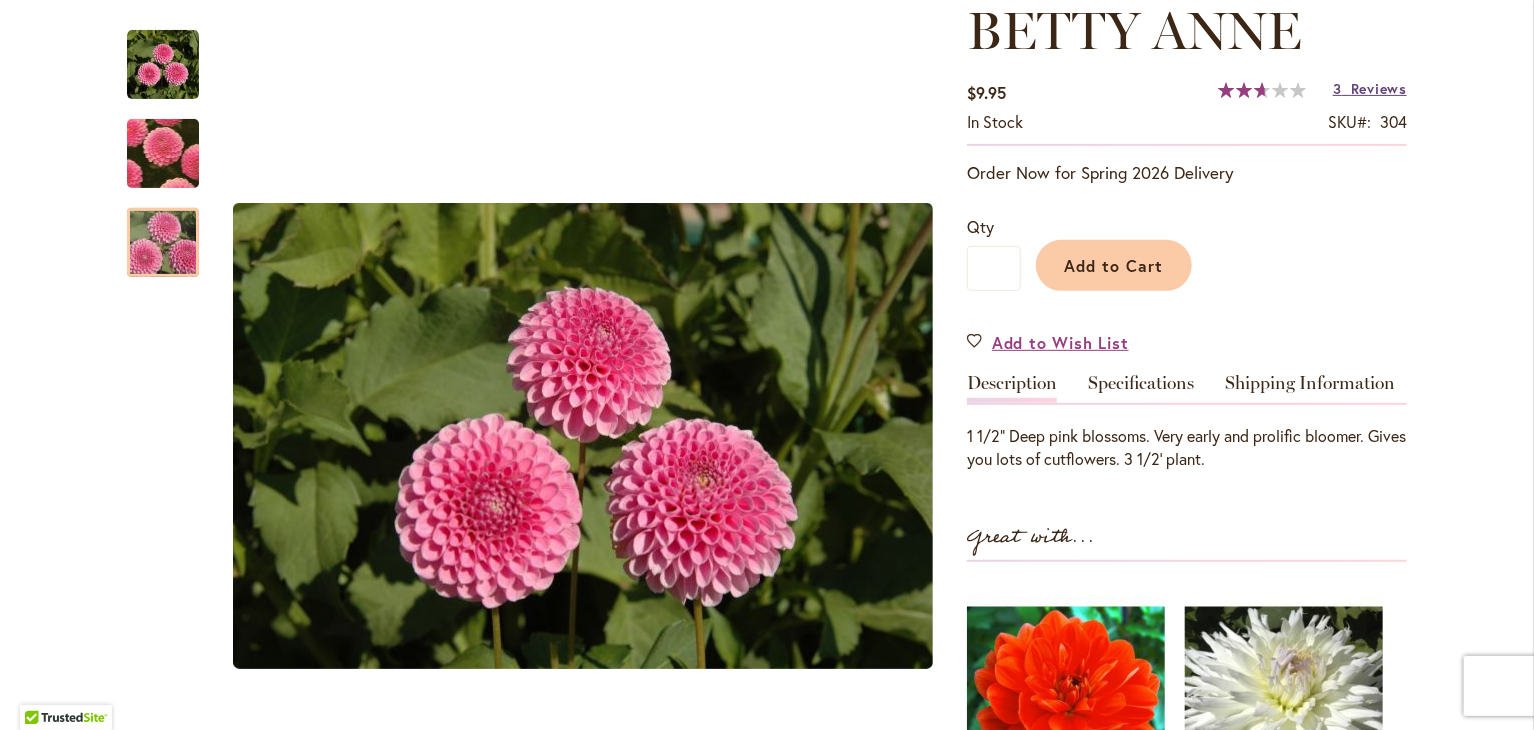 click on "Reviews" at bounding box center [1379, 88] 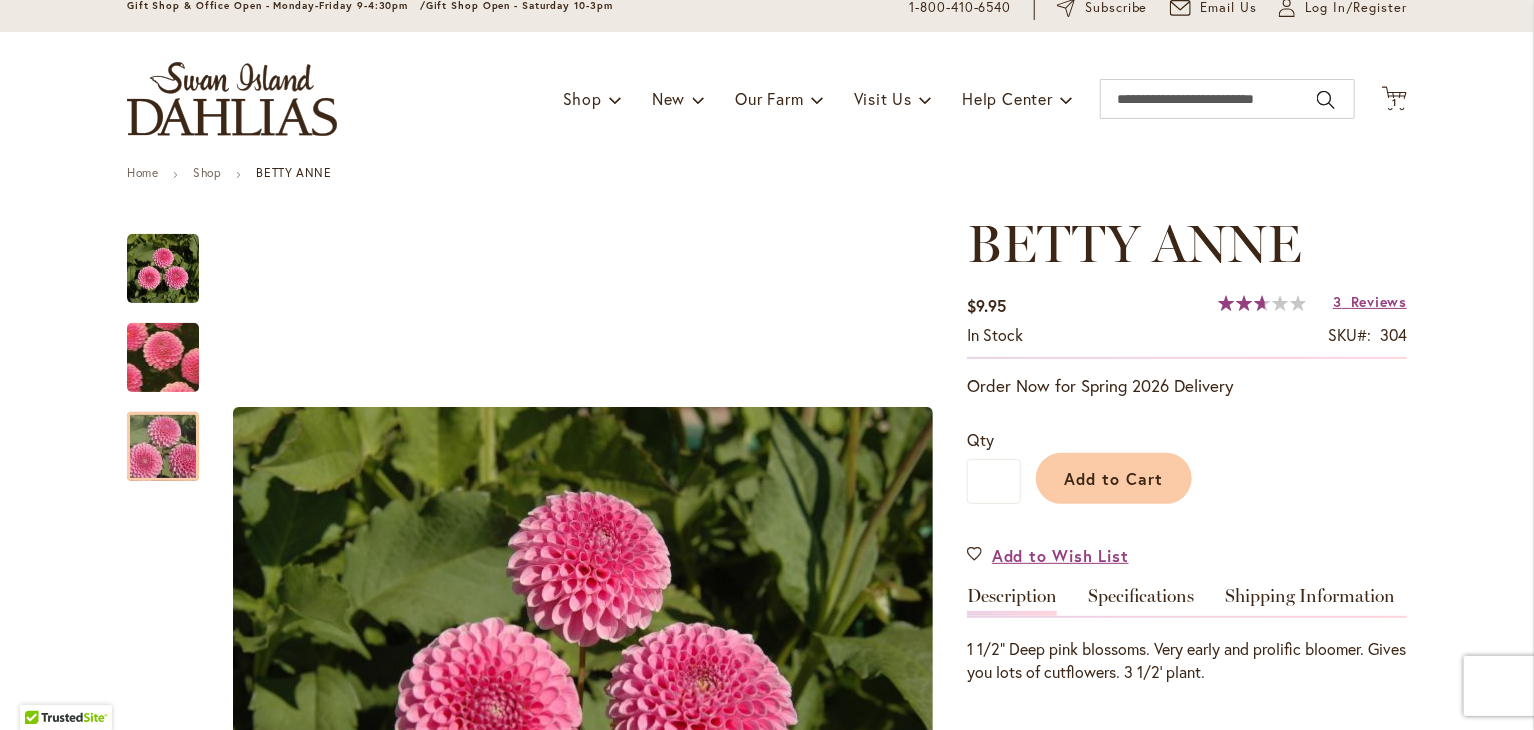 scroll, scrollTop: 0, scrollLeft: 0, axis: both 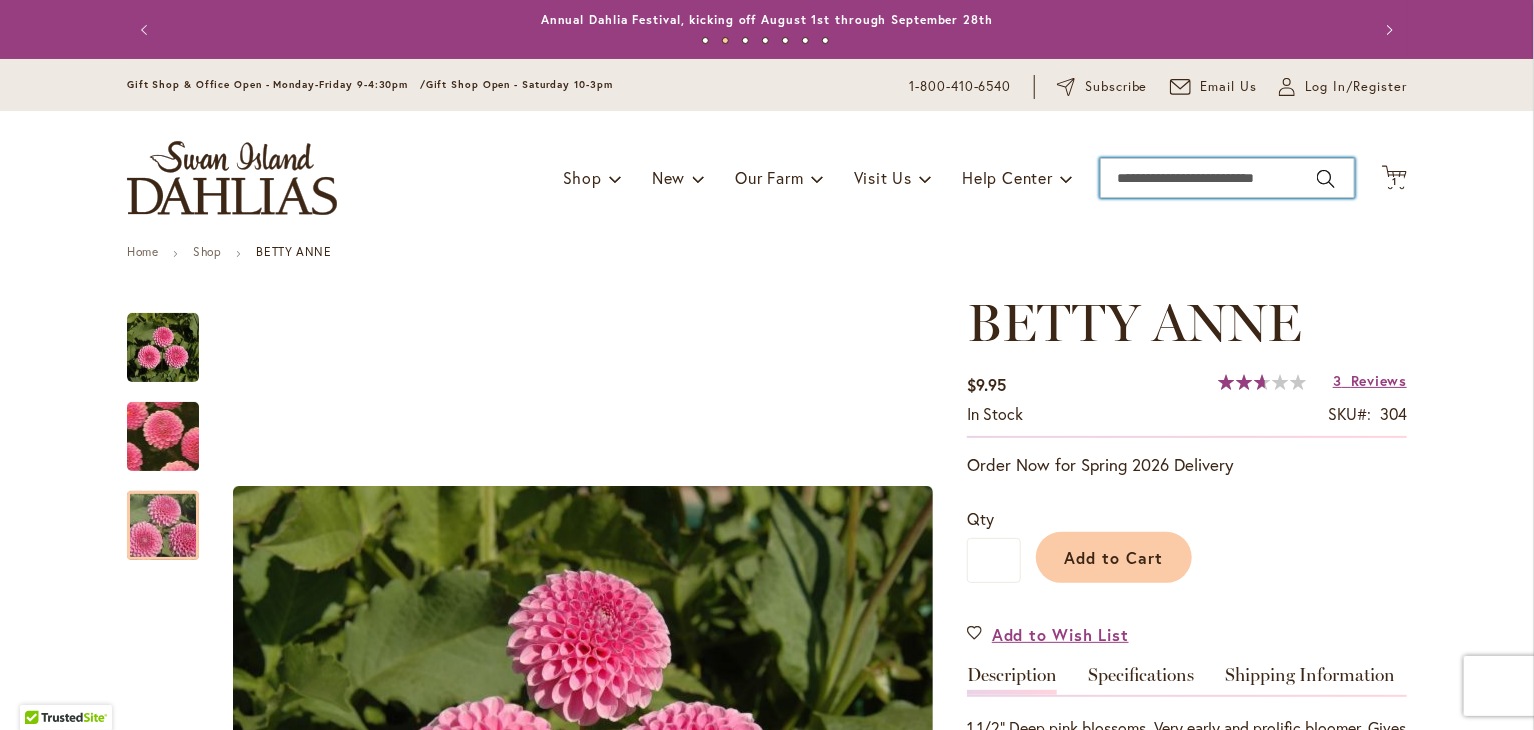 click on "Search" at bounding box center [1227, 178] 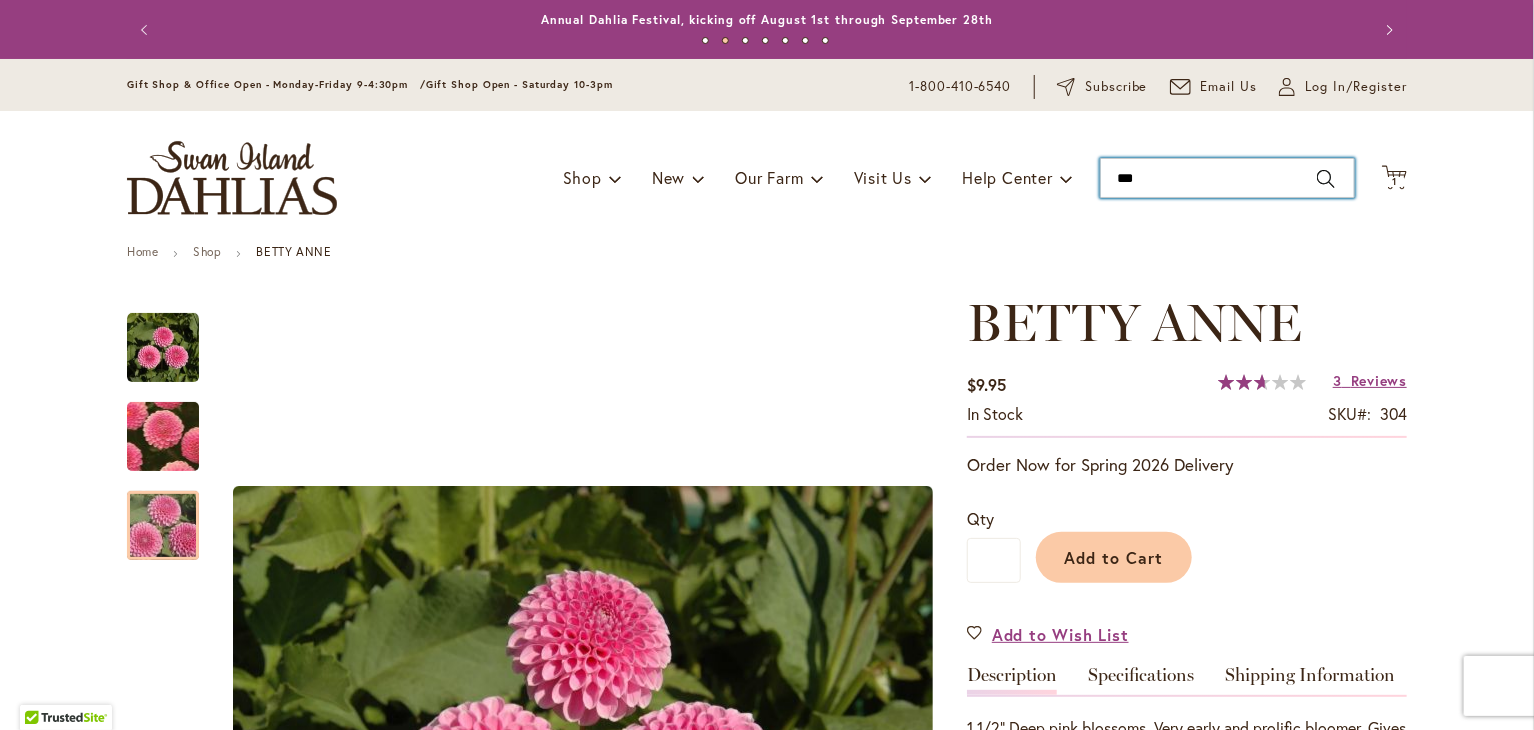 type on "****" 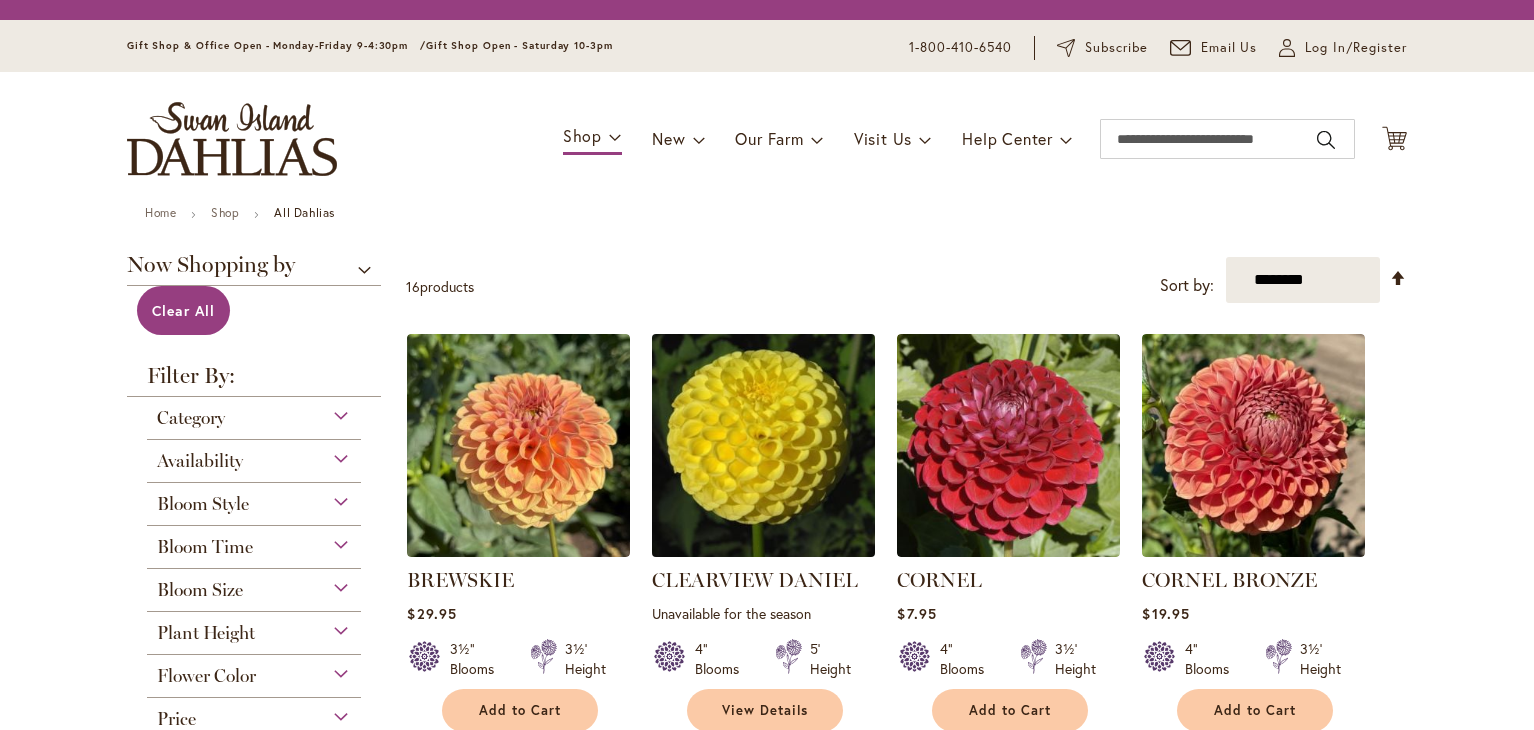 scroll, scrollTop: 0, scrollLeft: 0, axis: both 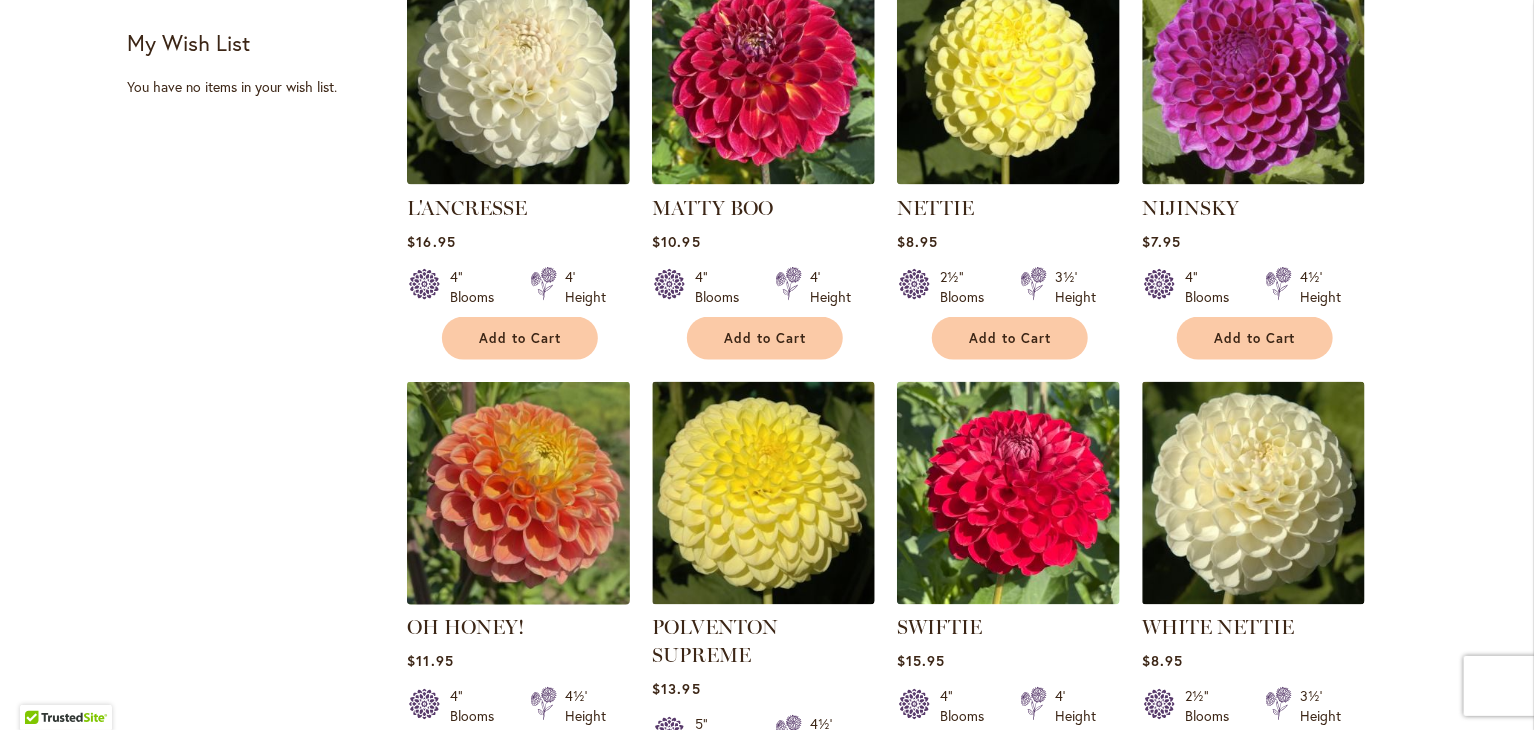 click at bounding box center (519, 493) 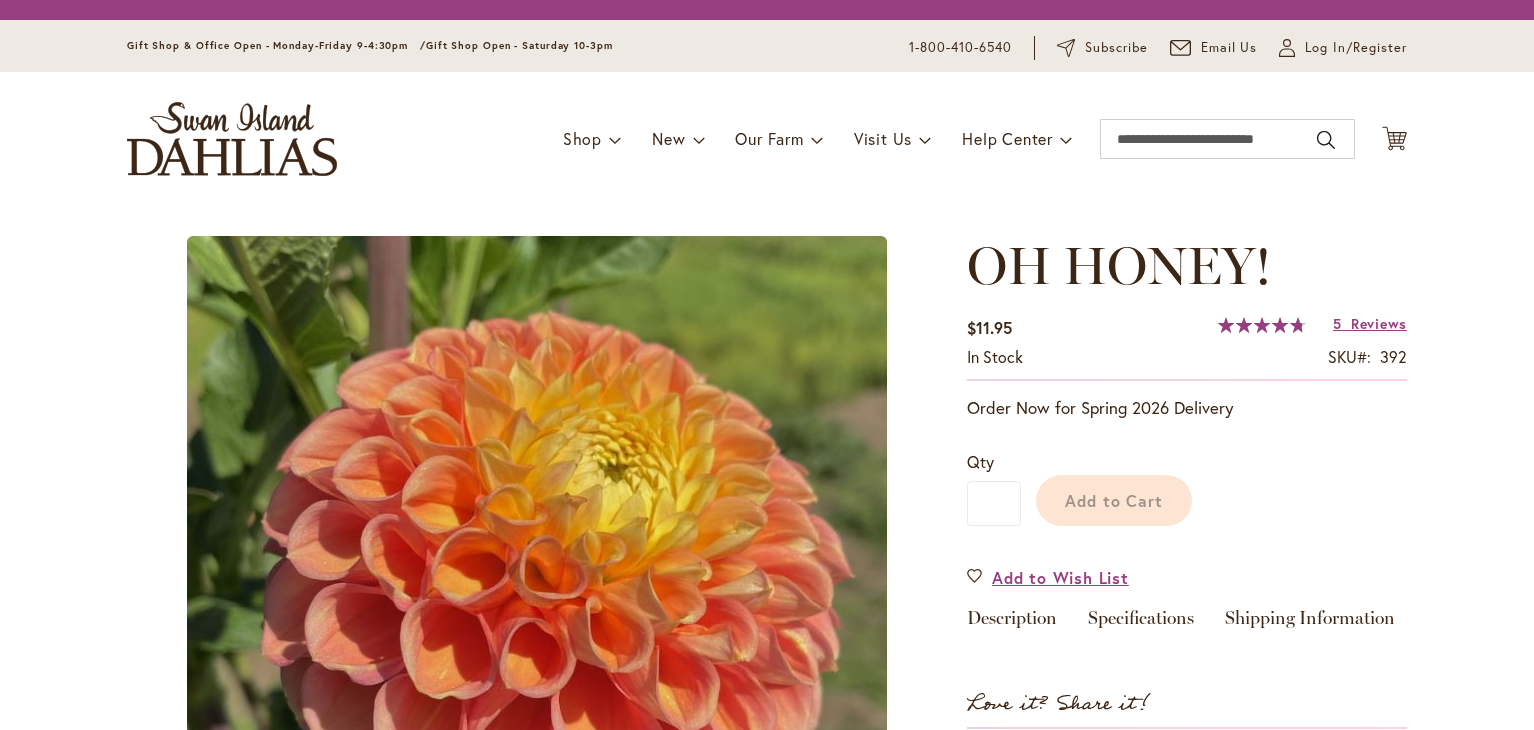 scroll, scrollTop: 0, scrollLeft: 0, axis: both 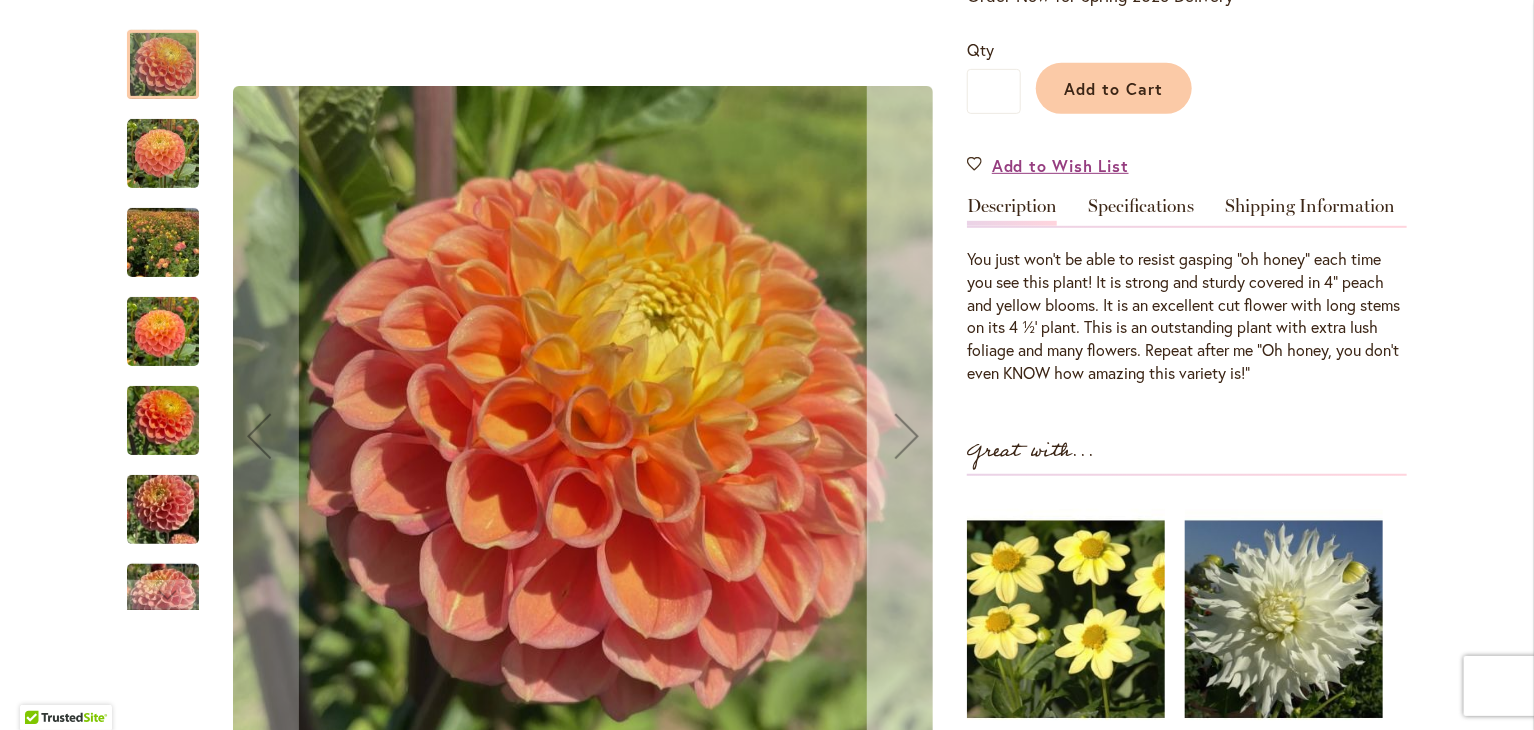 click at bounding box center (907, 436) 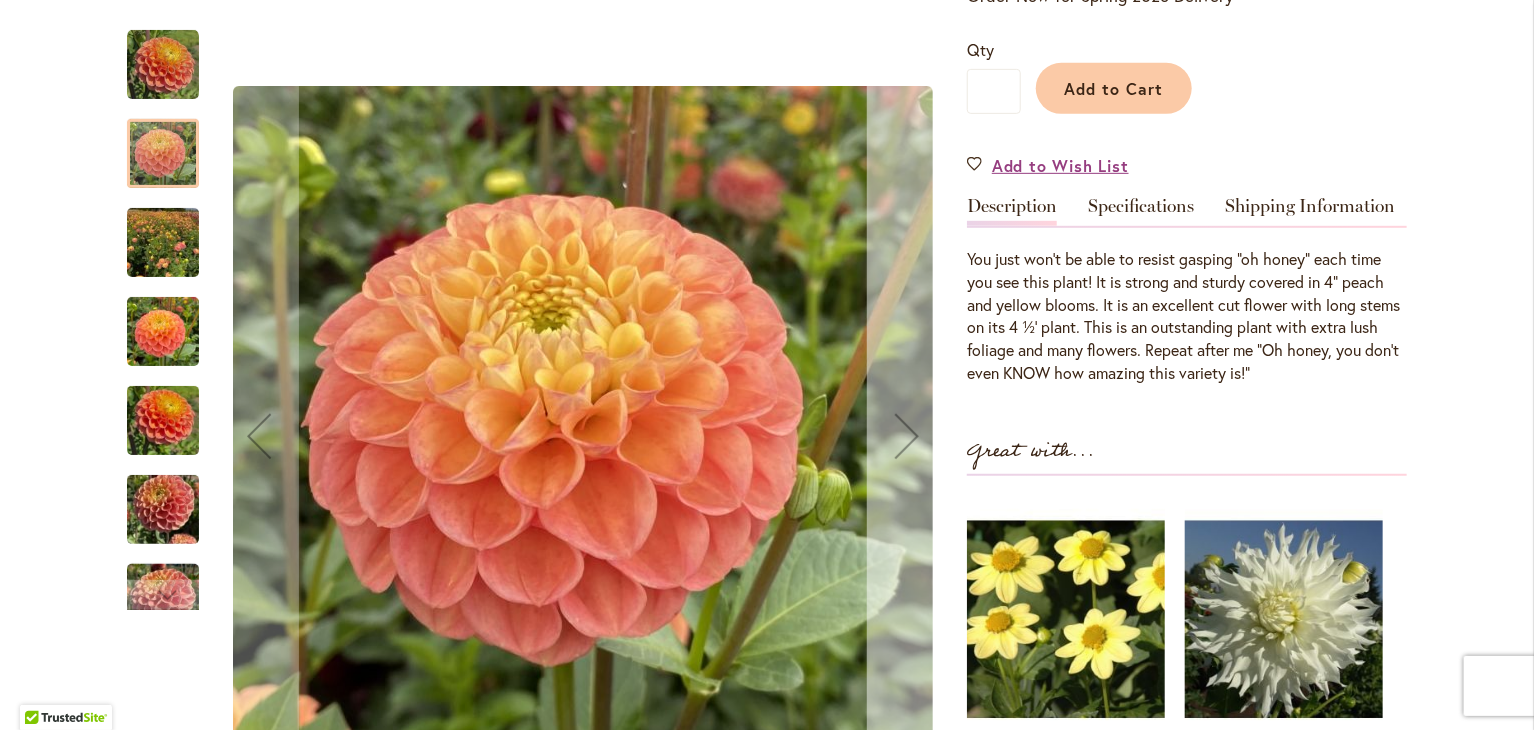 click at bounding box center (907, 436) 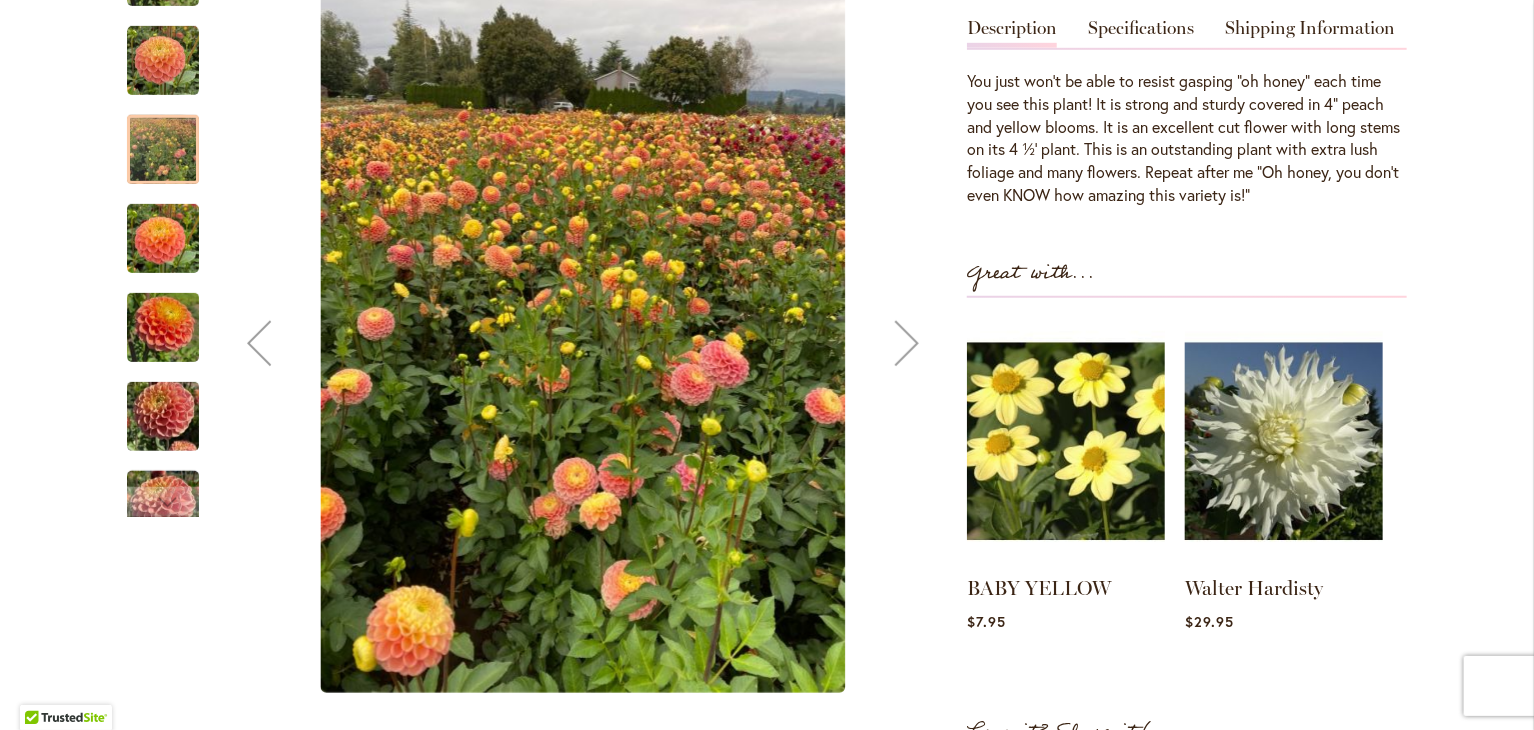 scroll, scrollTop: 643, scrollLeft: 0, axis: vertical 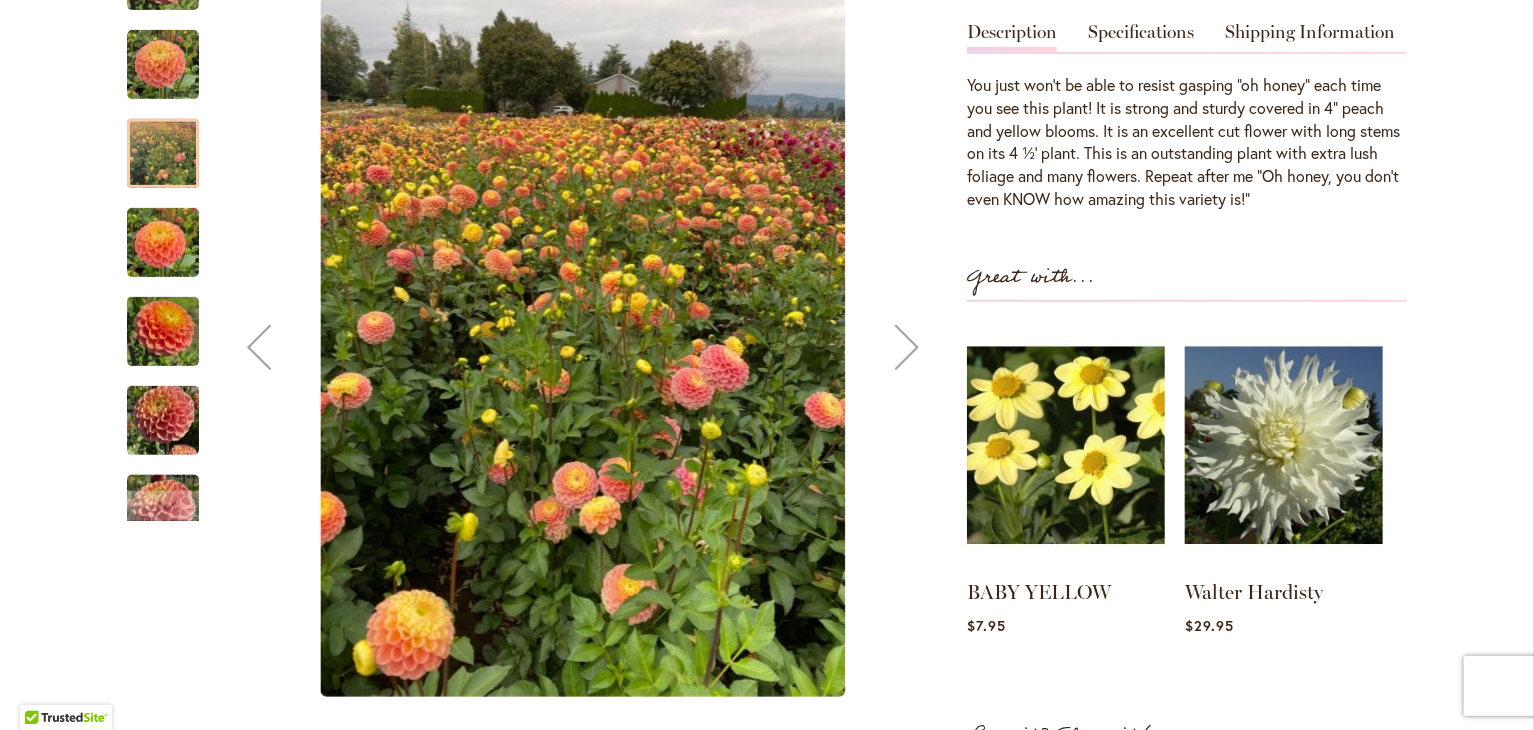 click at bounding box center (907, 347) 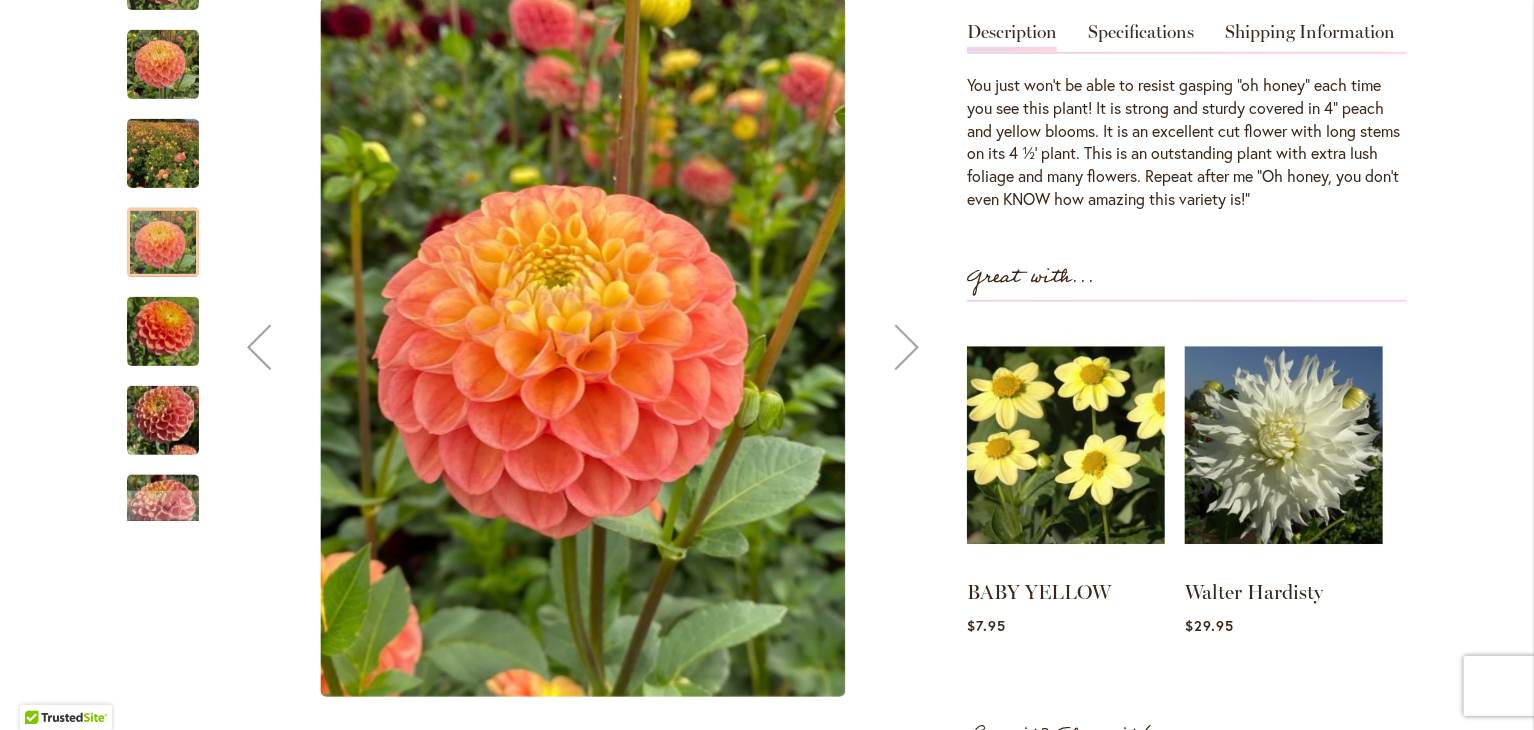 click at bounding box center (907, 347) 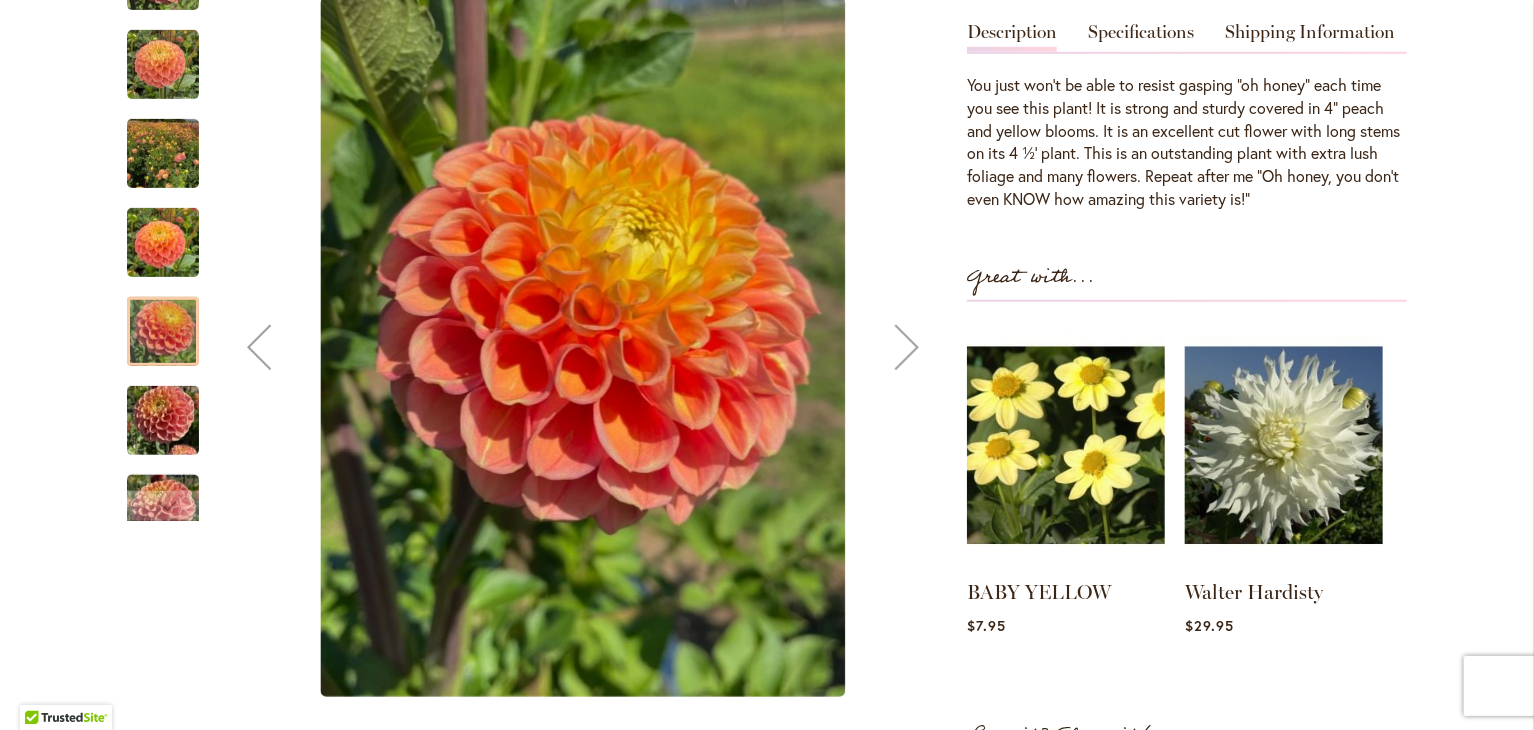click at bounding box center (907, 347) 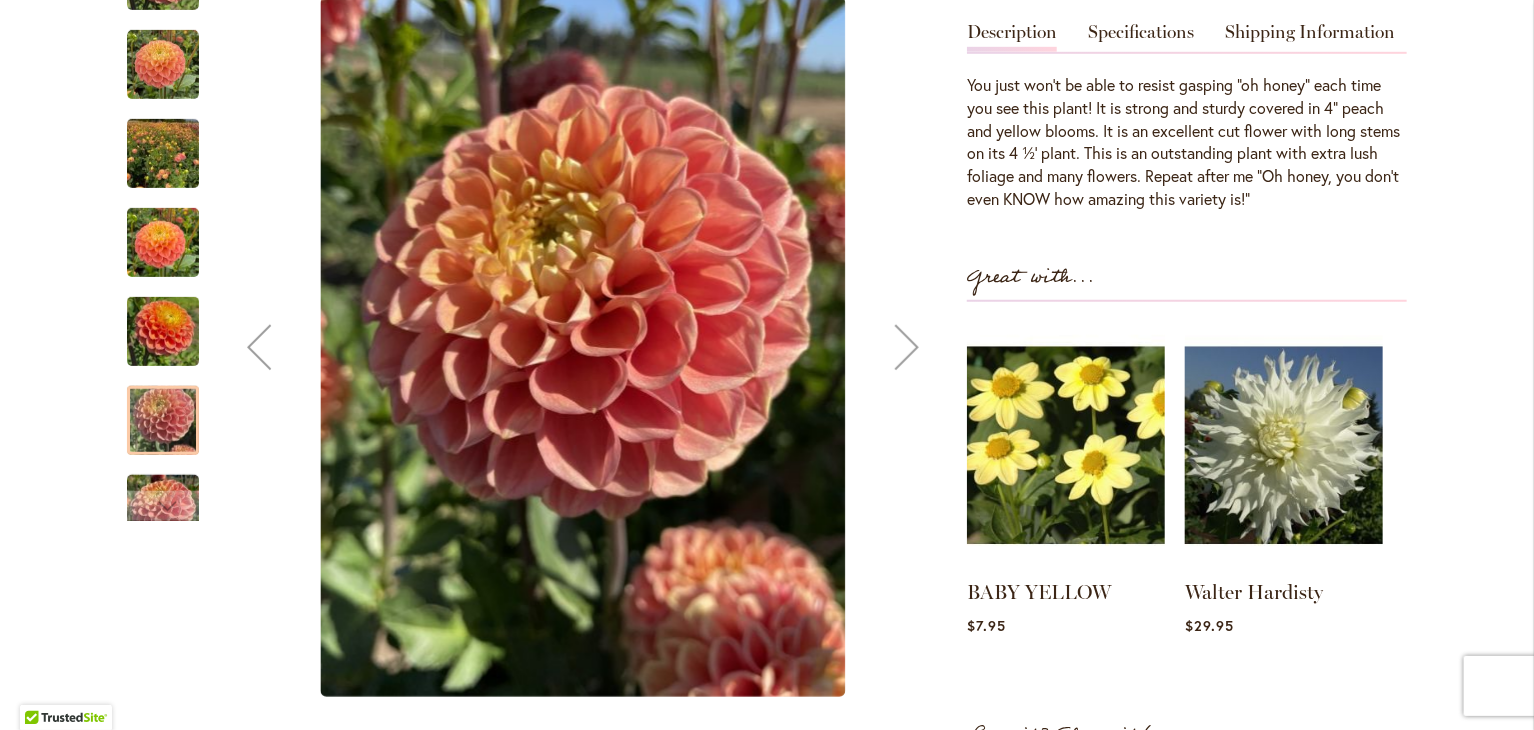 click at bounding box center (907, 347) 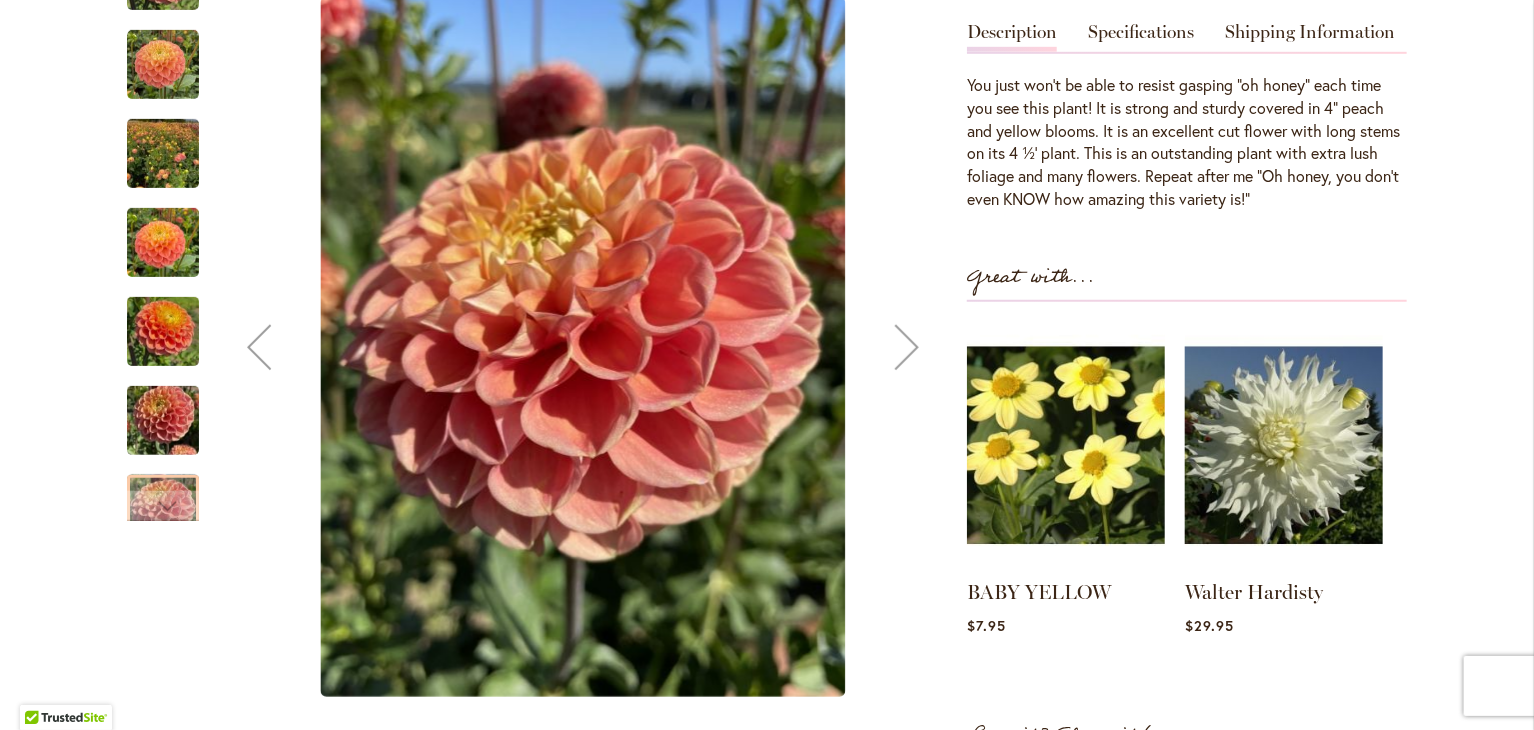 click at bounding box center [907, 347] 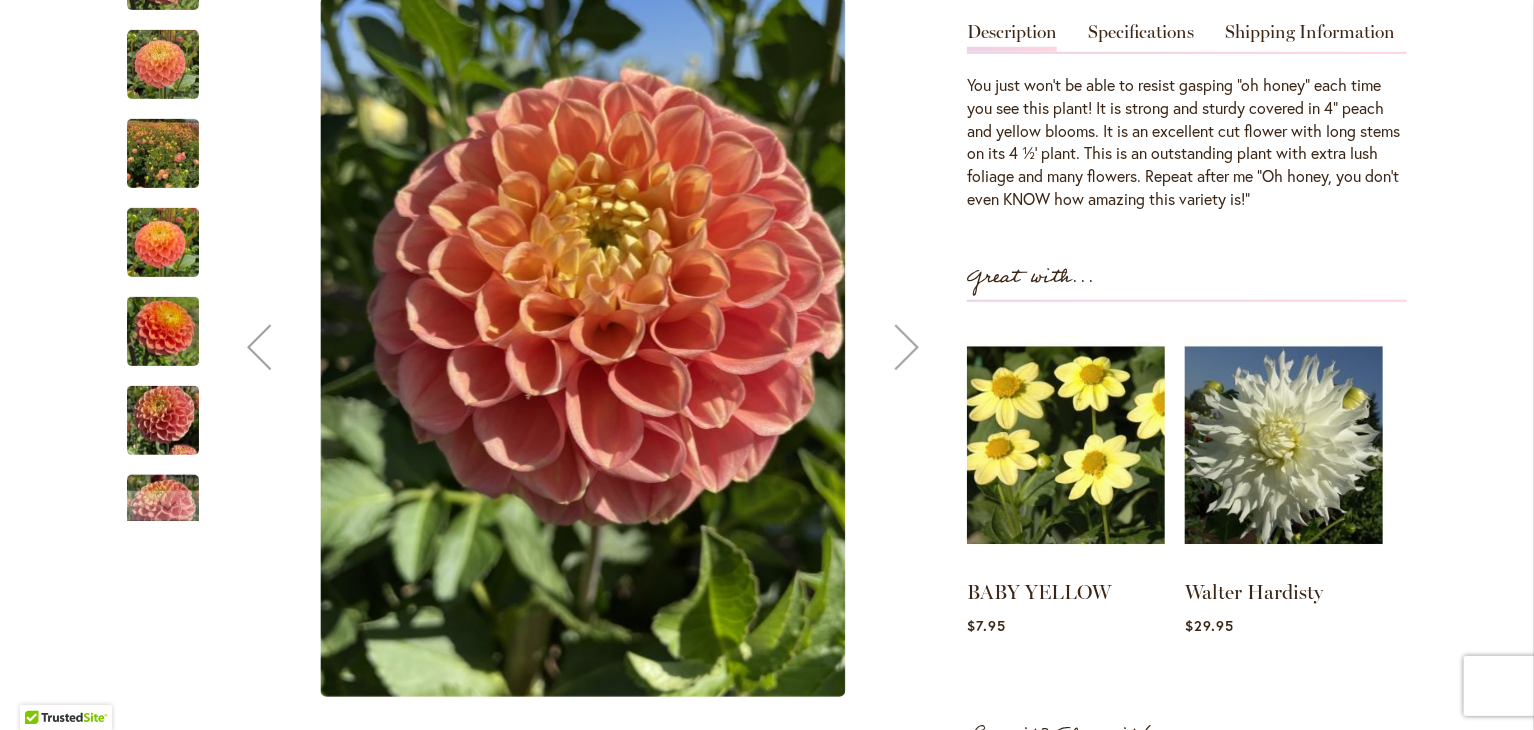 click at bounding box center [907, 347] 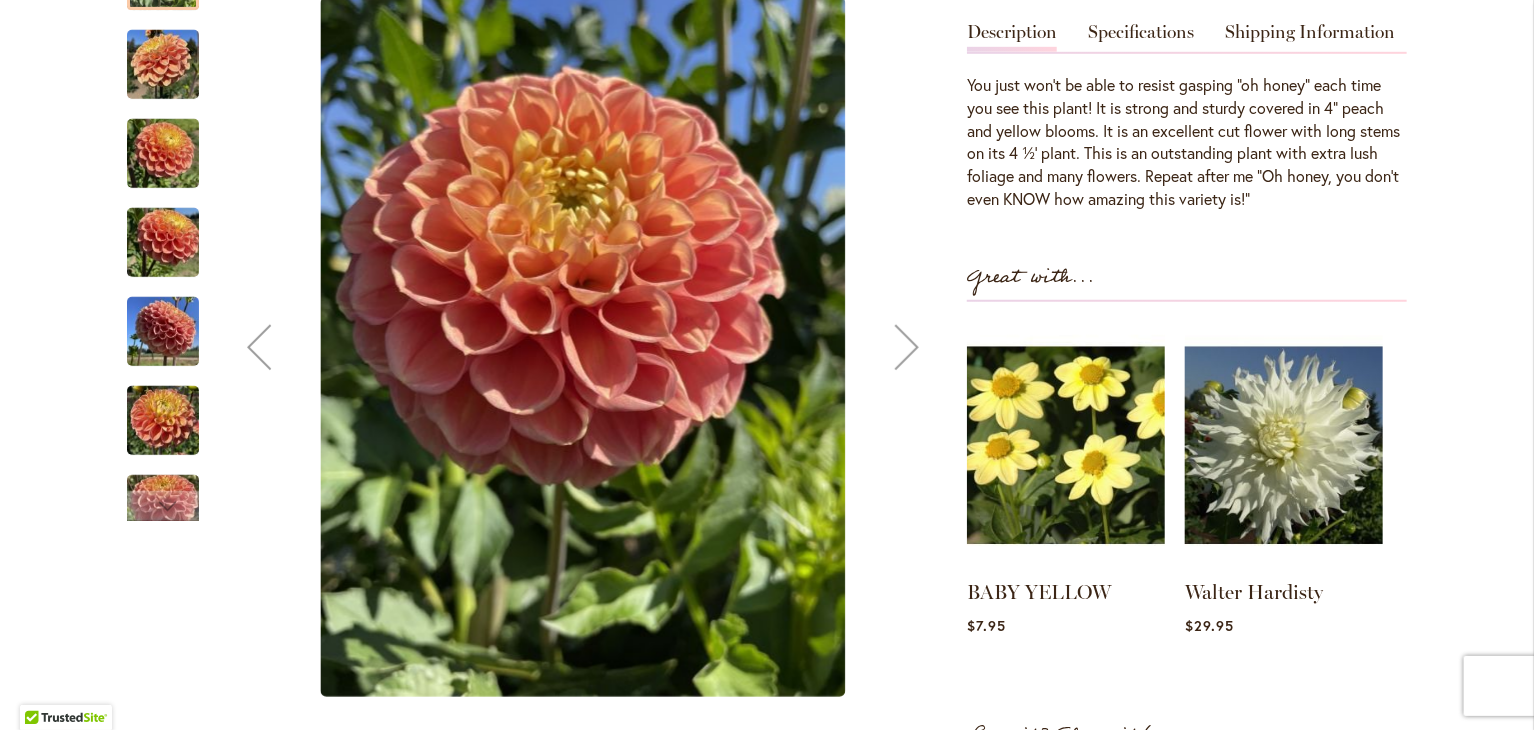 click at bounding box center (907, 347) 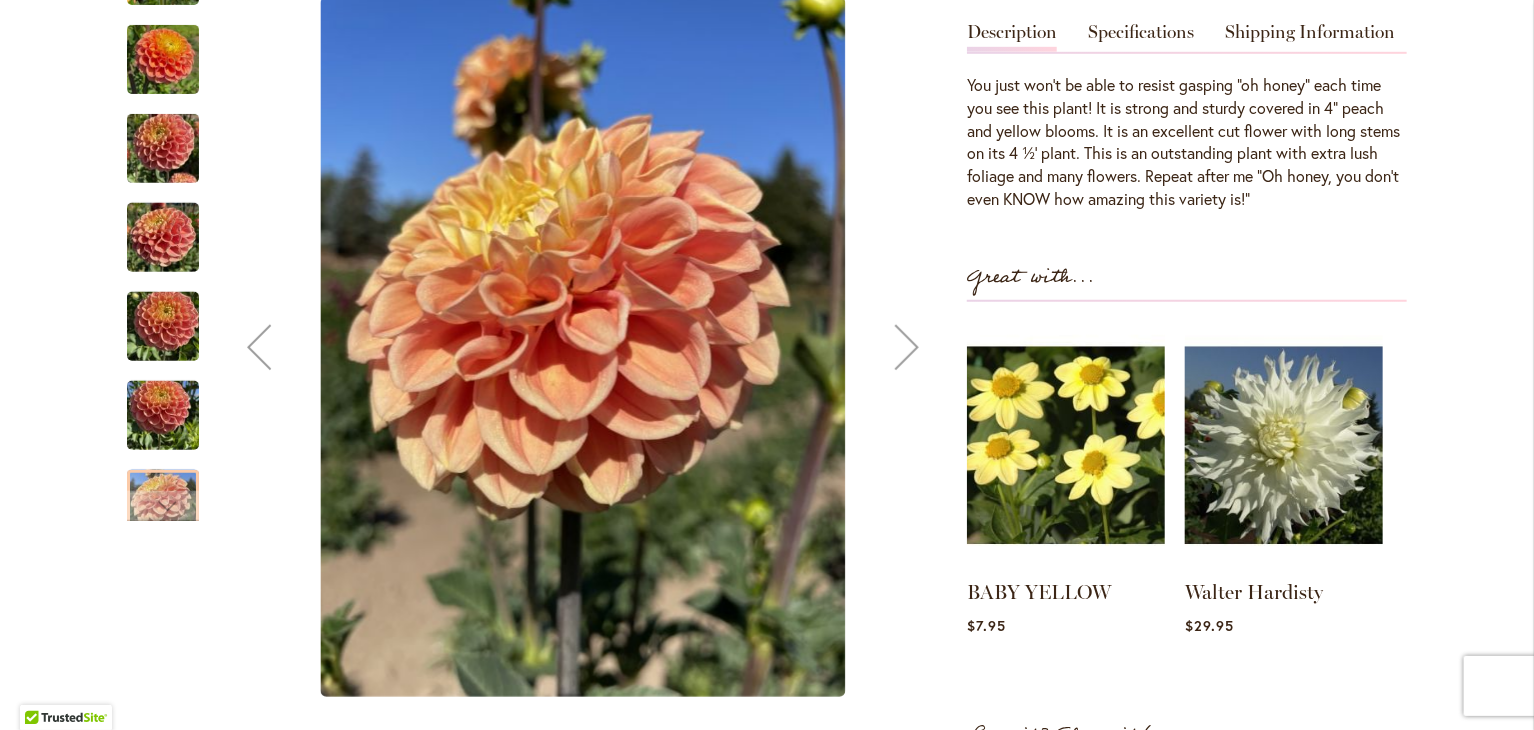 click at bounding box center [907, 347] 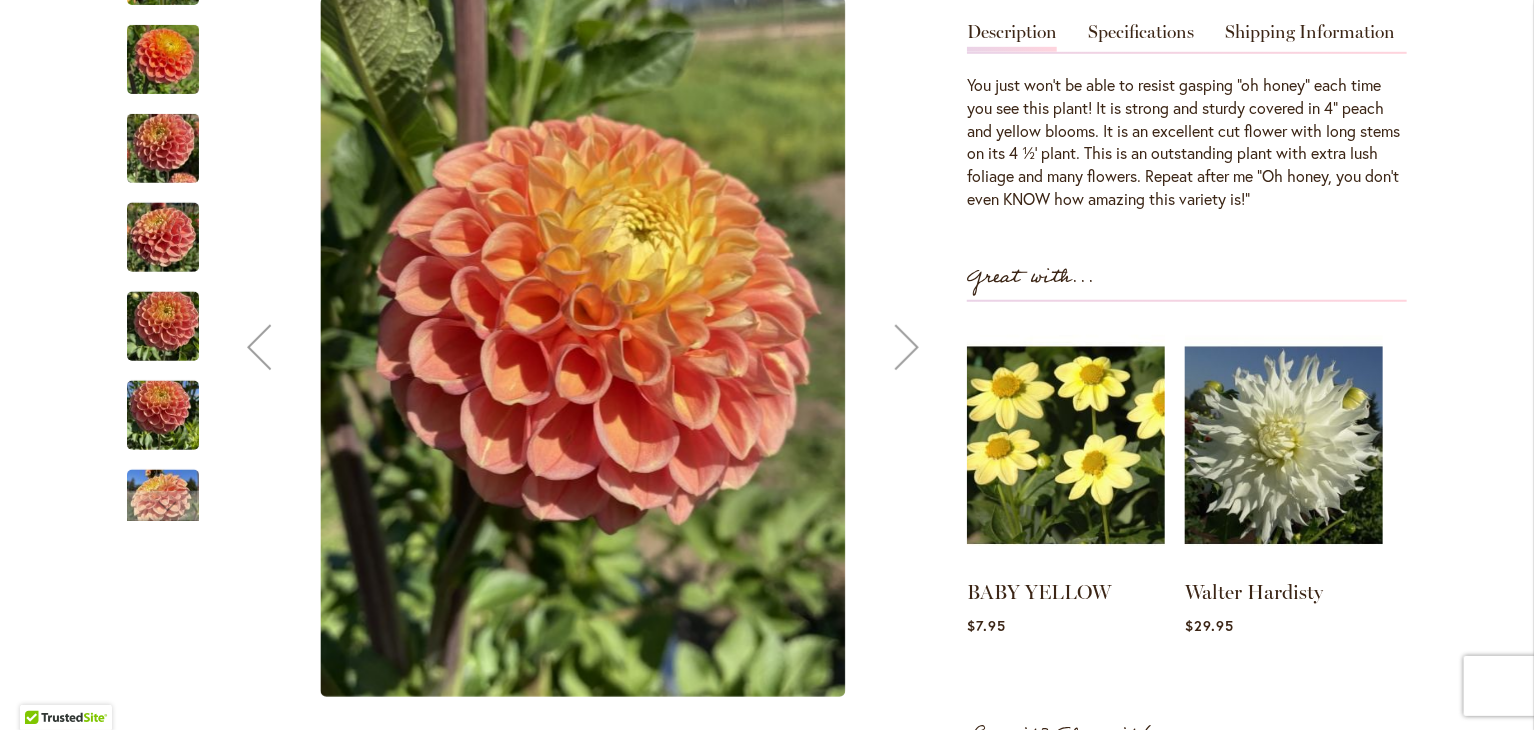 click at bounding box center (907, 347) 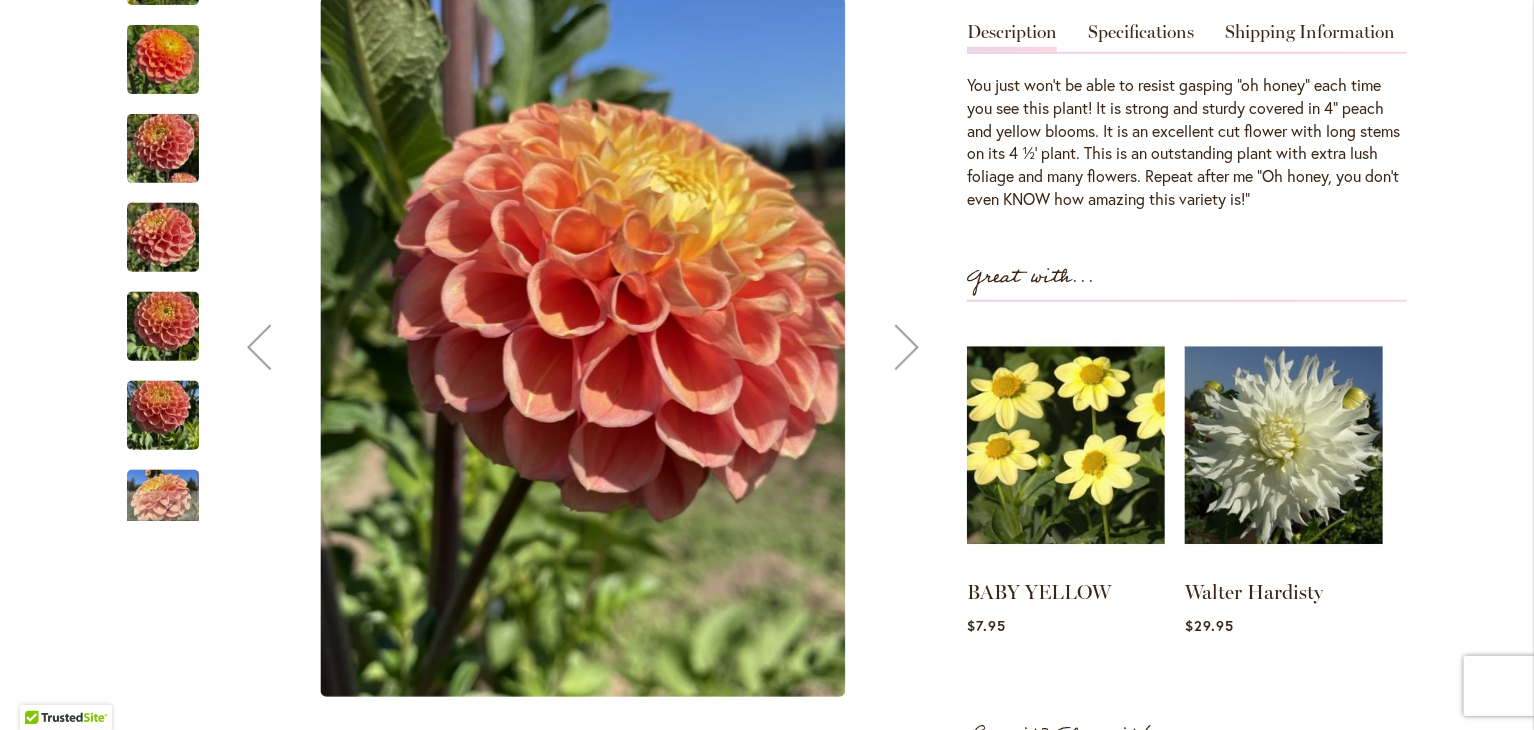 click at bounding box center [907, 347] 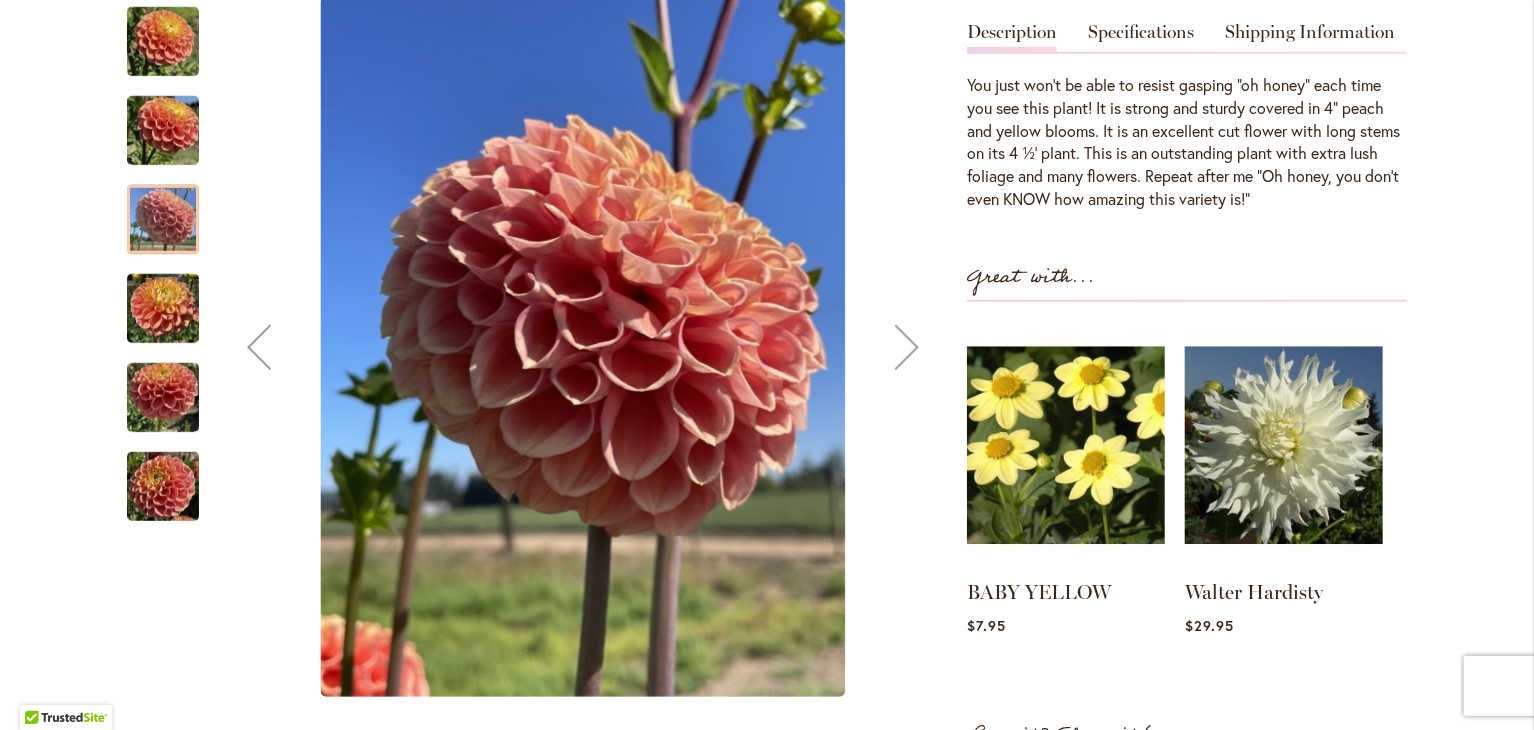click at bounding box center [907, 347] 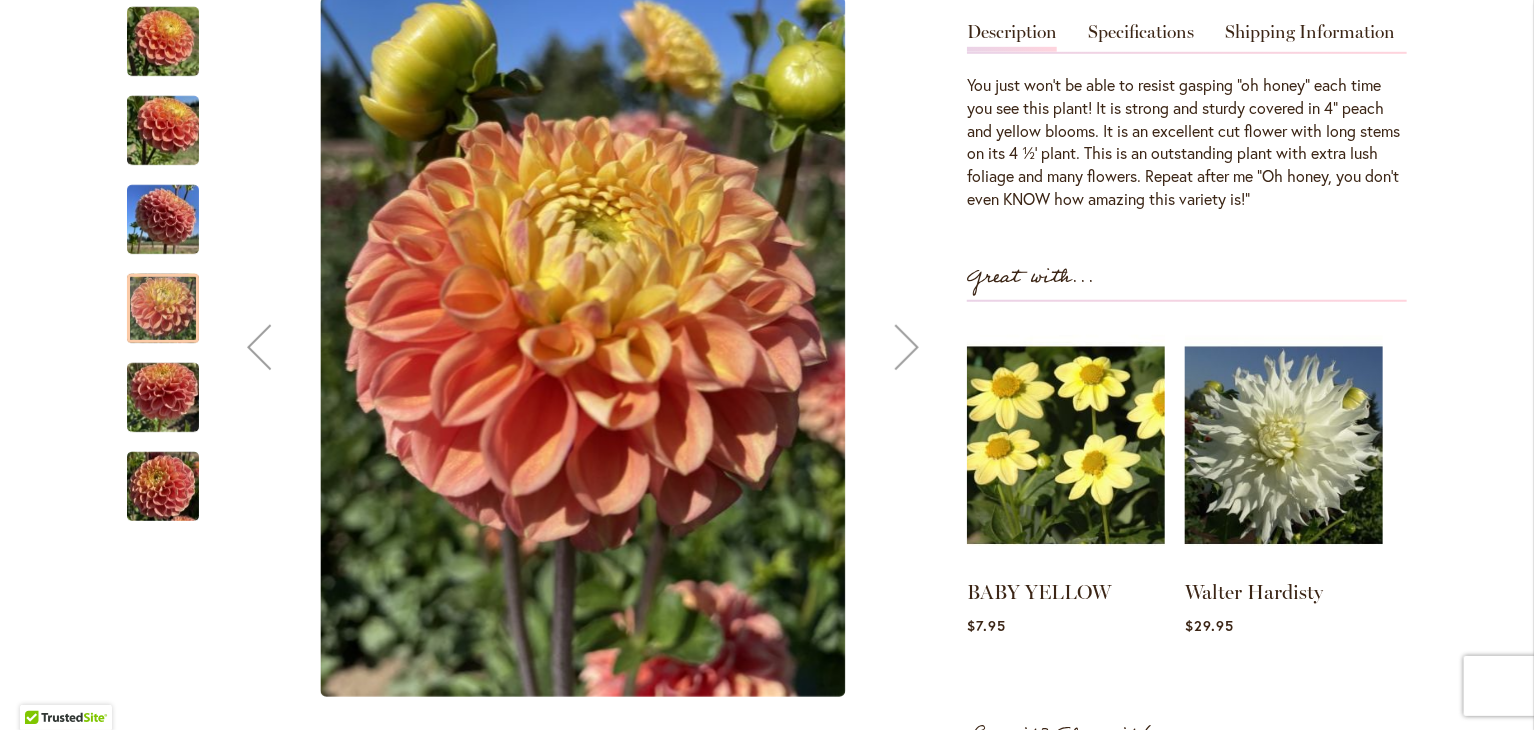 click at bounding box center [907, 347] 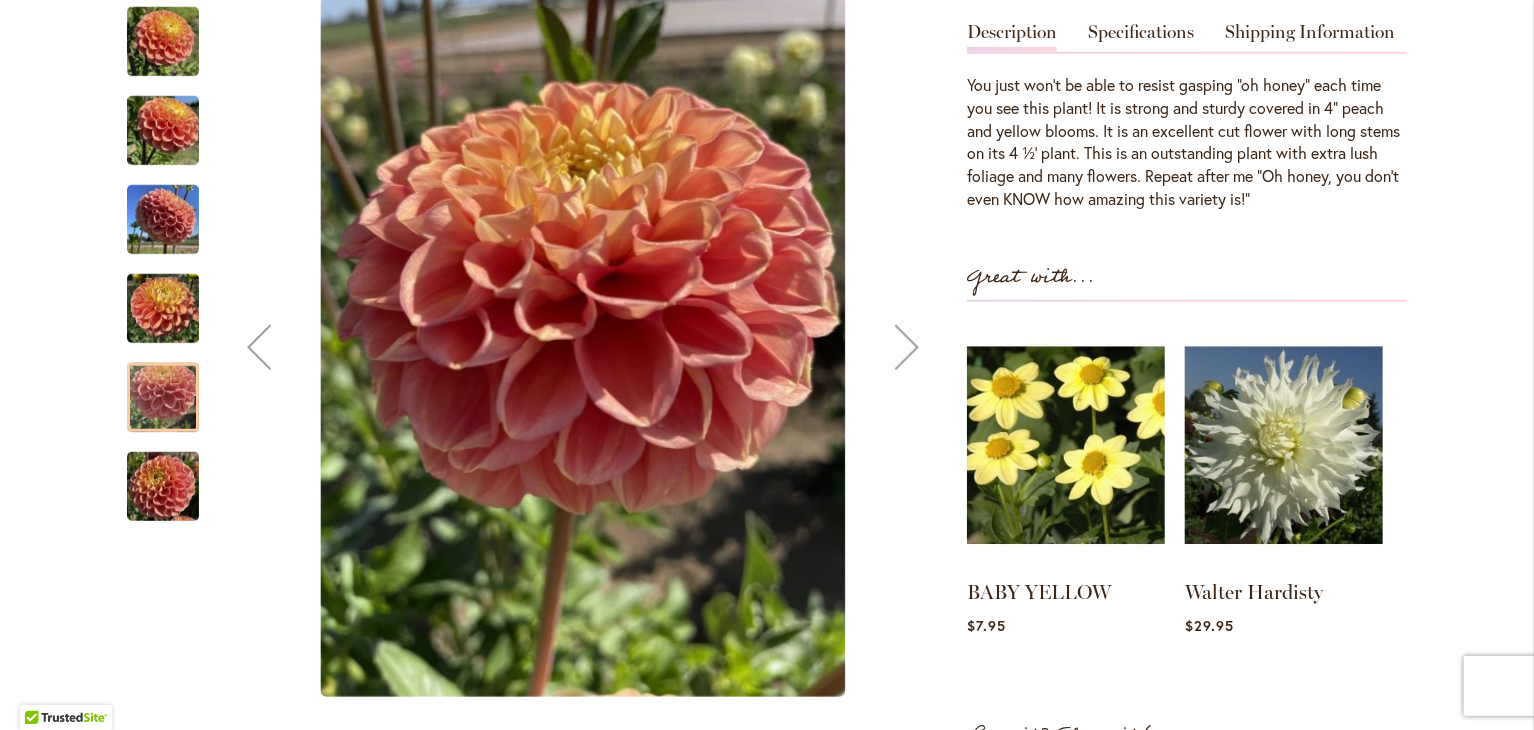 click at bounding box center [907, 347] 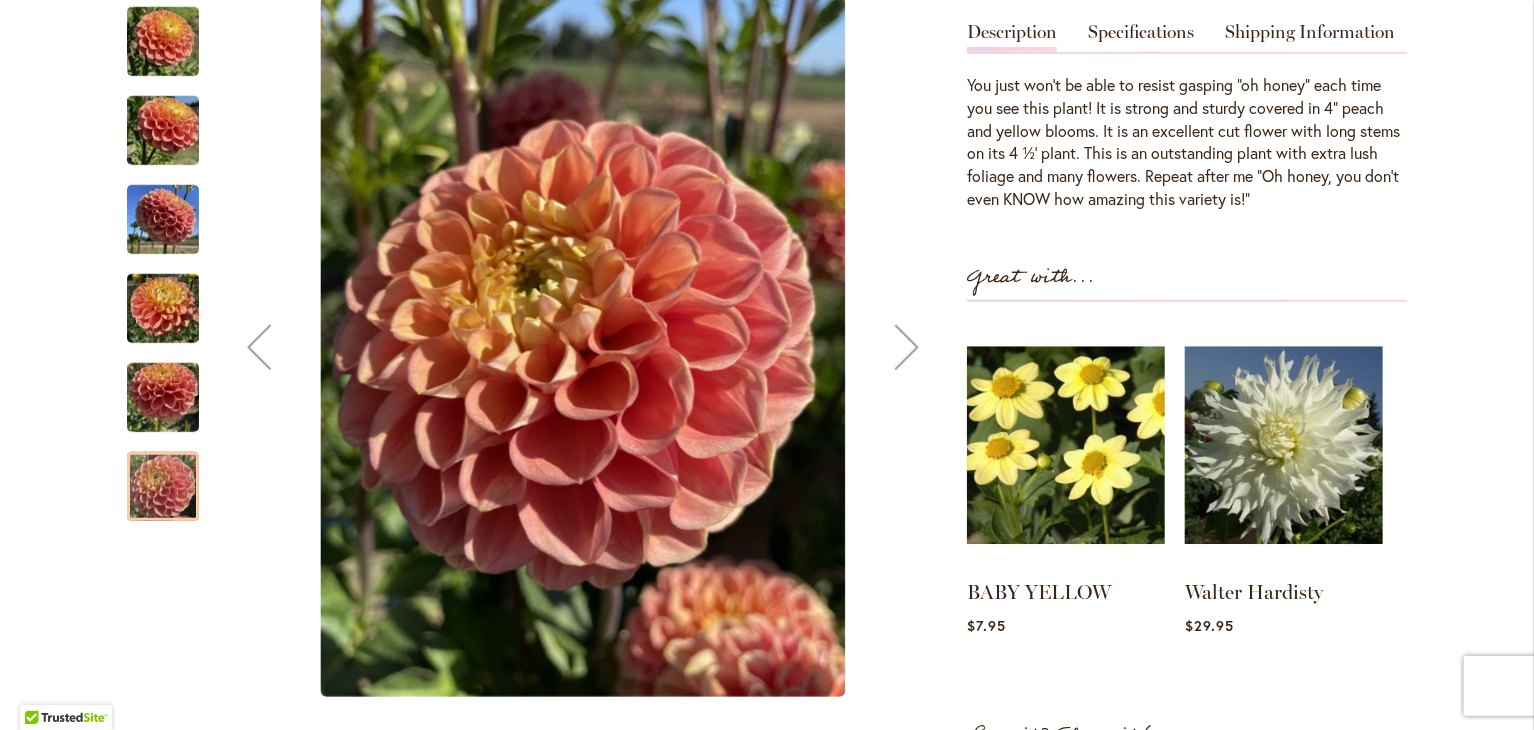 click at bounding box center [907, 347] 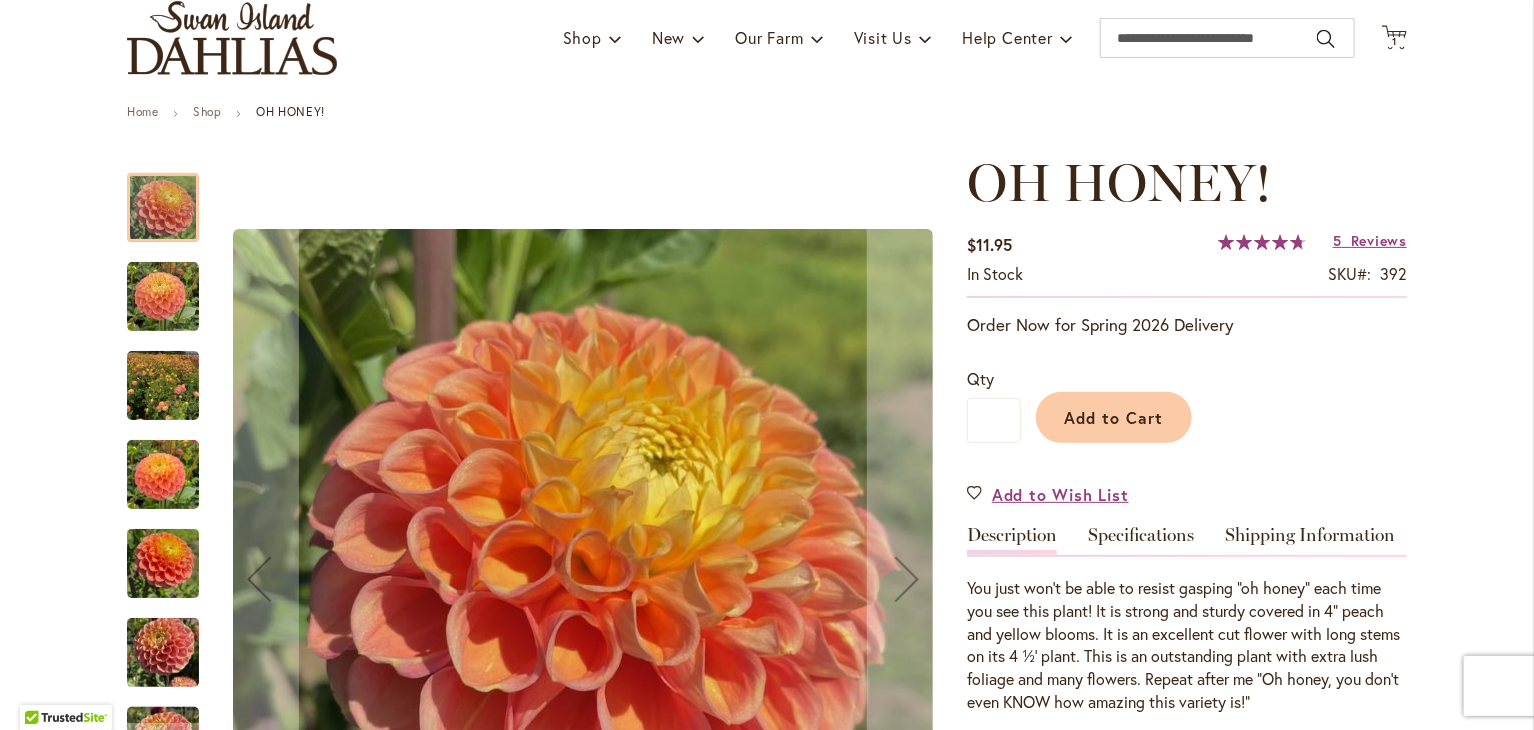 scroll, scrollTop: 139, scrollLeft: 0, axis: vertical 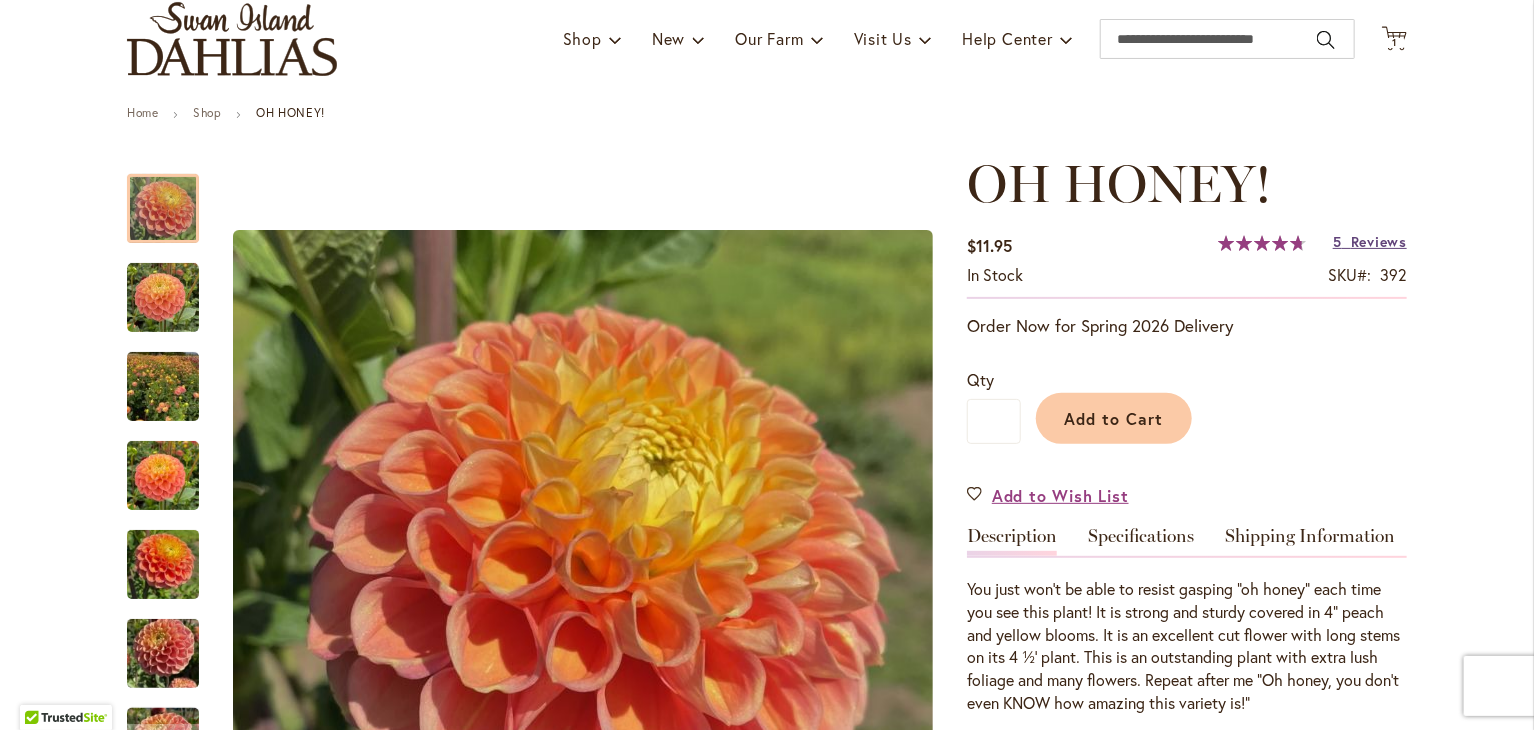 click on "Reviews" at bounding box center (1379, 241) 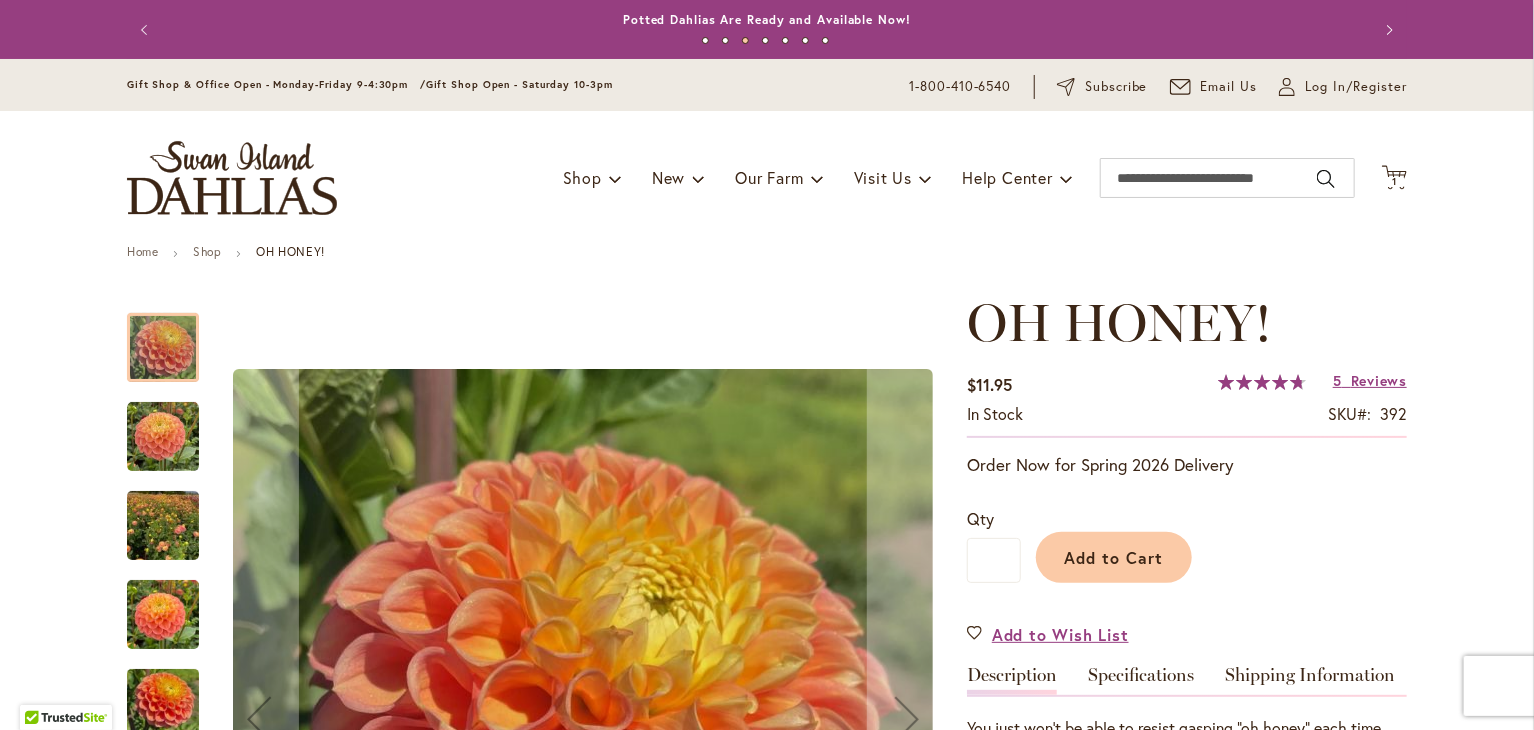 scroll, scrollTop: 0, scrollLeft: 0, axis: both 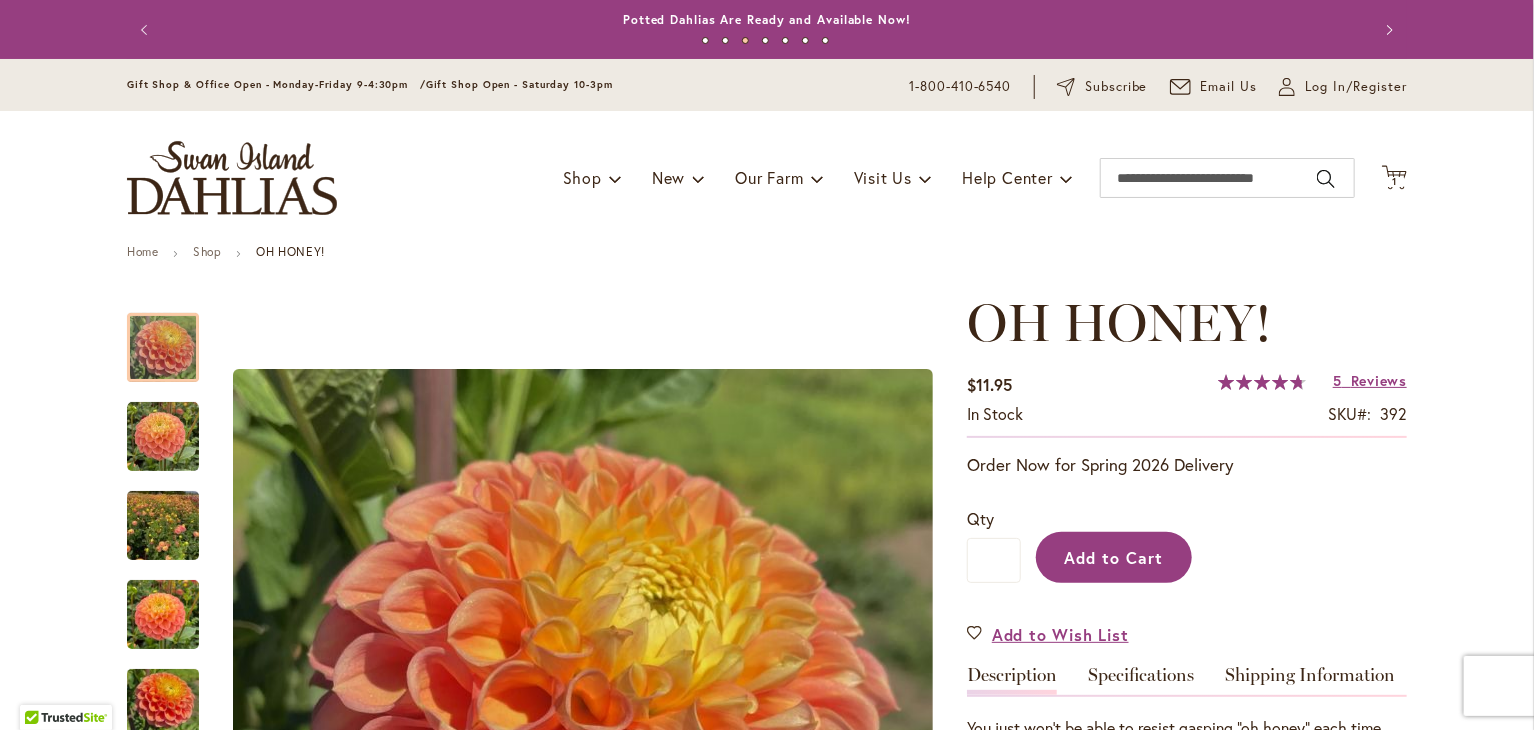 click on "Add to Cart" at bounding box center [1114, 557] 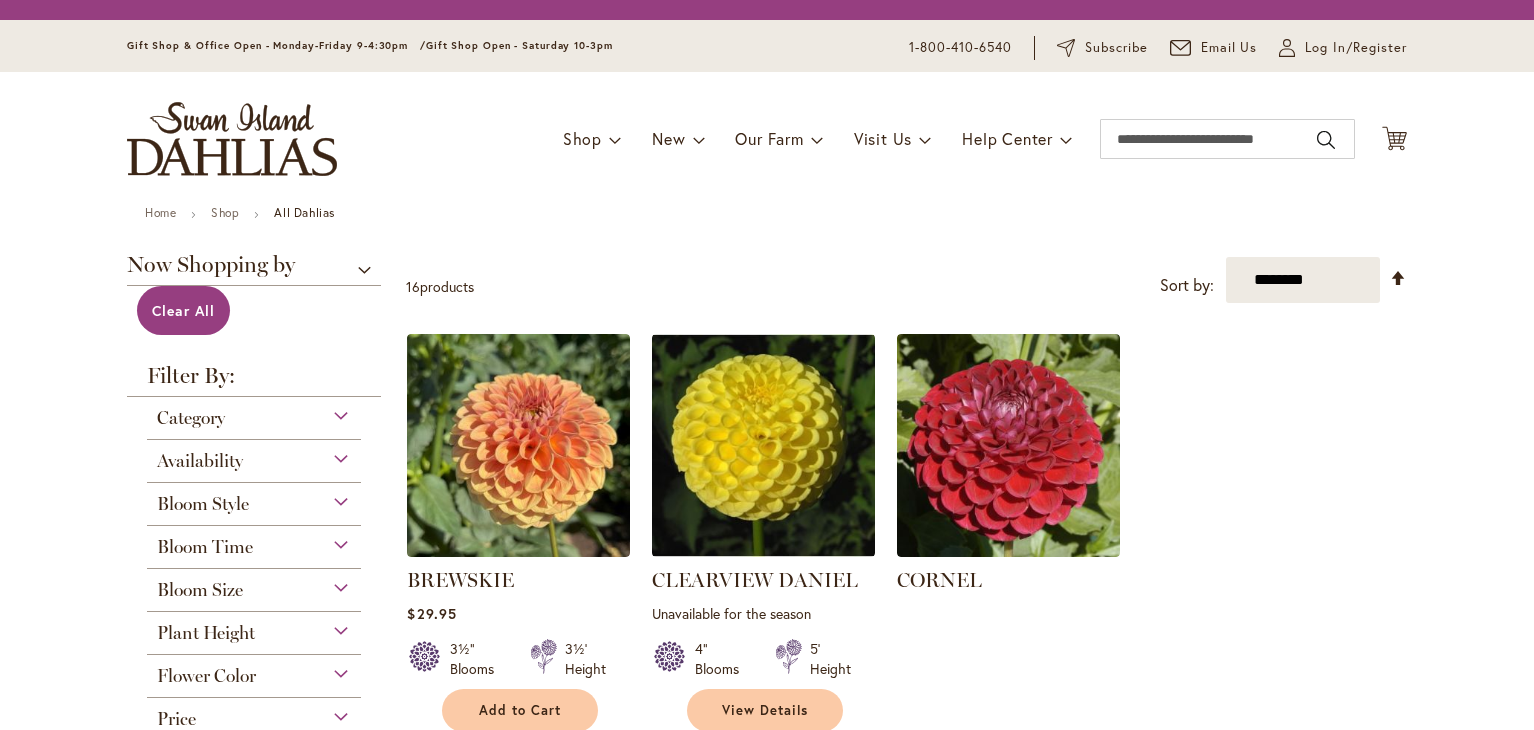 scroll, scrollTop: 0, scrollLeft: 0, axis: both 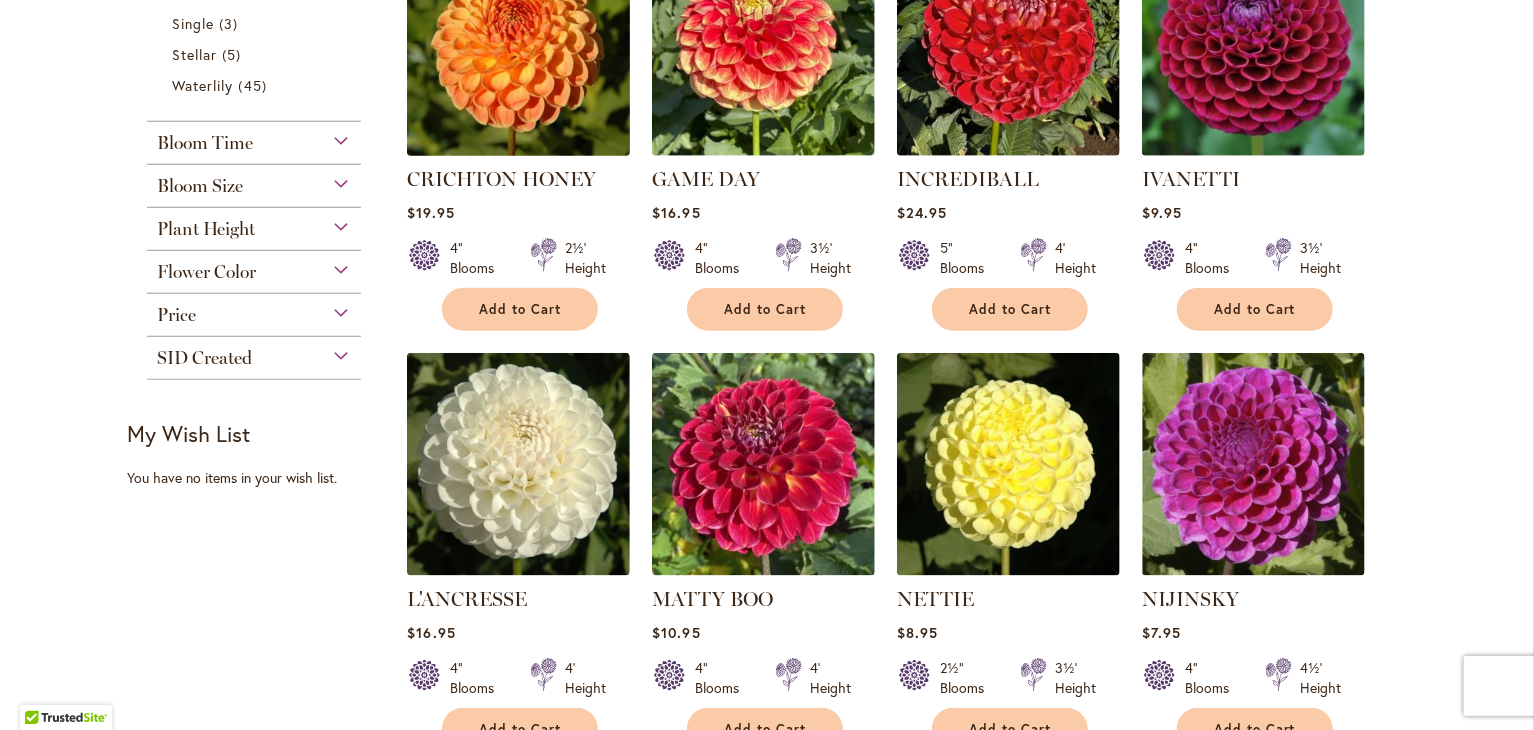 click at bounding box center (519, 44) 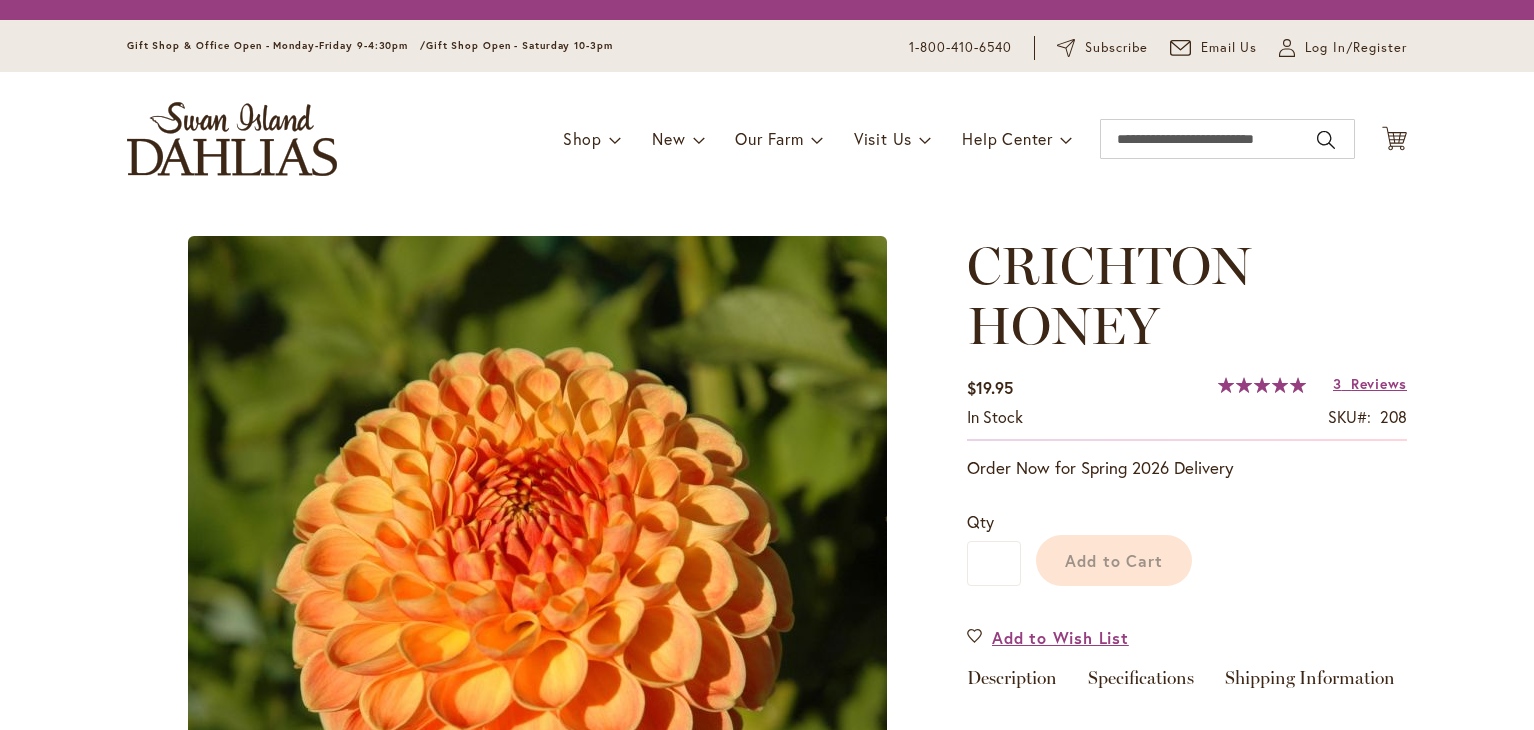 scroll, scrollTop: 0, scrollLeft: 0, axis: both 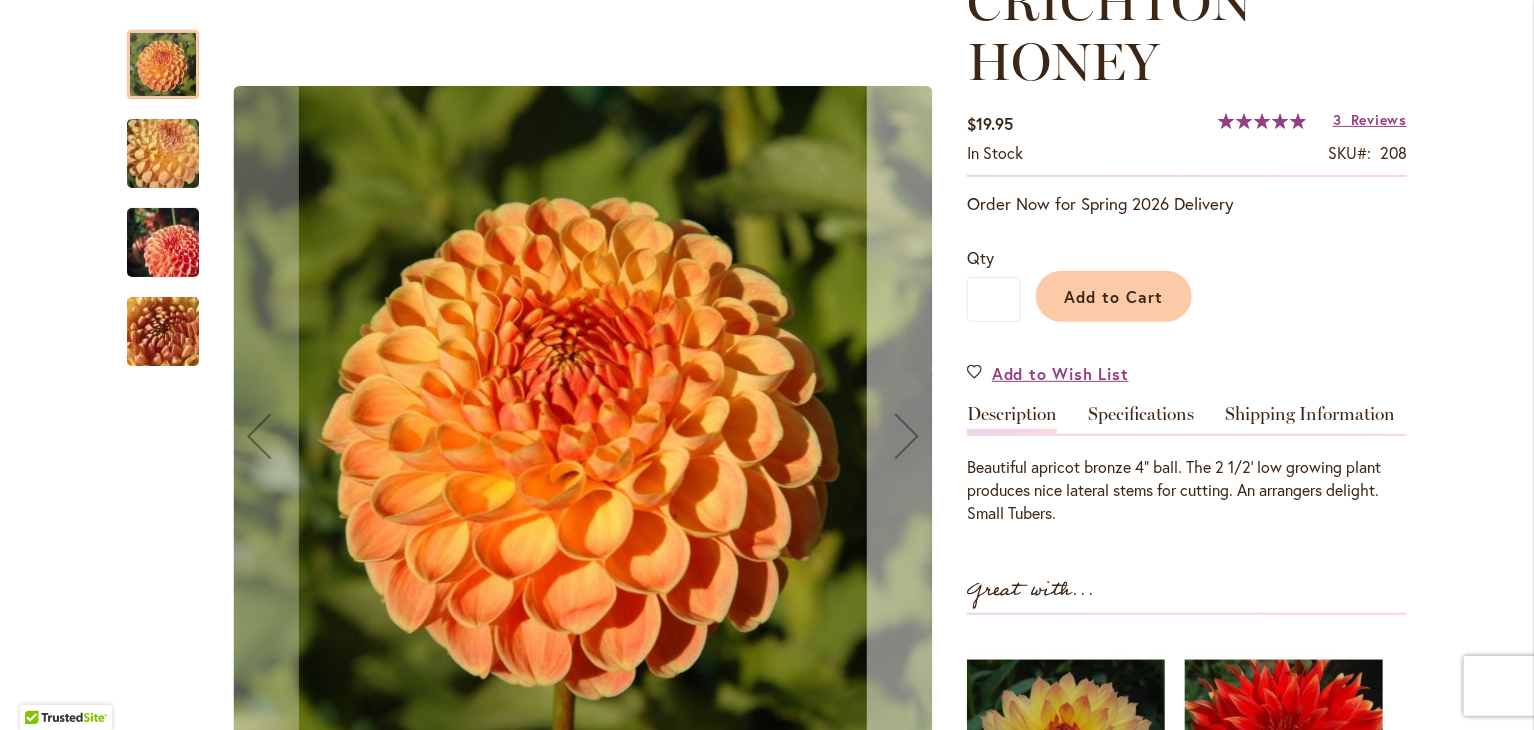 click at bounding box center [907, 436] 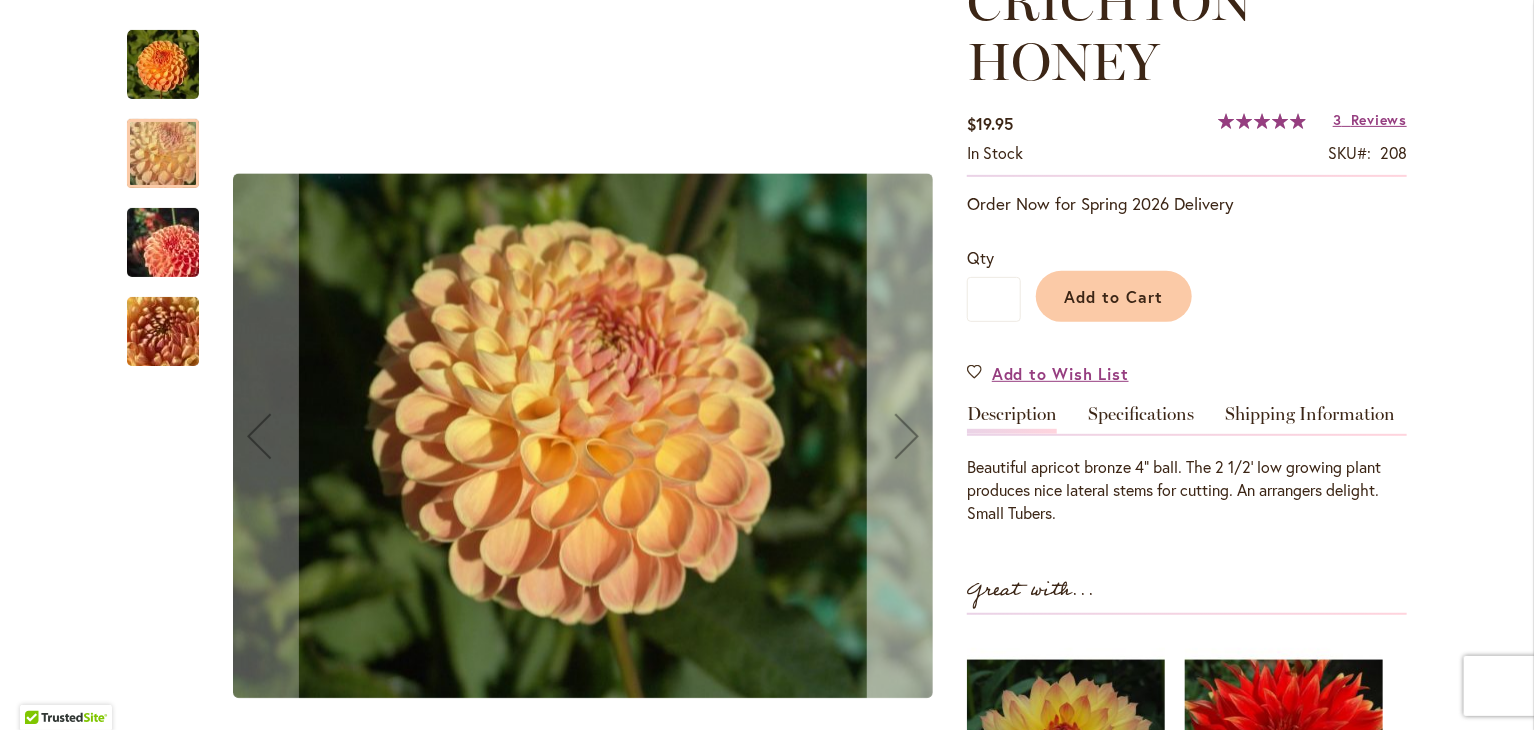click at bounding box center [907, 436] 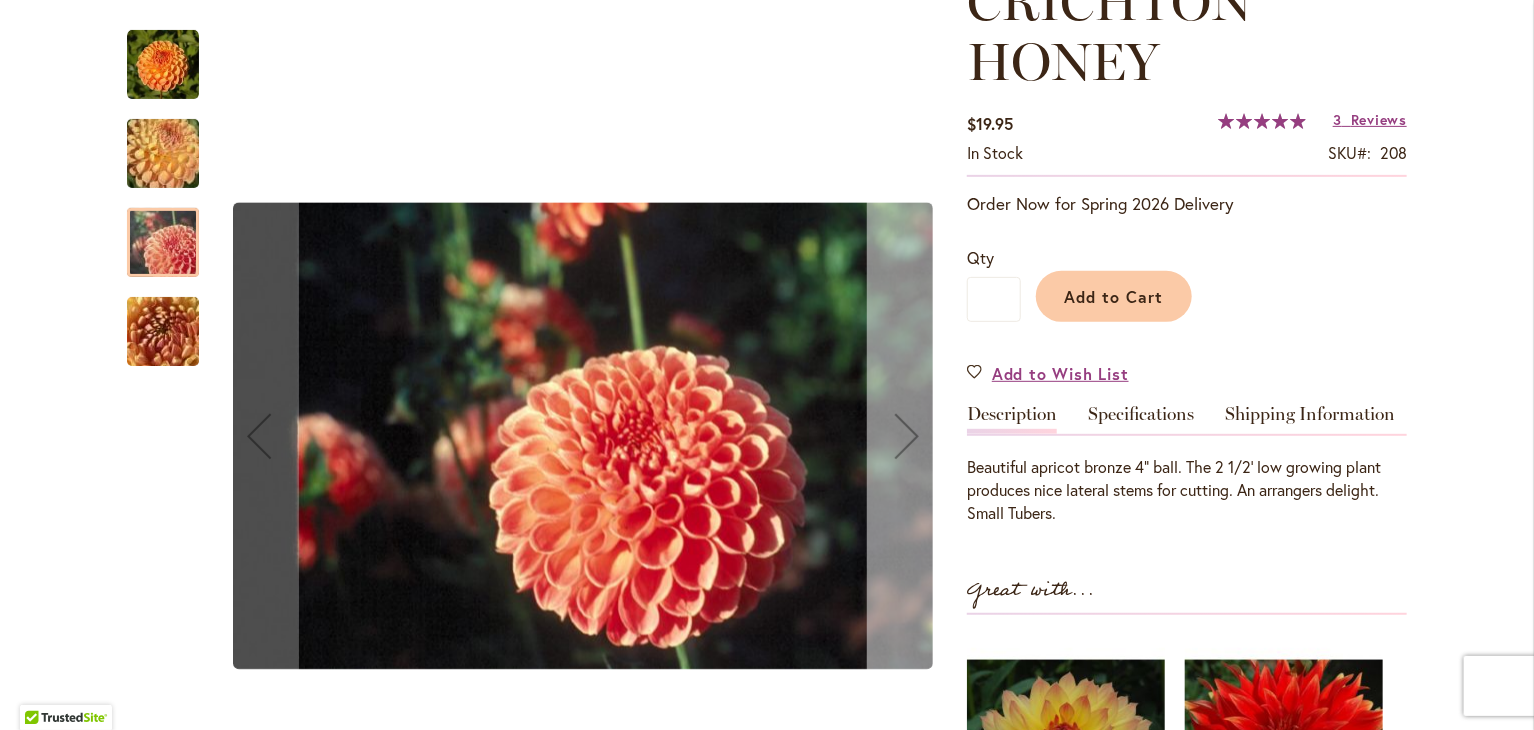 click at bounding box center (907, 436) 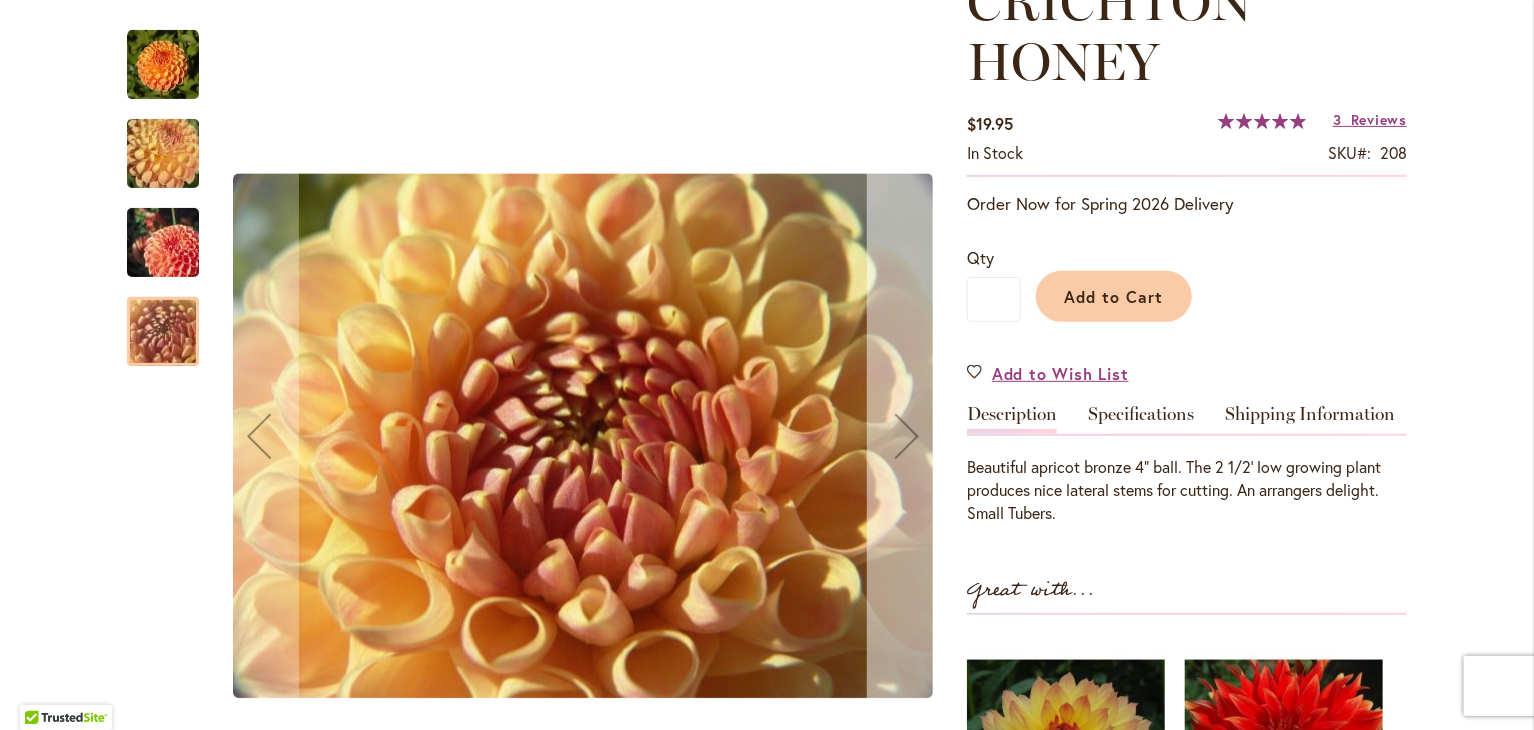 click at bounding box center (907, 436) 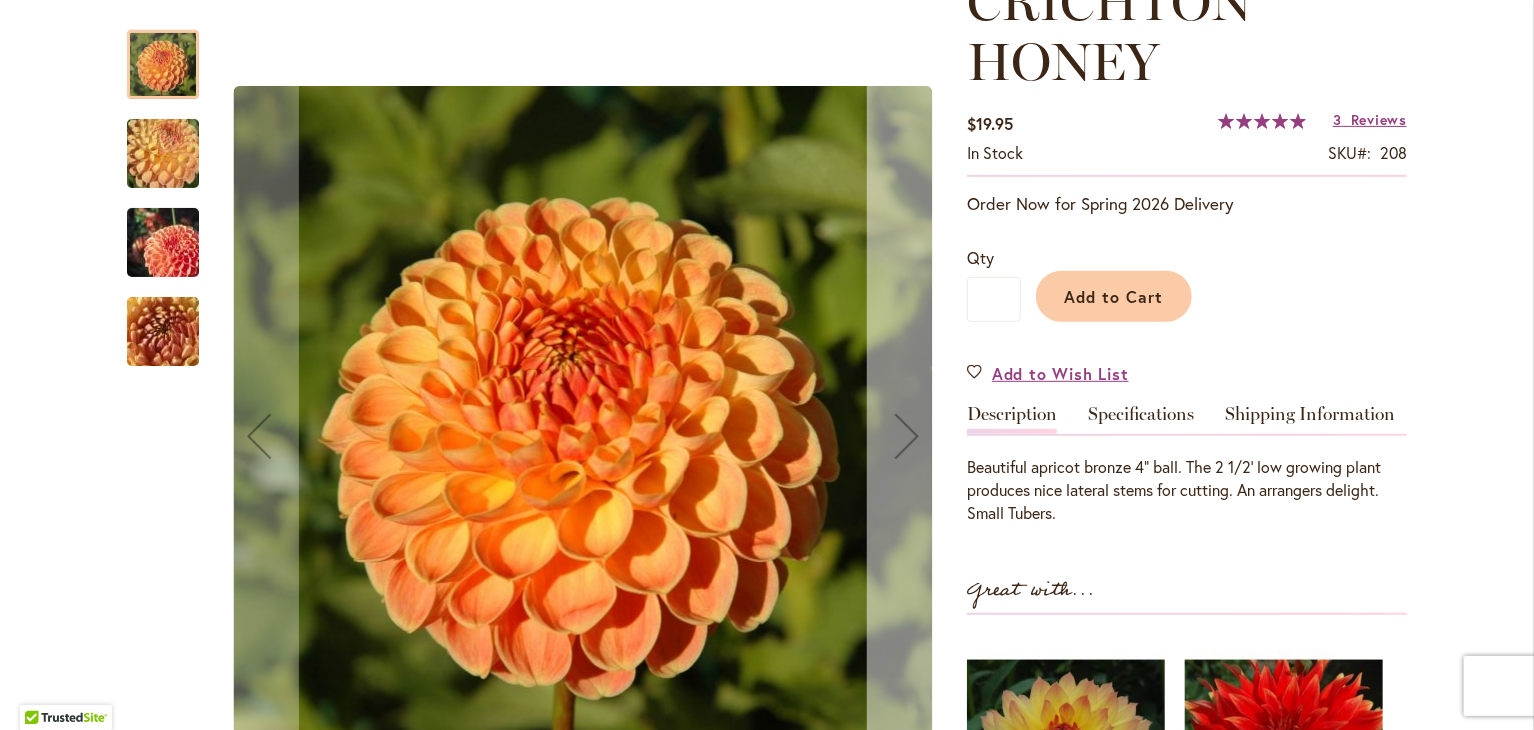 click at bounding box center (907, 436) 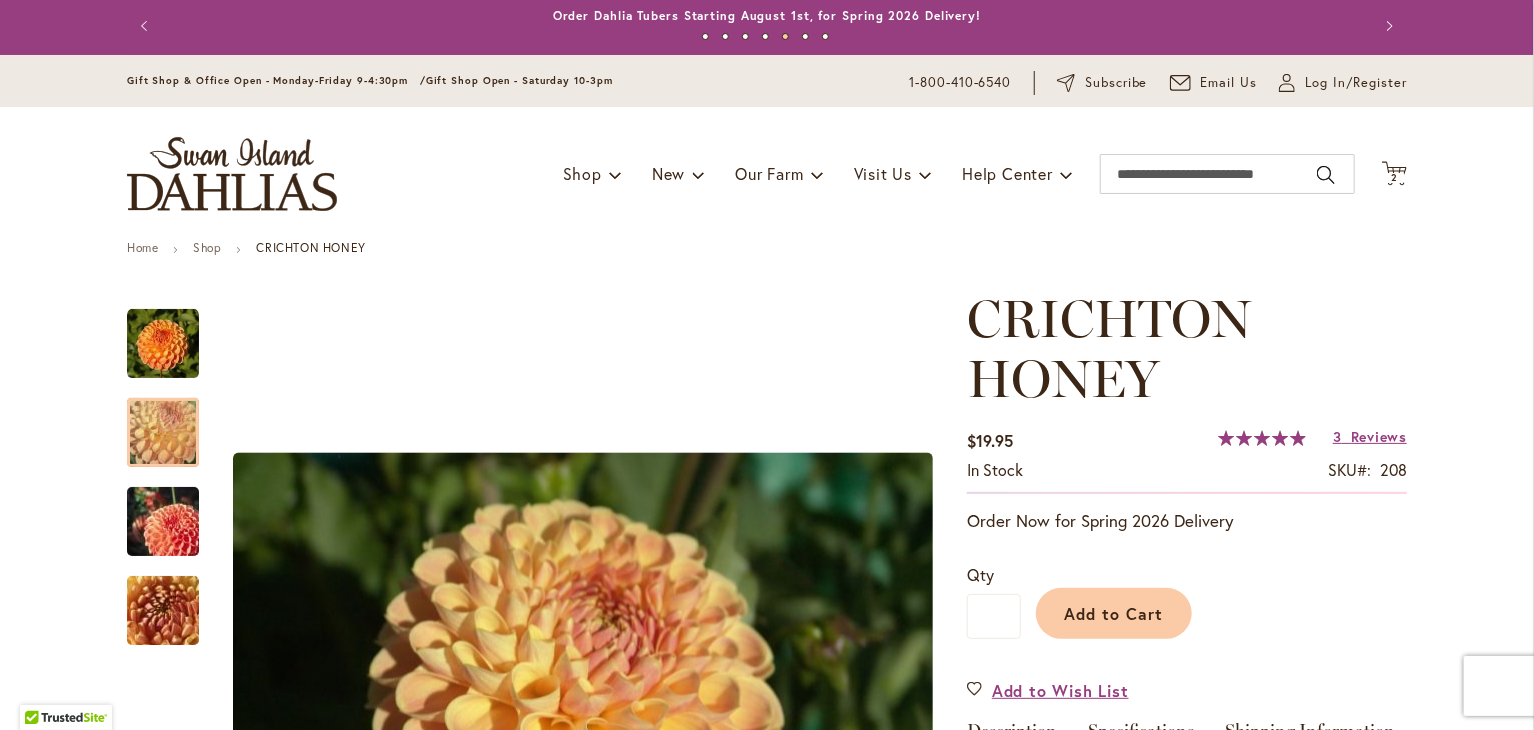 scroll, scrollTop: 0, scrollLeft: 0, axis: both 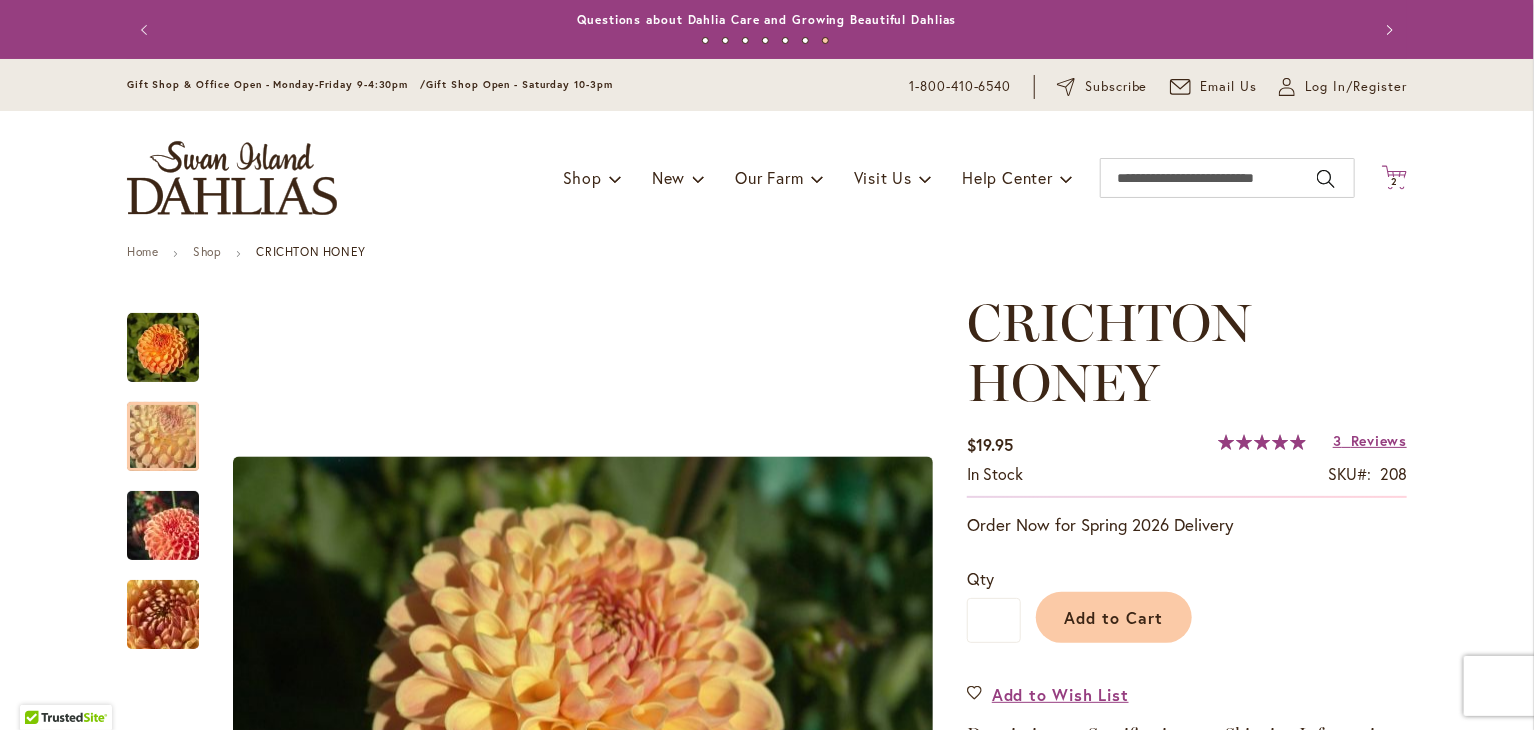 click on "2" at bounding box center (1394, 181) 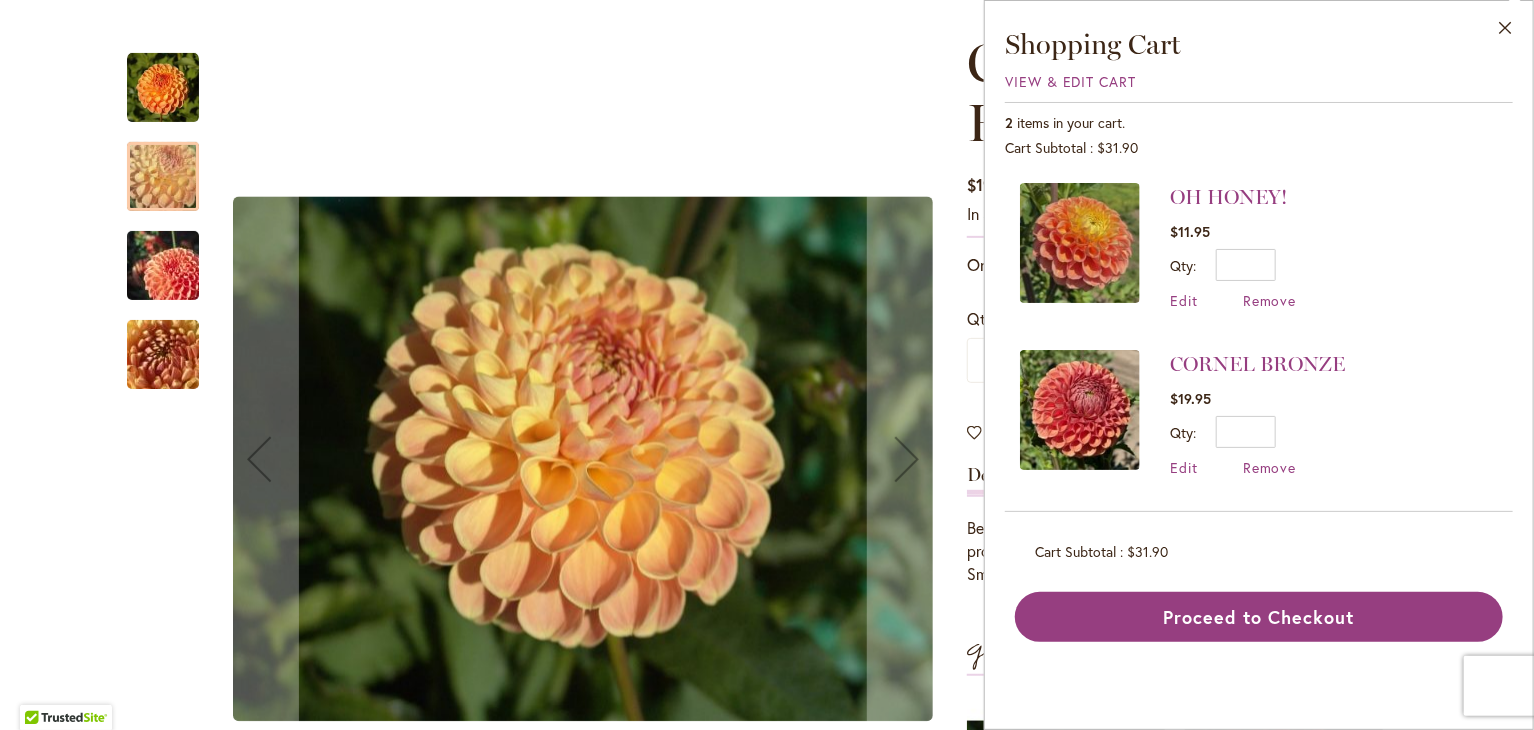 scroll, scrollTop: 262, scrollLeft: 0, axis: vertical 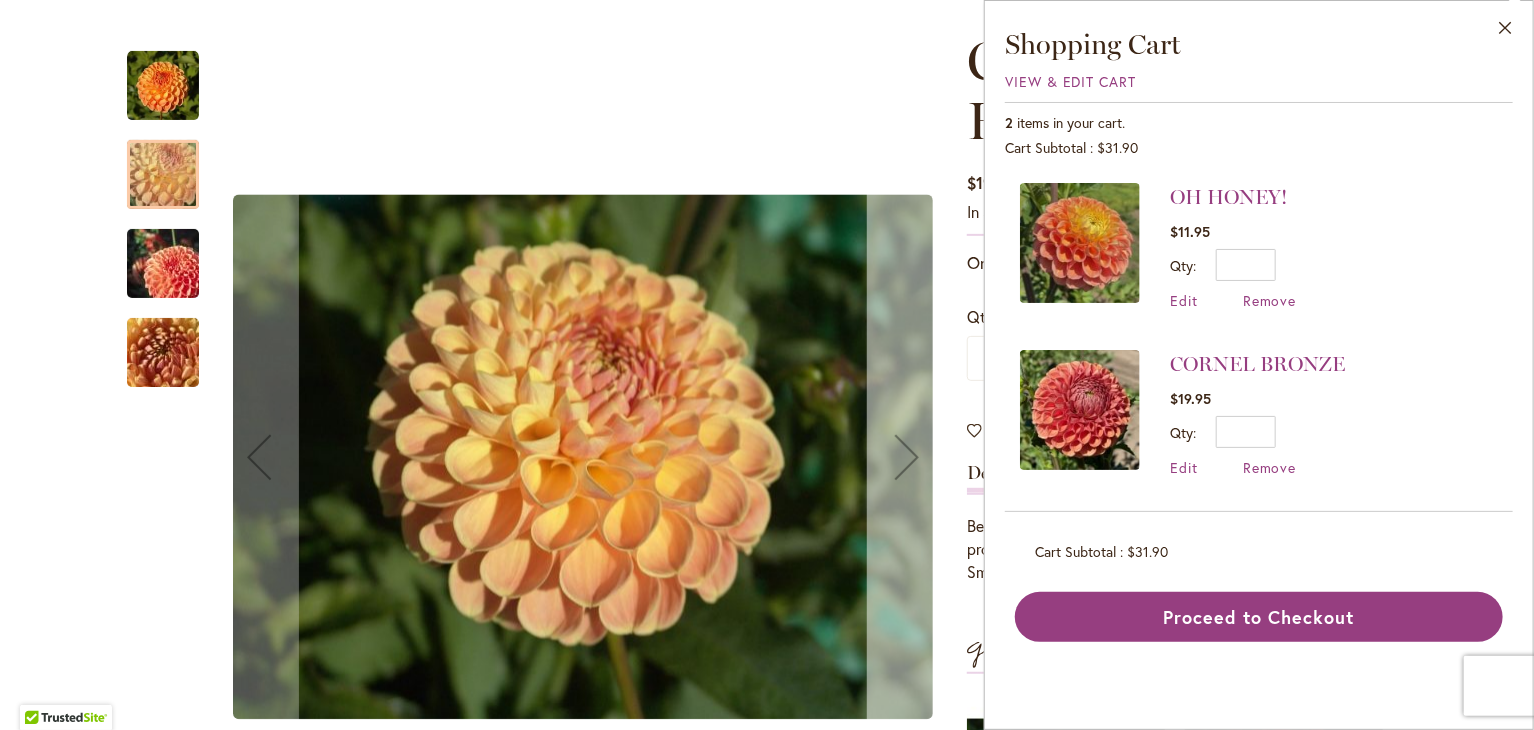 click at bounding box center [907, 457] 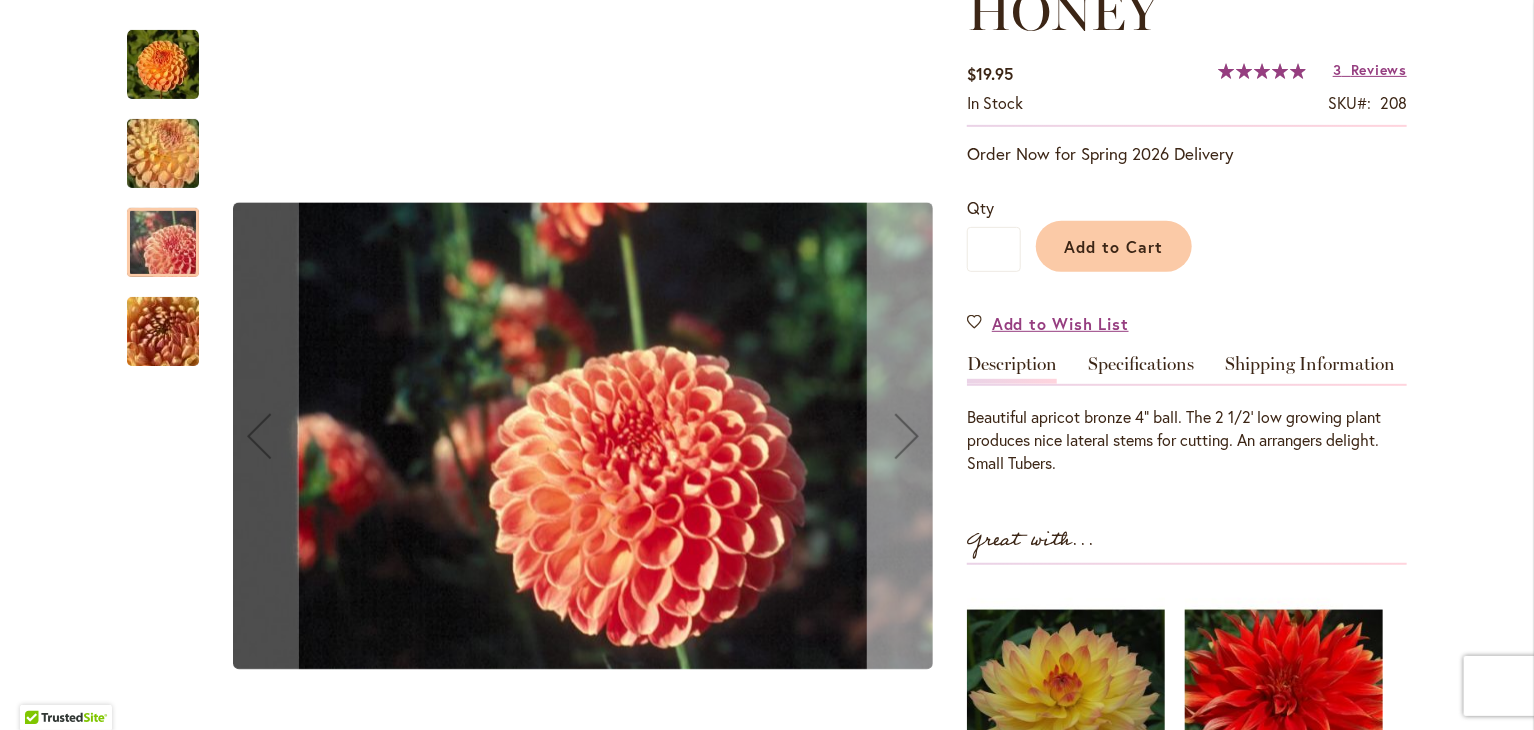 scroll, scrollTop: 372, scrollLeft: 0, axis: vertical 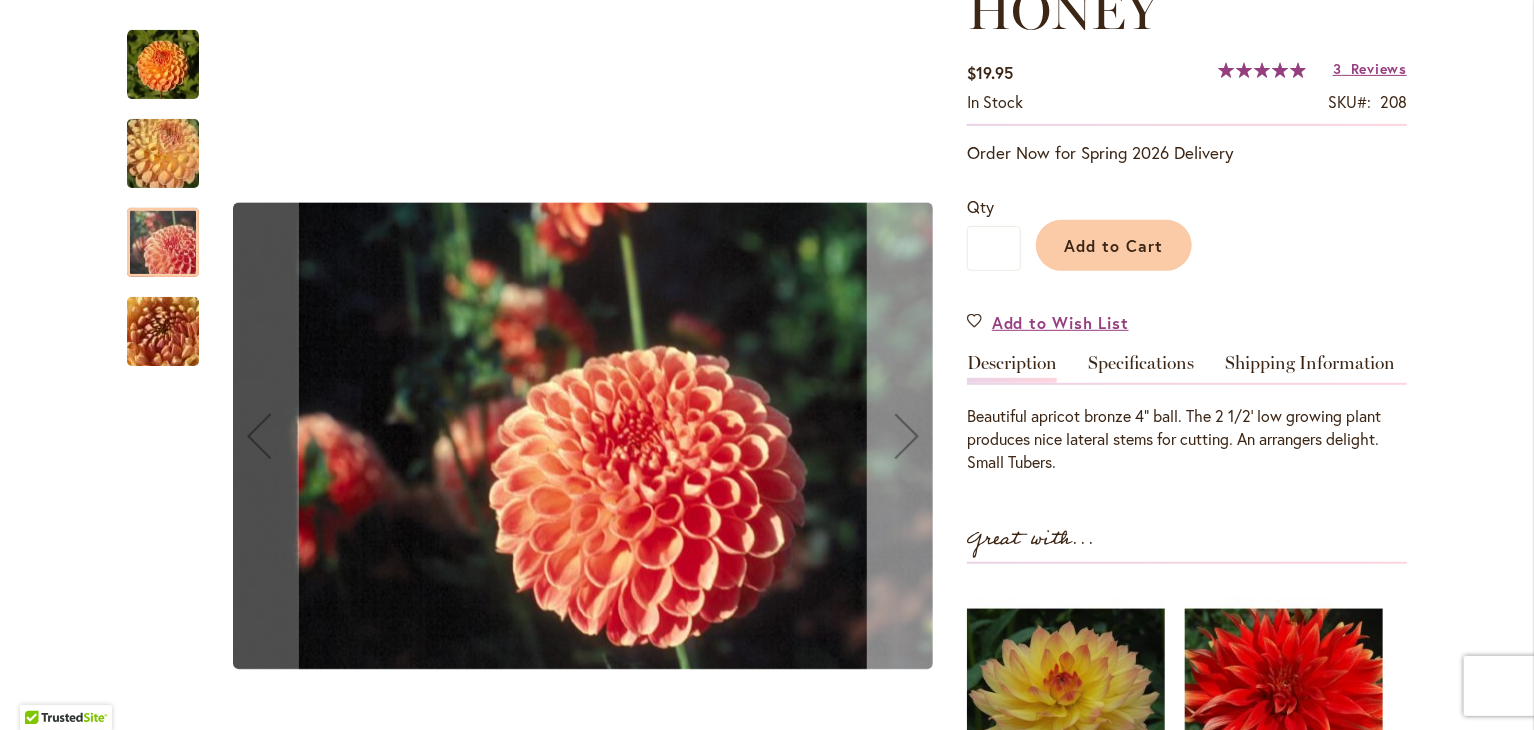 click at bounding box center [907, 436] 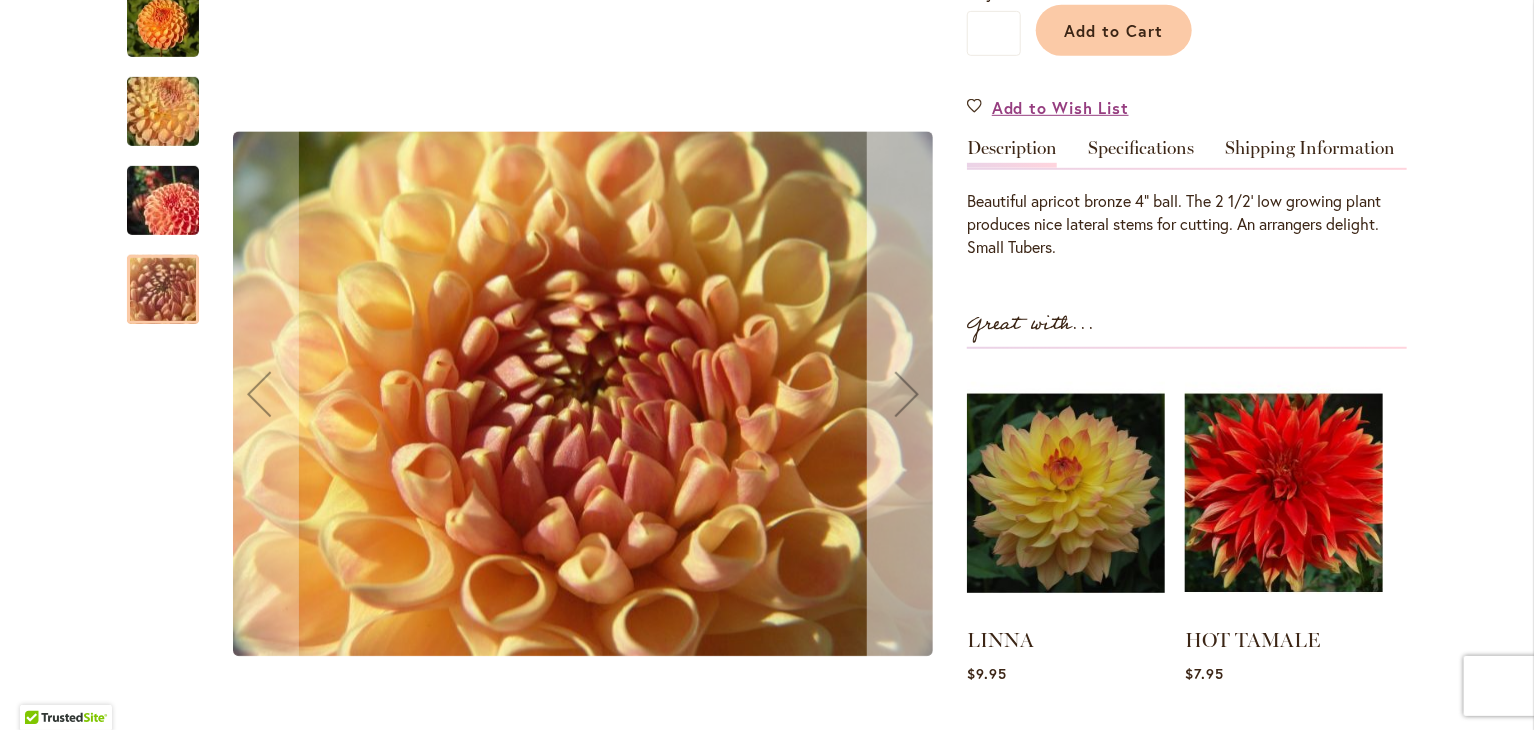 scroll, scrollTop: 588, scrollLeft: 0, axis: vertical 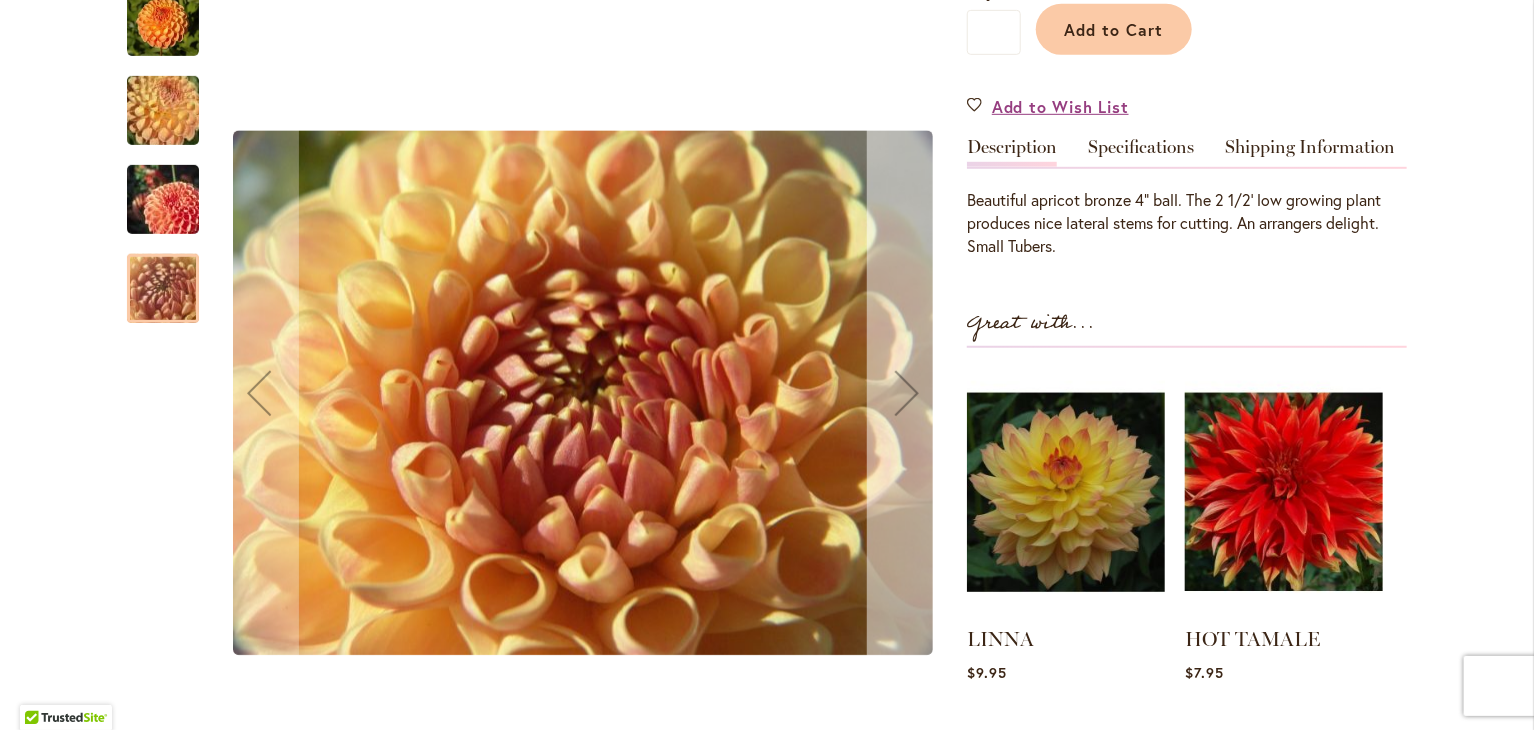 click at bounding box center [907, 393] 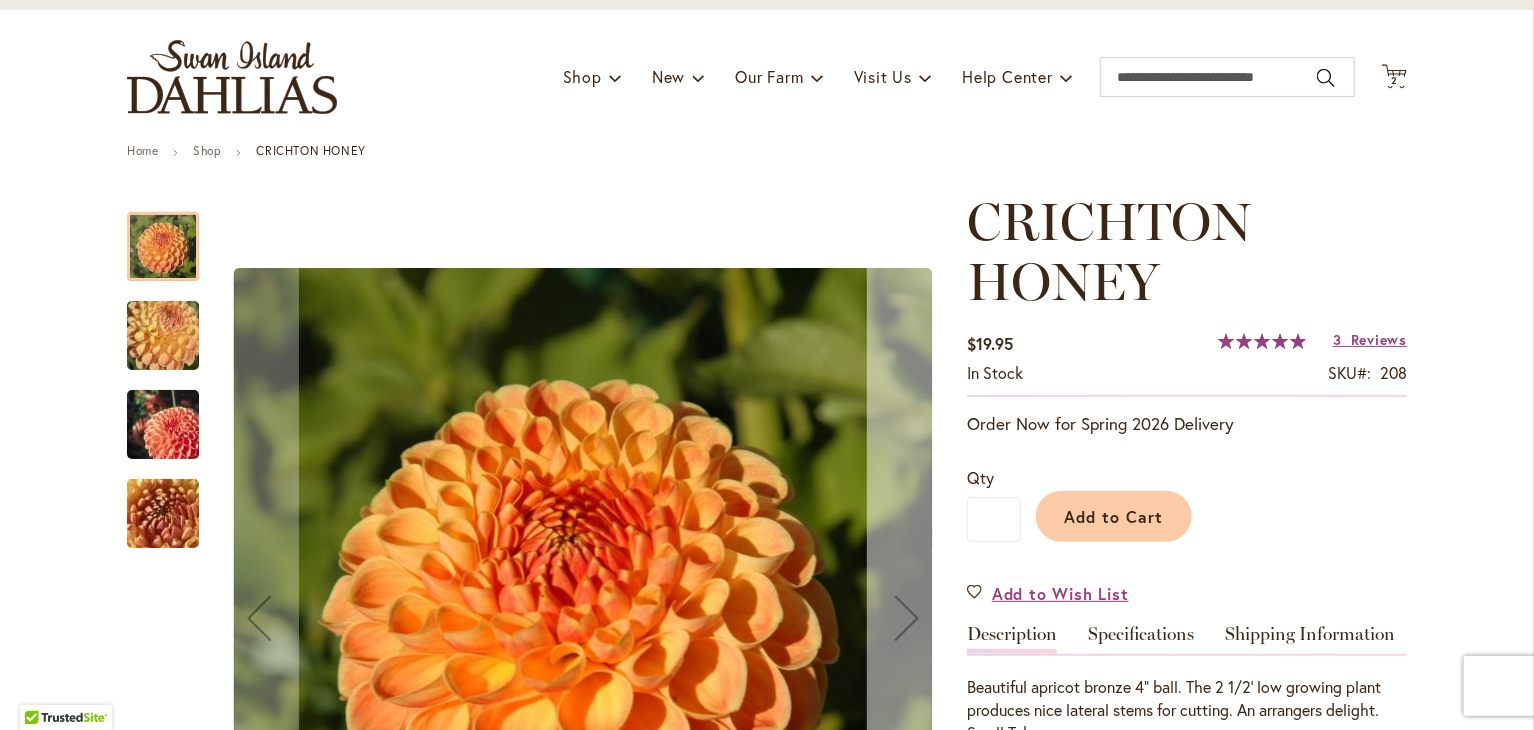 scroll, scrollTop: 75, scrollLeft: 0, axis: vertical 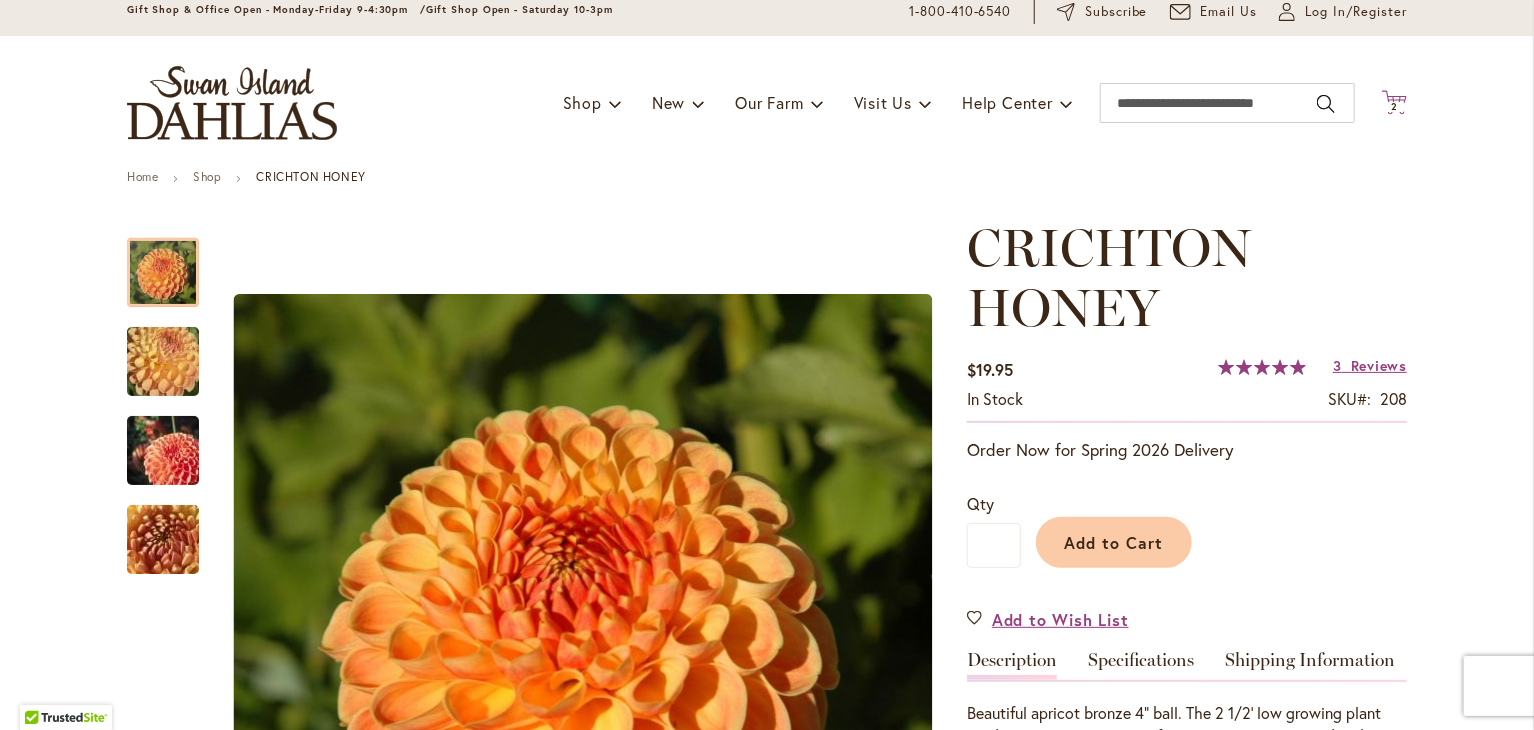 click on "2" at bounding box center [1394, 106] 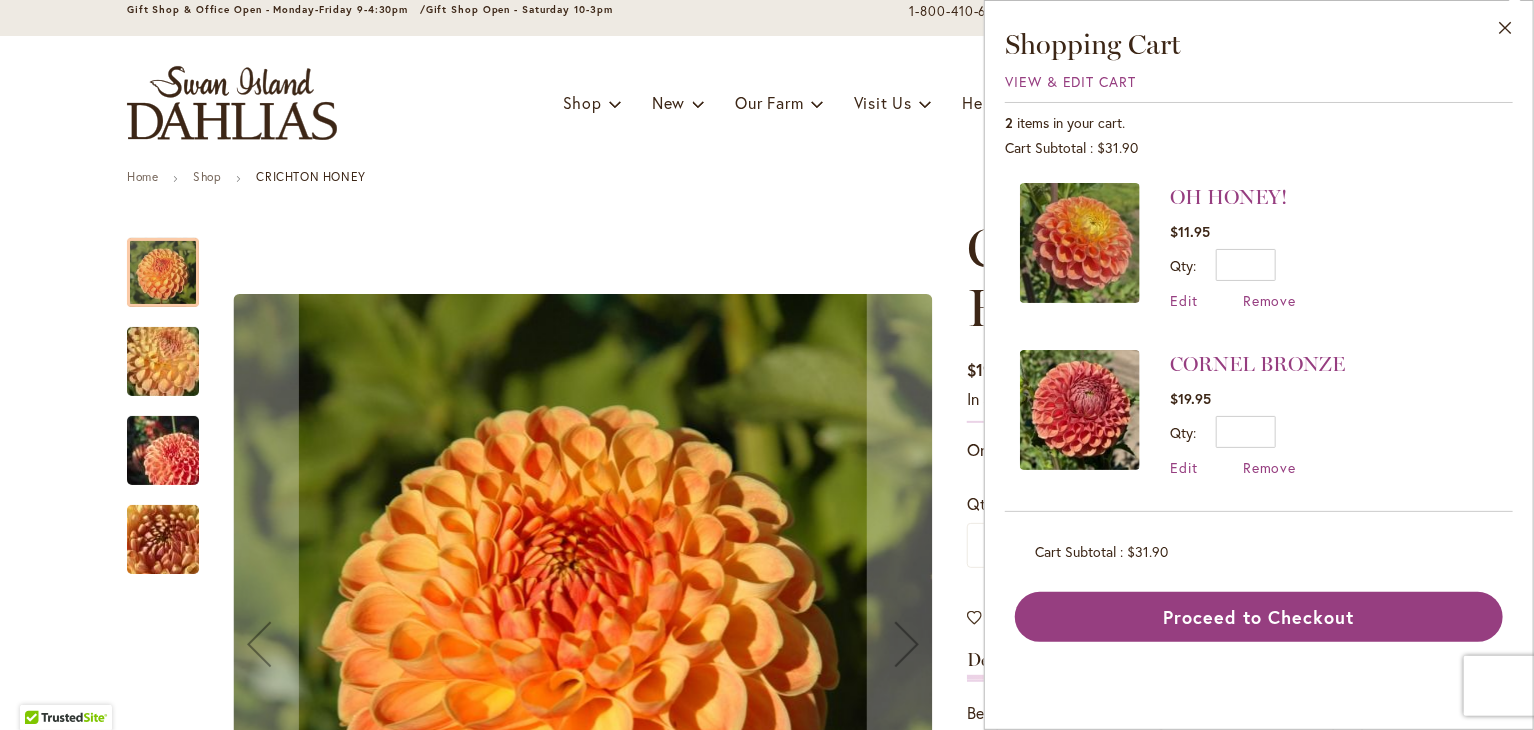 click at bounding box center [907, 644] 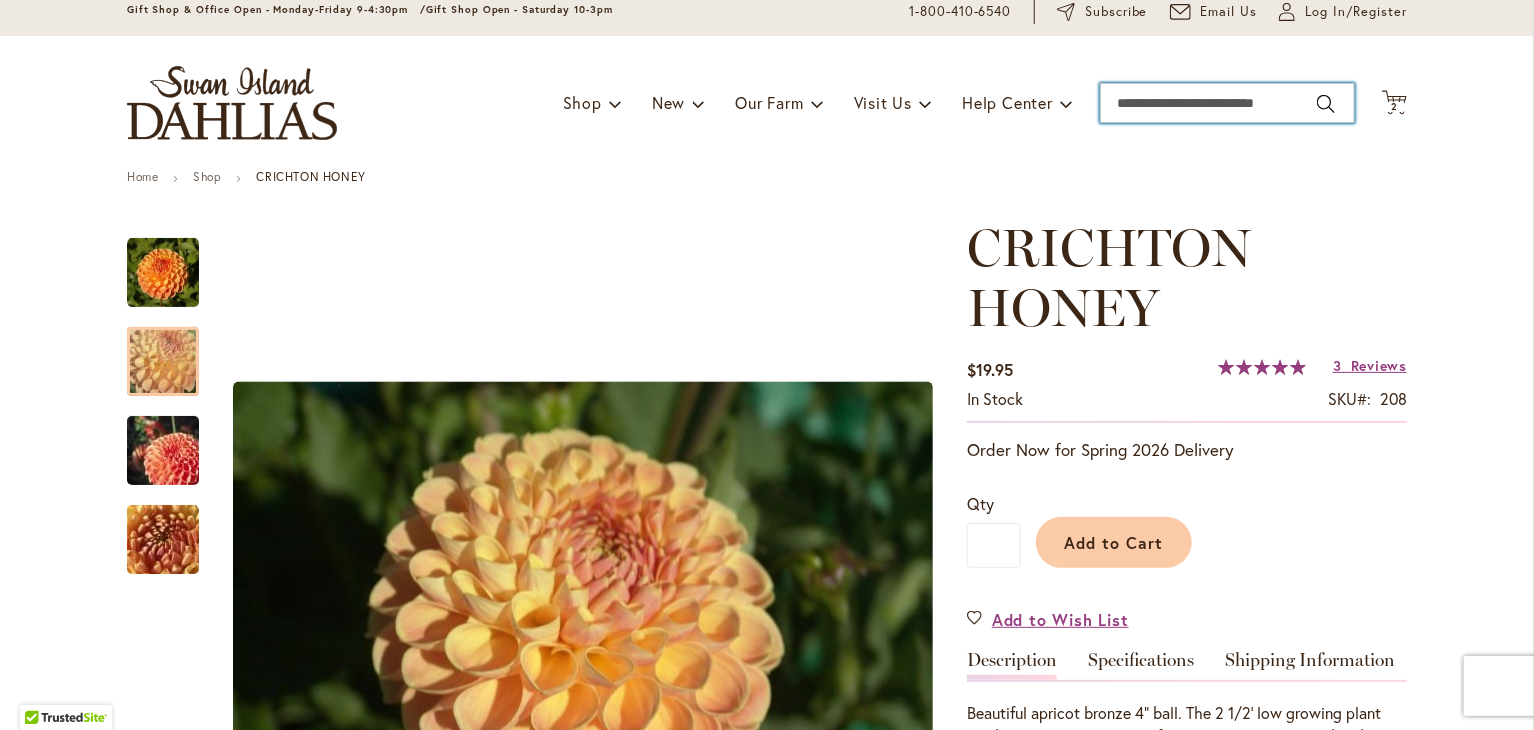 click on "Search" at bounding box center (1227, 103) 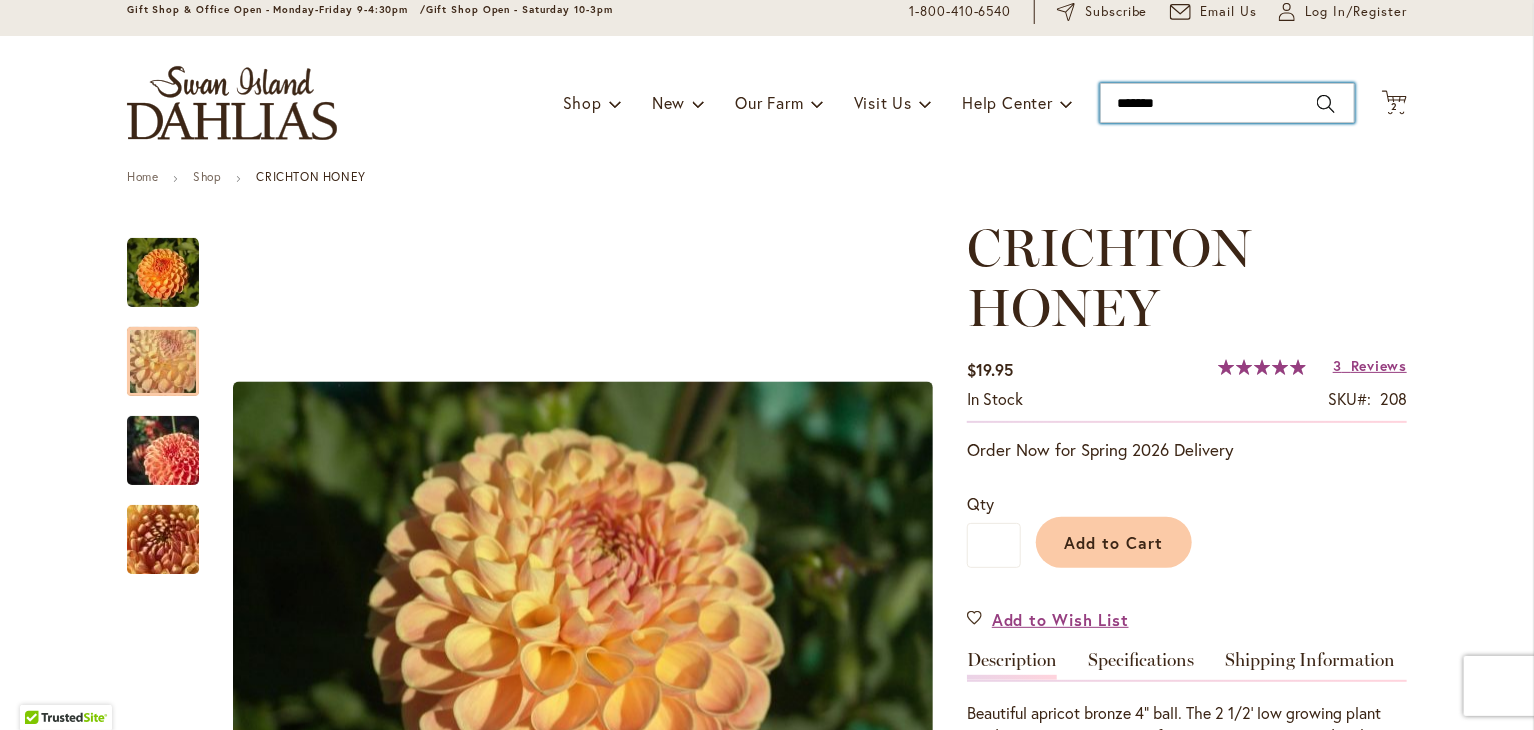 type on "********" 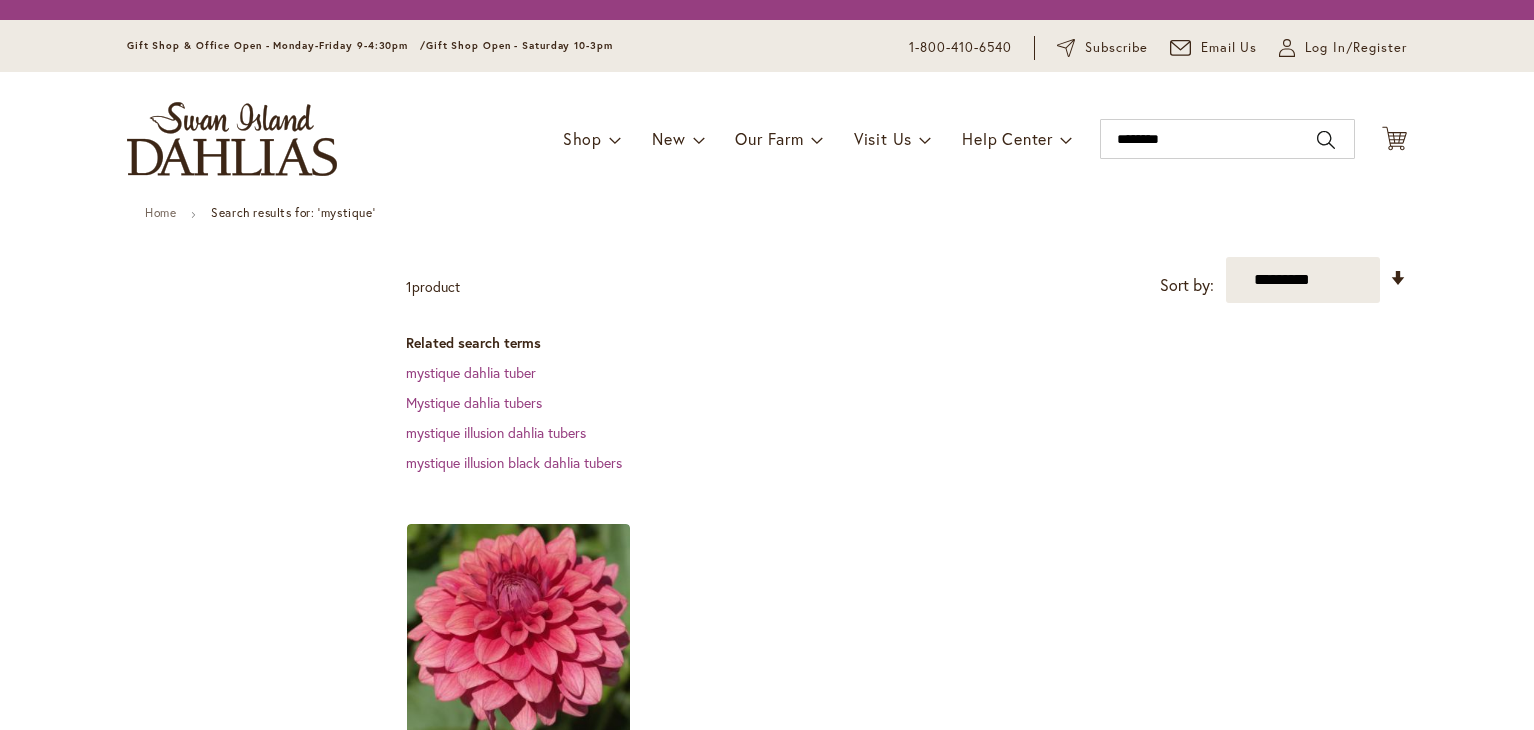 scroll, scrollTop: 0, scrollLeft: 0, axis: both 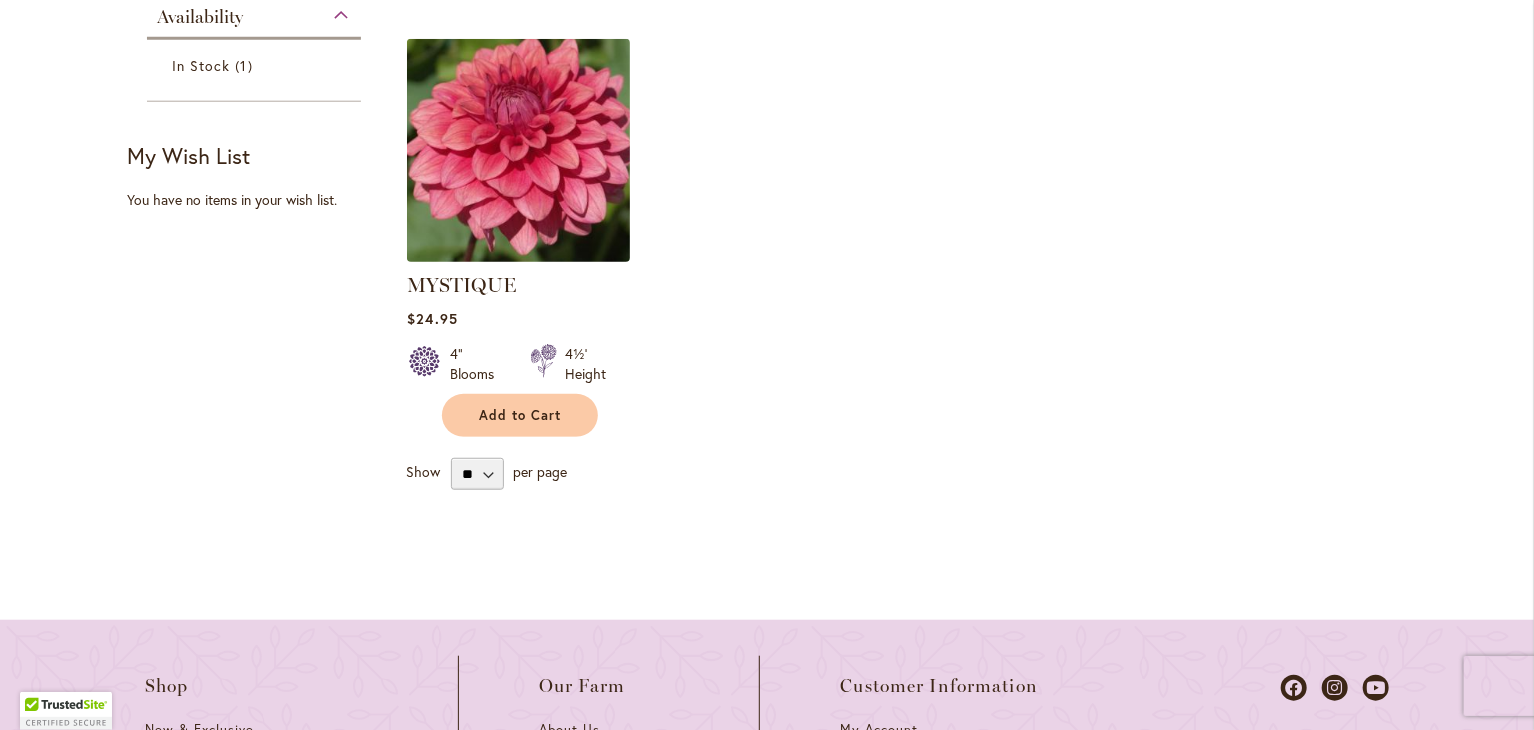 click at bounding box center [519, 150] 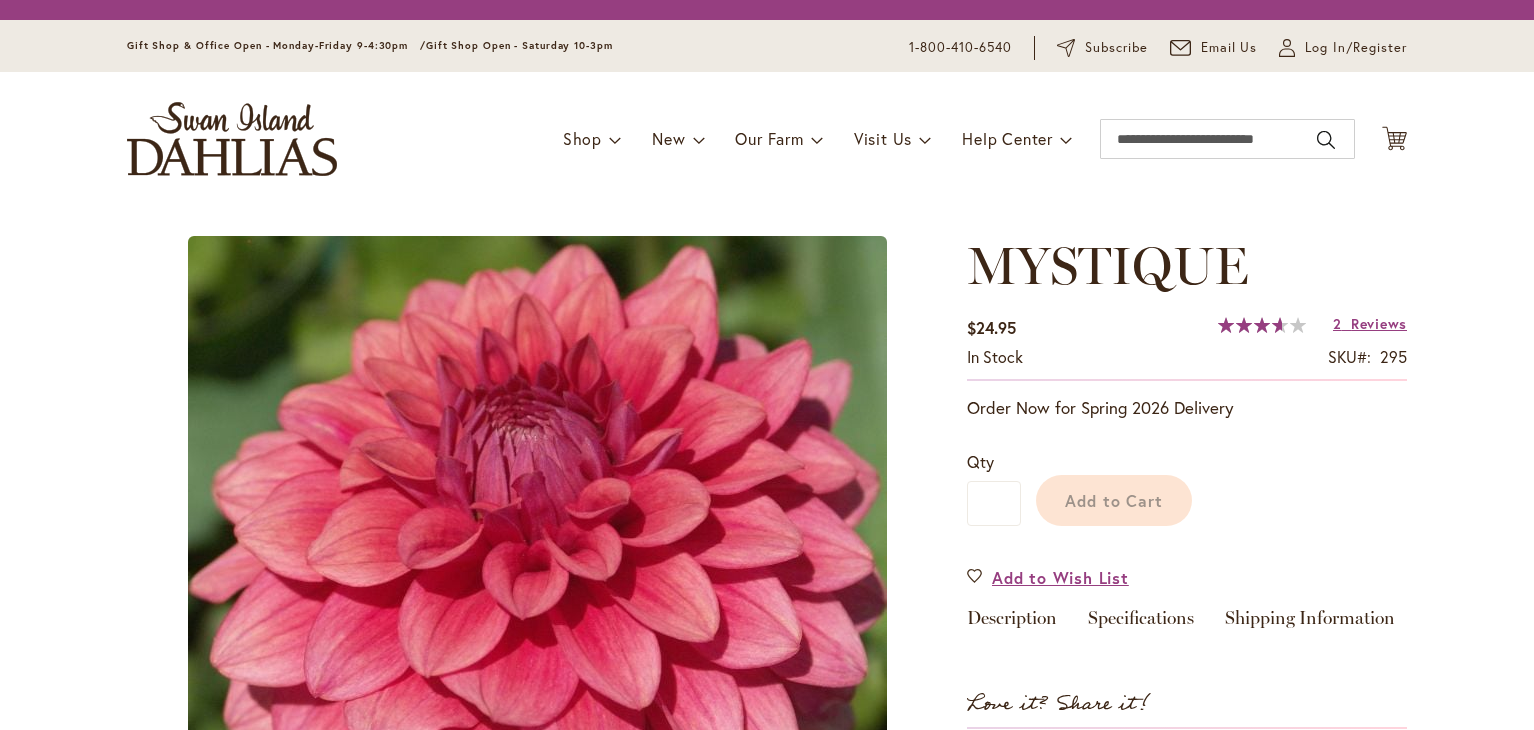 scroll, scrollTop: 0, scrollLeft: 0, axis: both 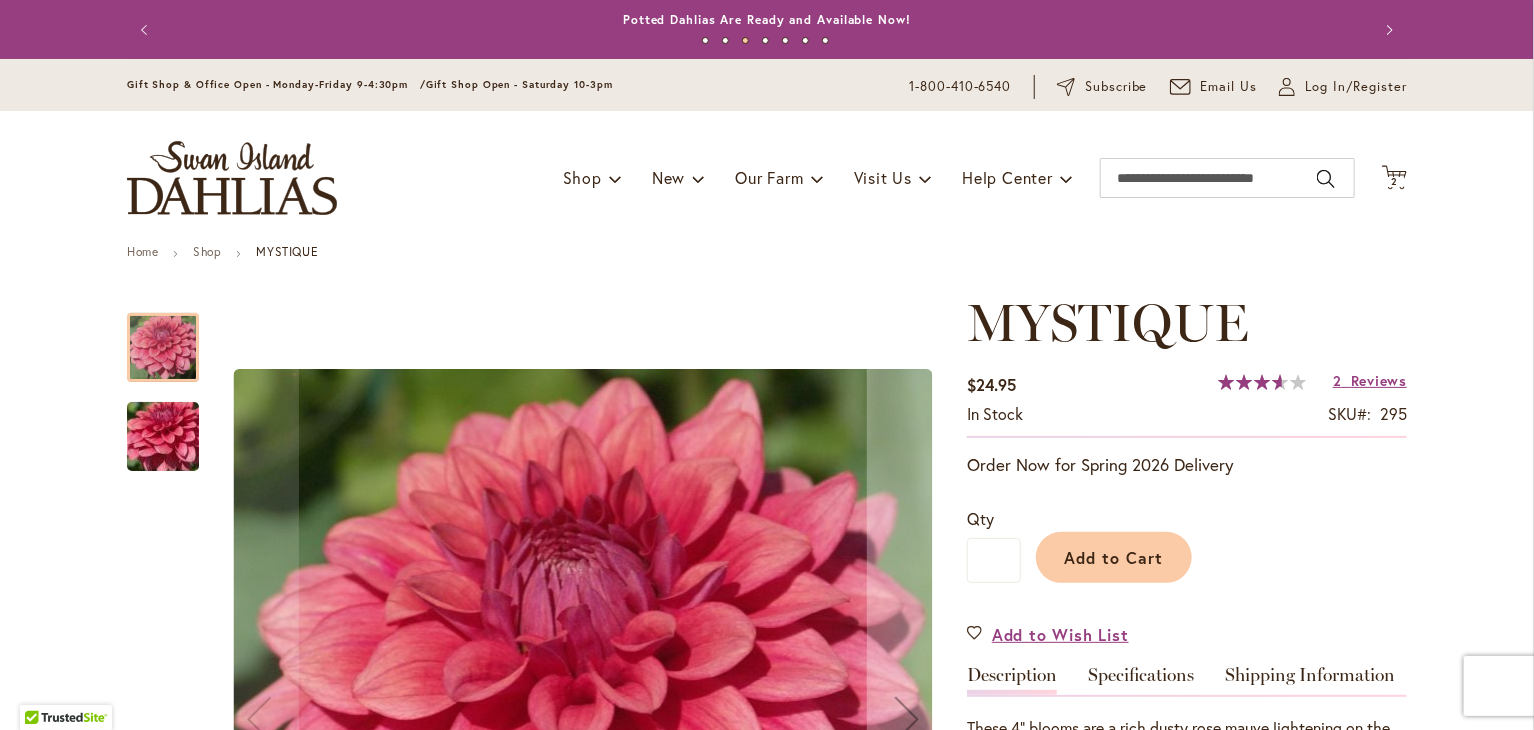click on "Cart
.cls-1 {
fill: #231f20;
}" 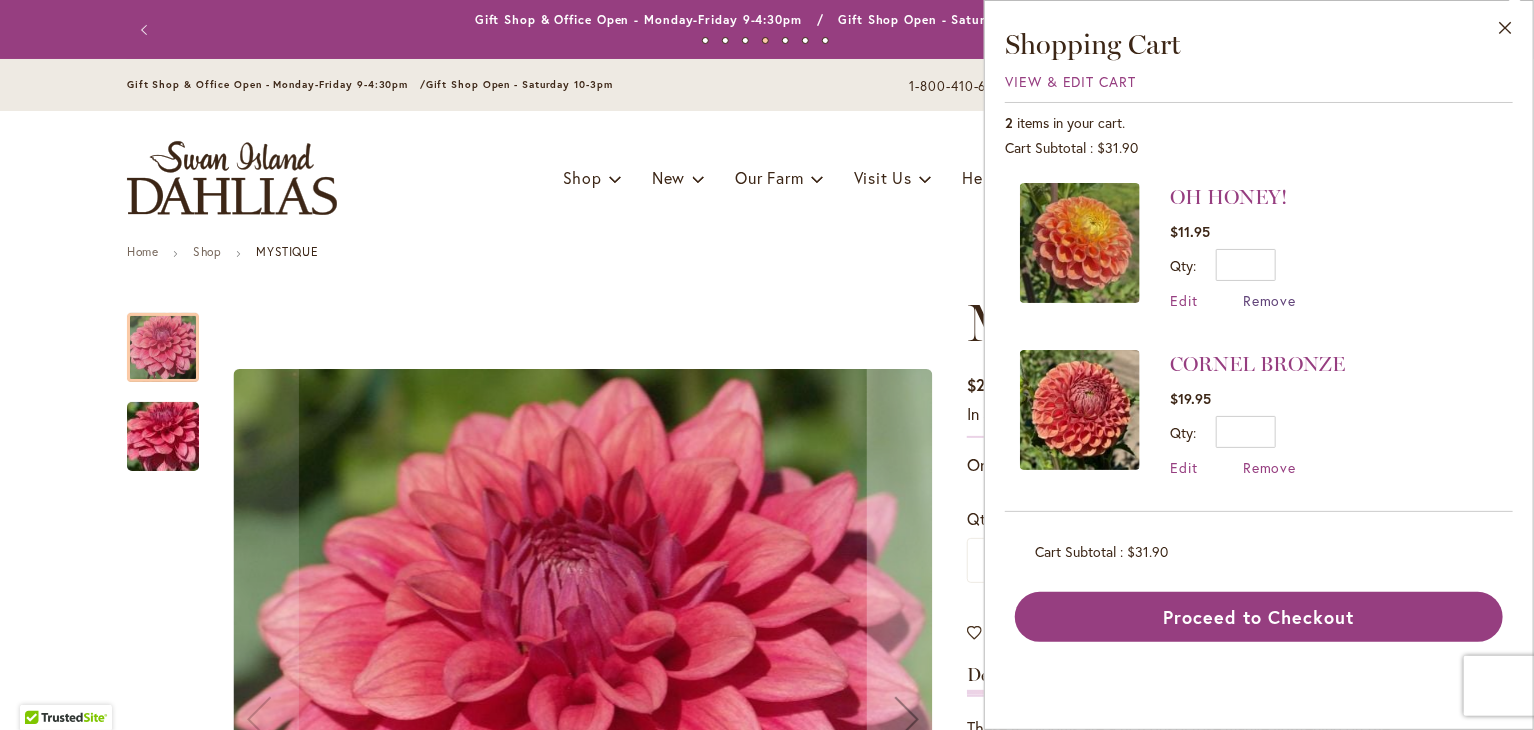 click on "Remove" at bounding box center [1270, 300] 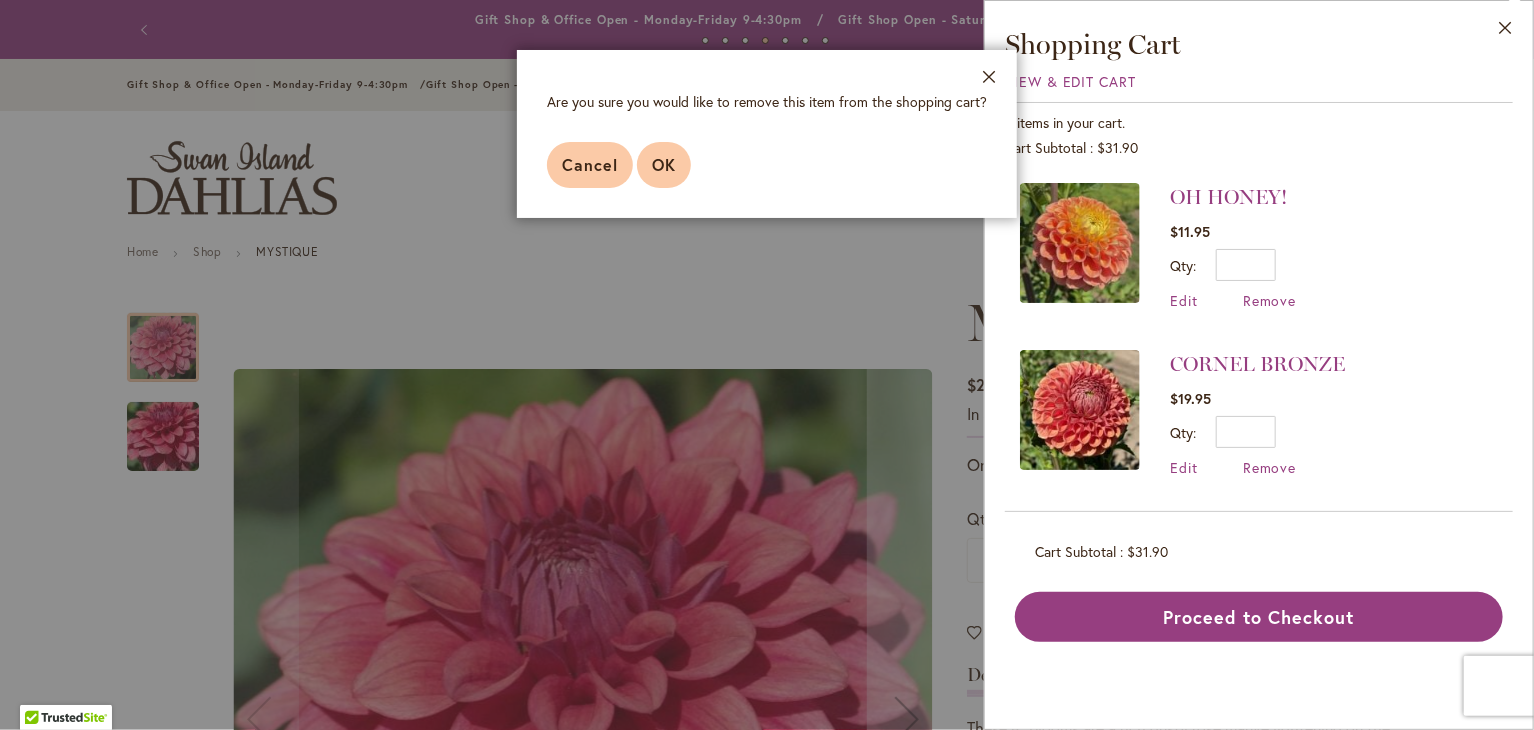 click on "OK" at bounding box center (664, 165) 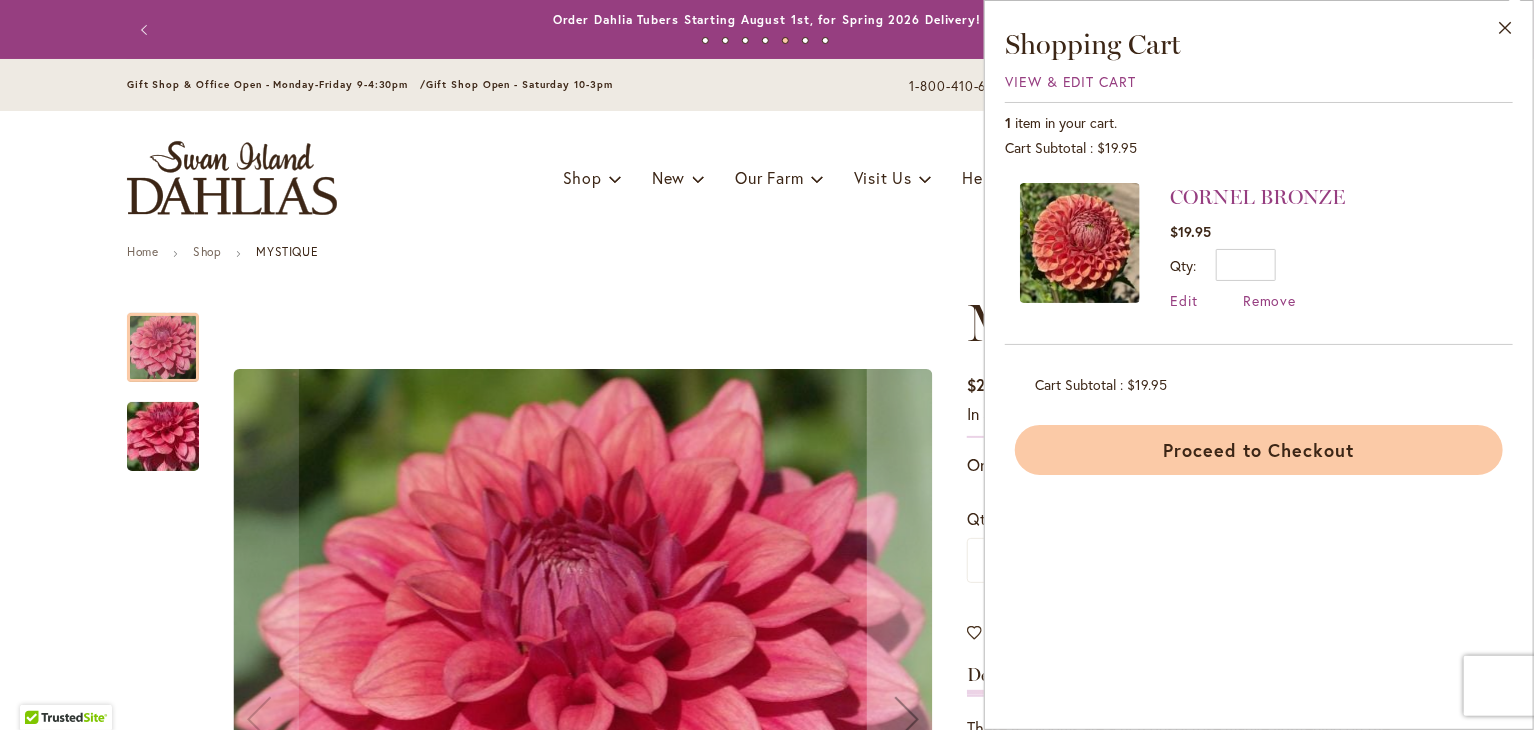 click on "Proceed to Checkout" at bounding box center [1259, 450] 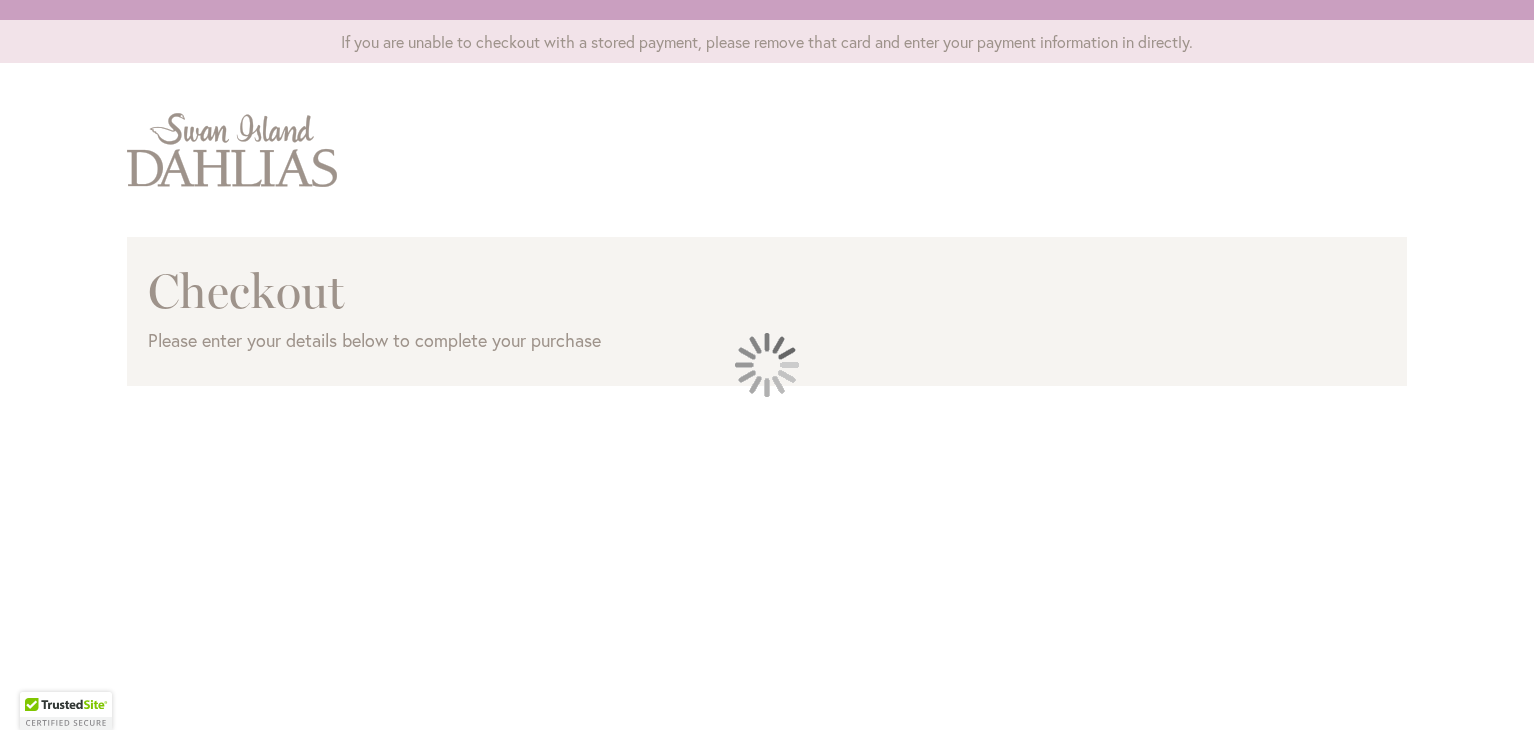 scroll, scrollTop: 0, scrollLeft: 0, axis: both 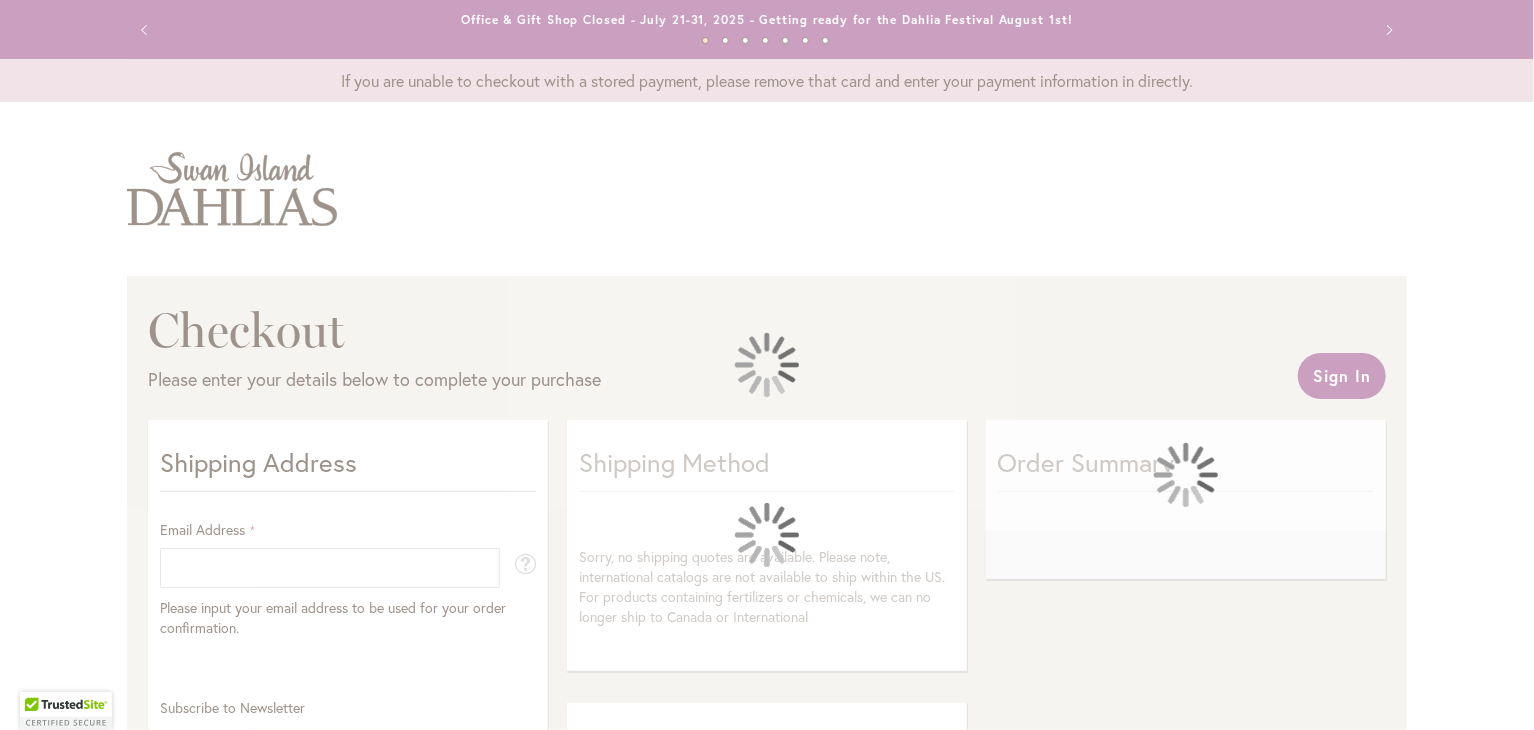 select on "**" 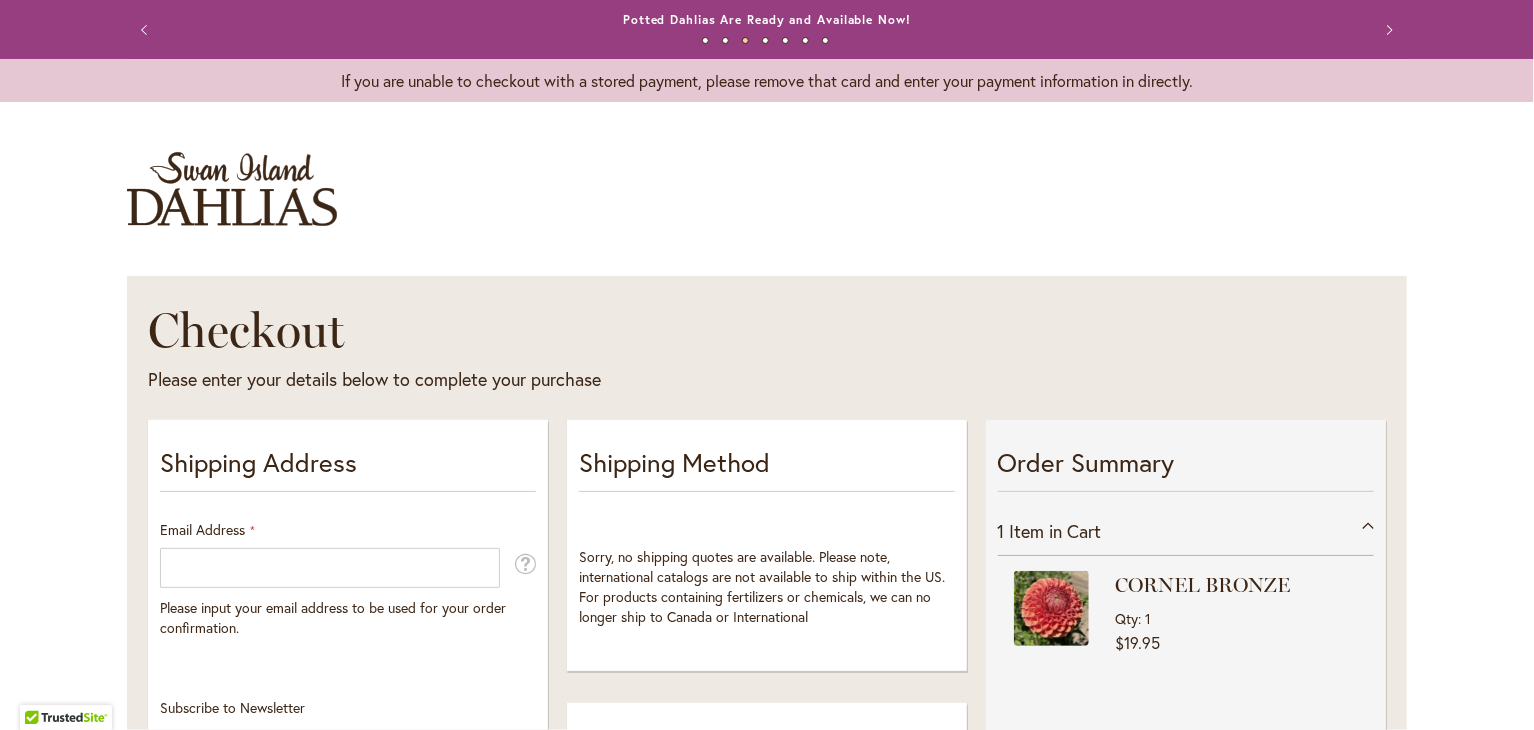 click at bounding box center (0, 730) 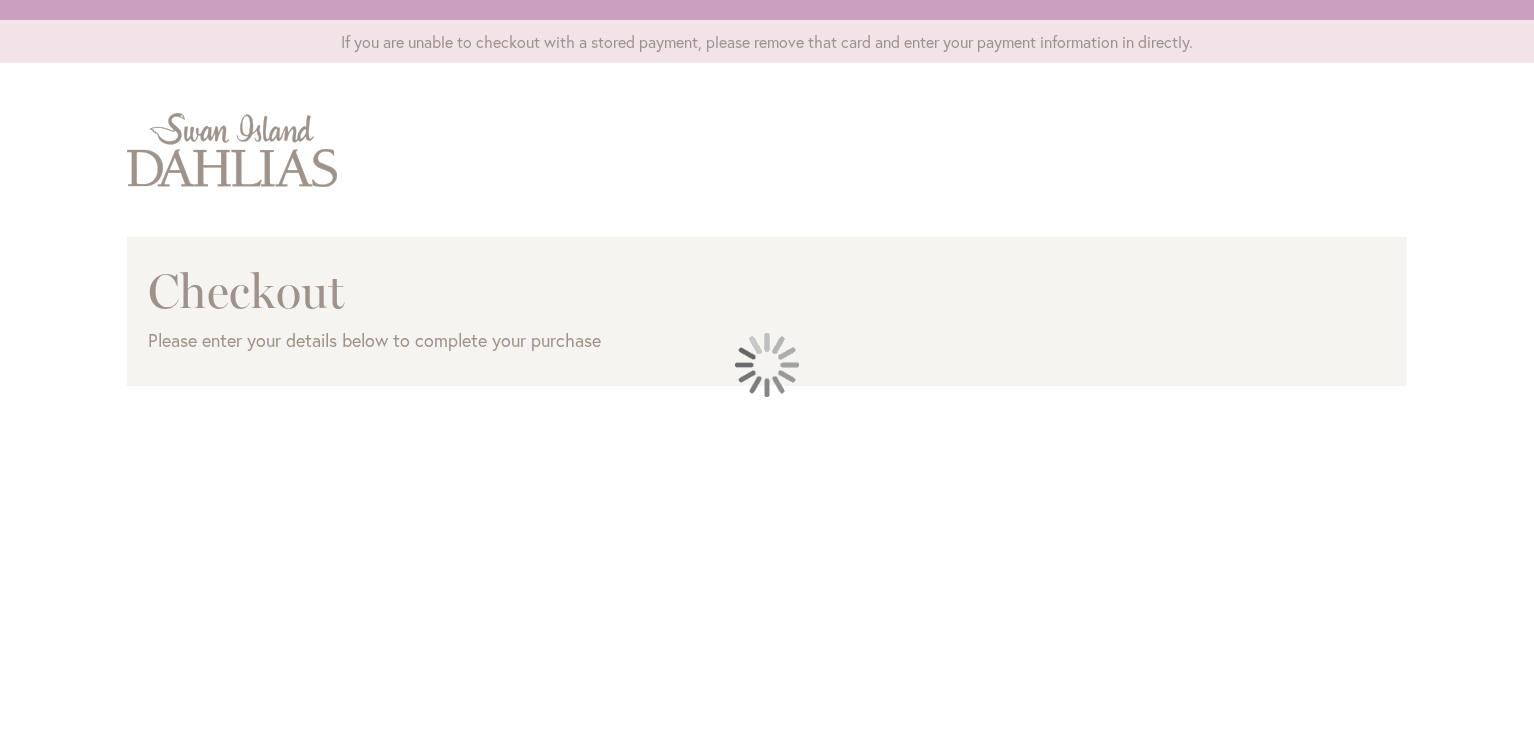 scroll, scrollTop: 0, scrollLeft: 0, axis: both 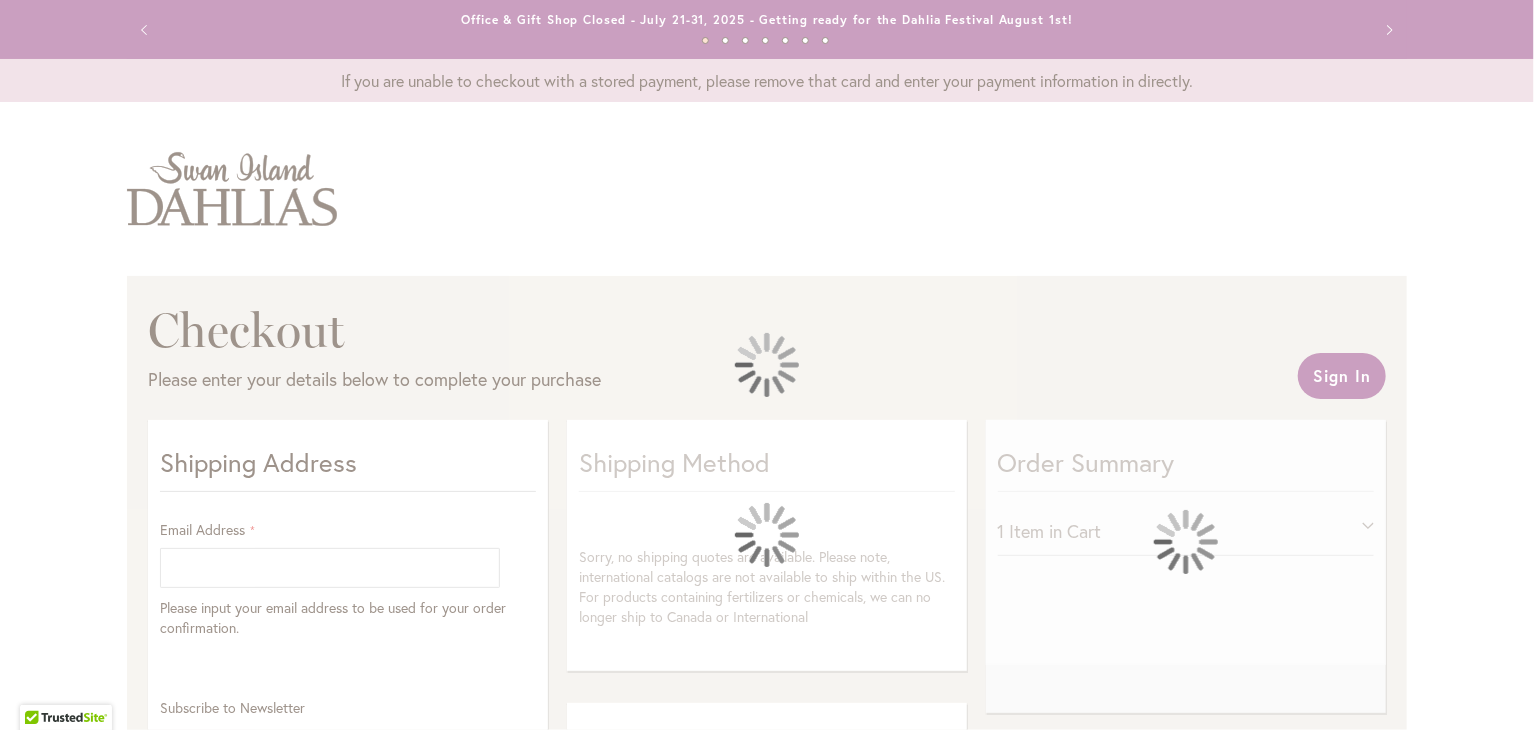 select on "**" 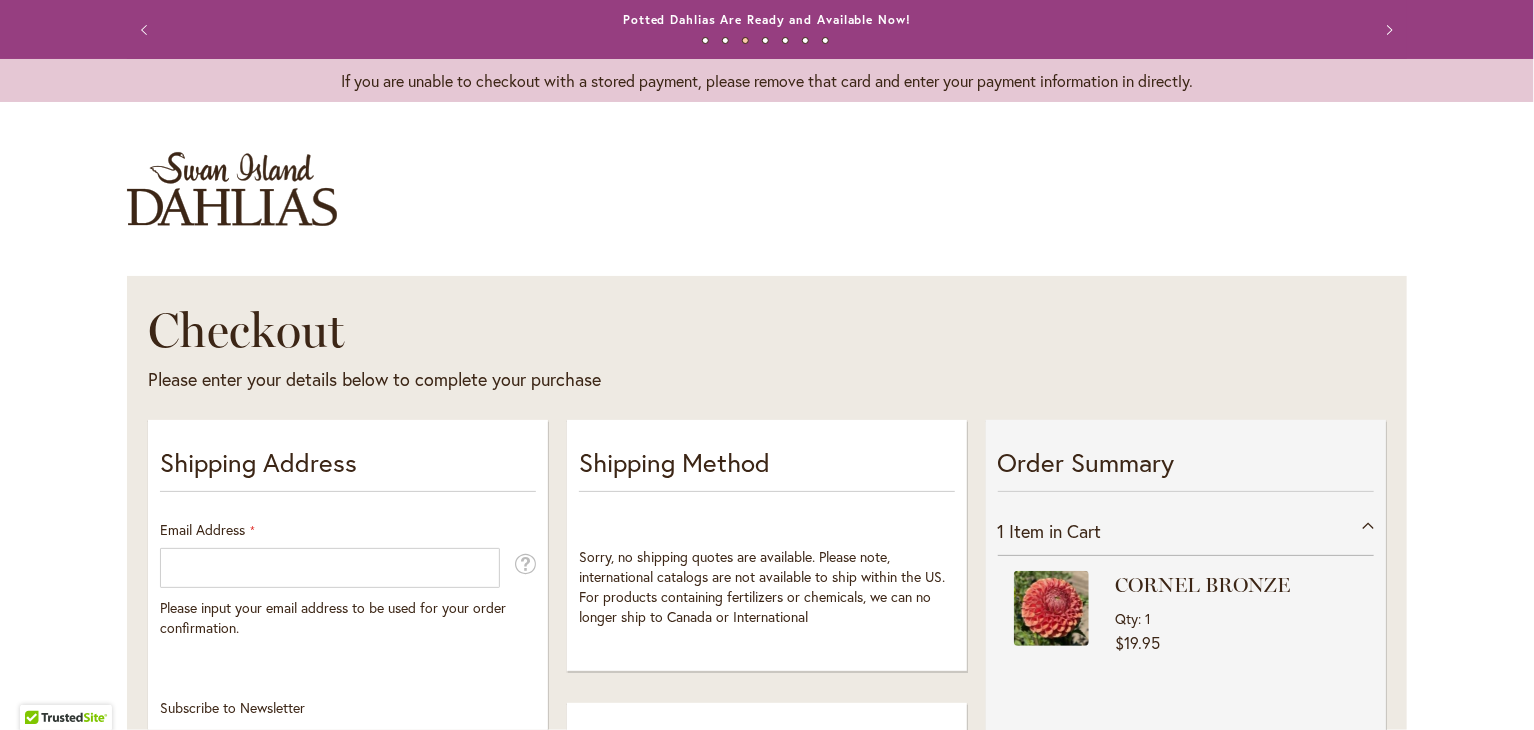 click at bounding box center (0, 730) 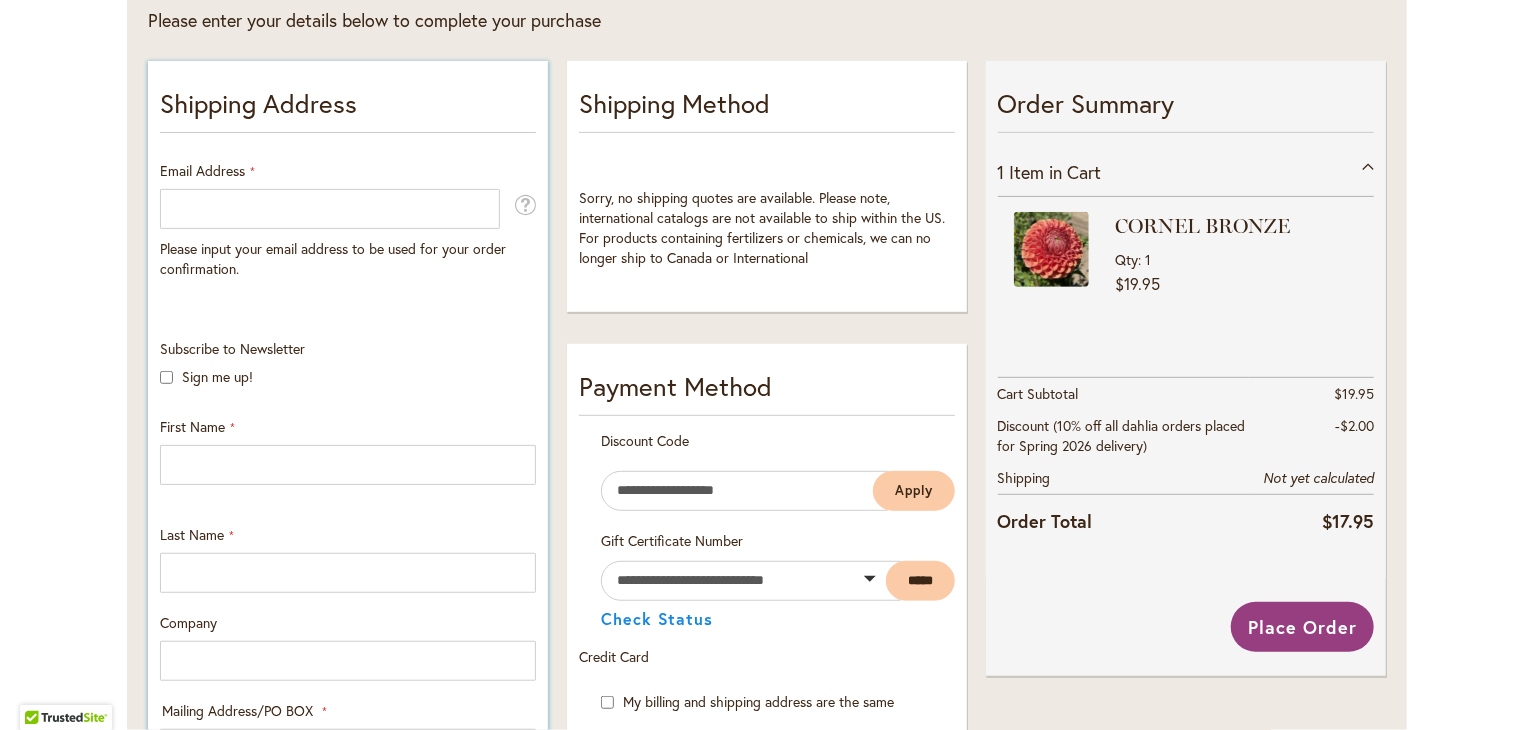 scroll, scrollTop: 358, scrollLeft: 0, axis: vertical 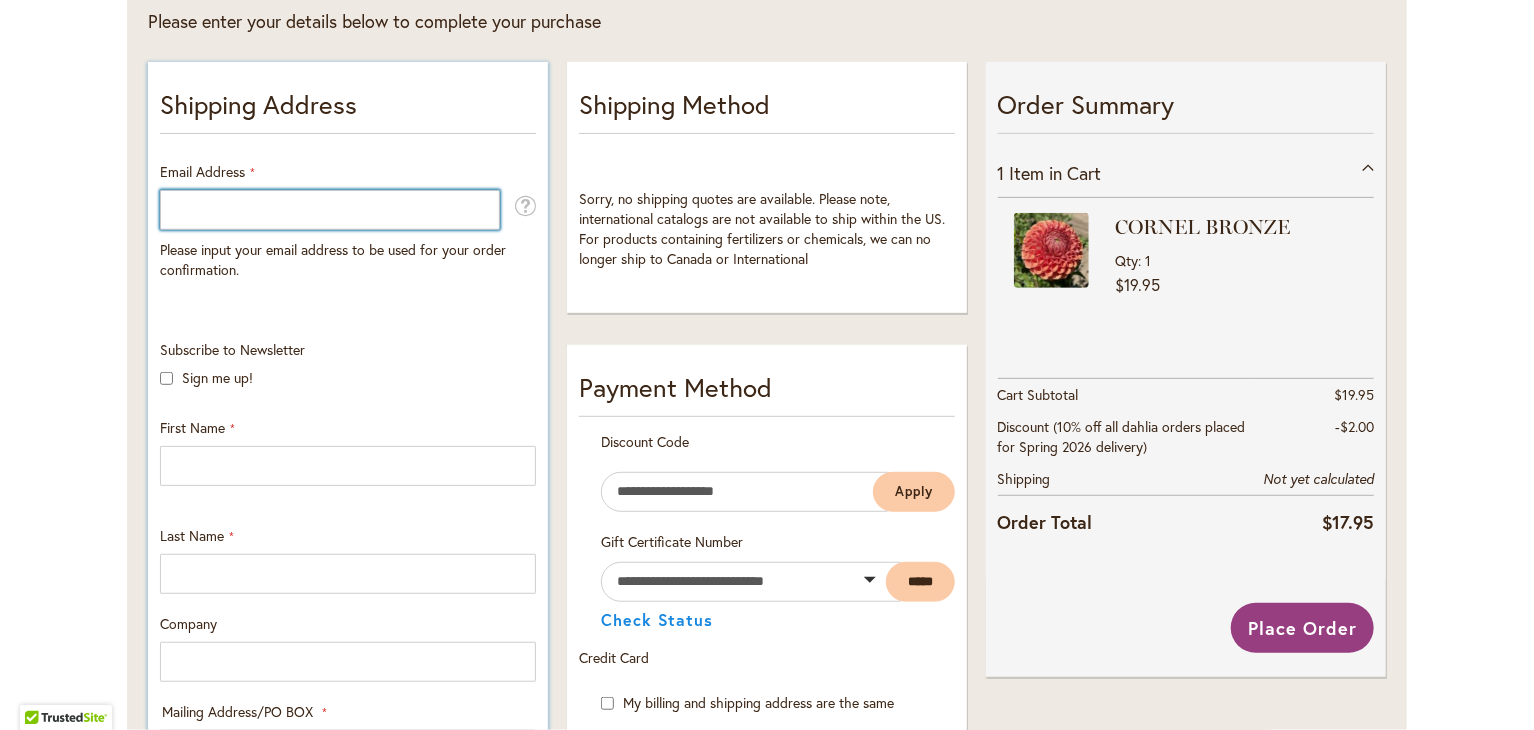 click on "Email Address" at bounding box center (330, 210) 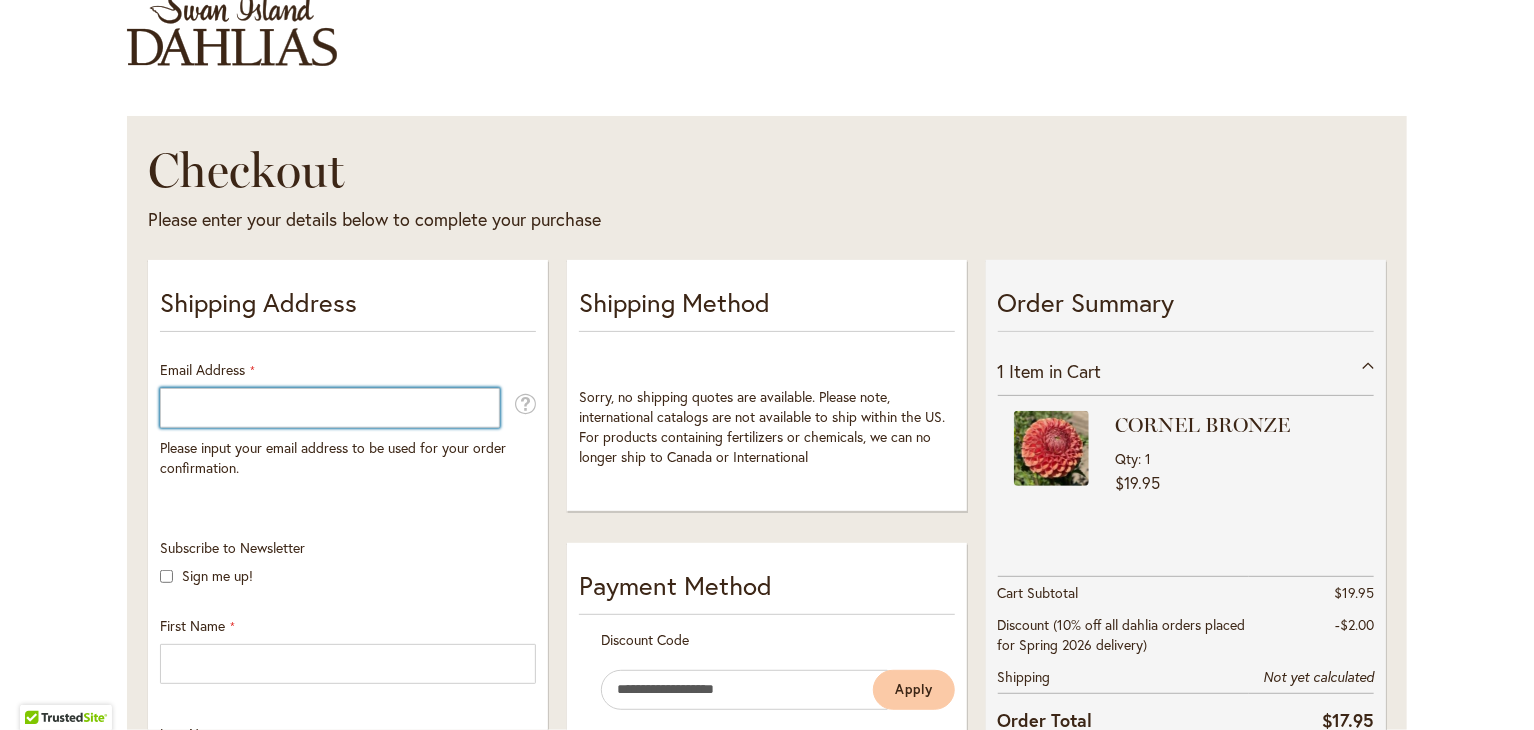 scroll, scrollTop: 0, scrollLeft: 0, axis: both 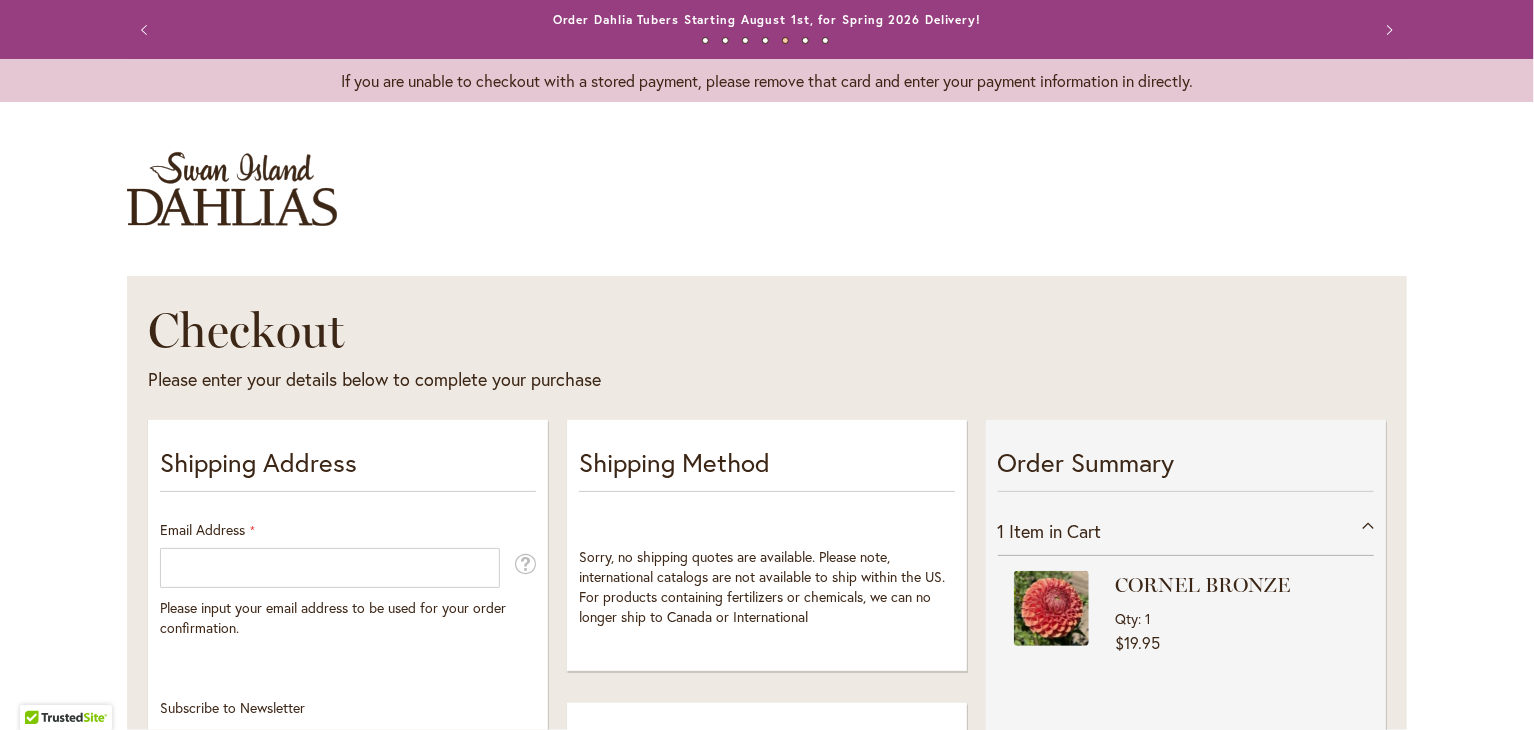 click on "1" at bounding box center [705, 40] 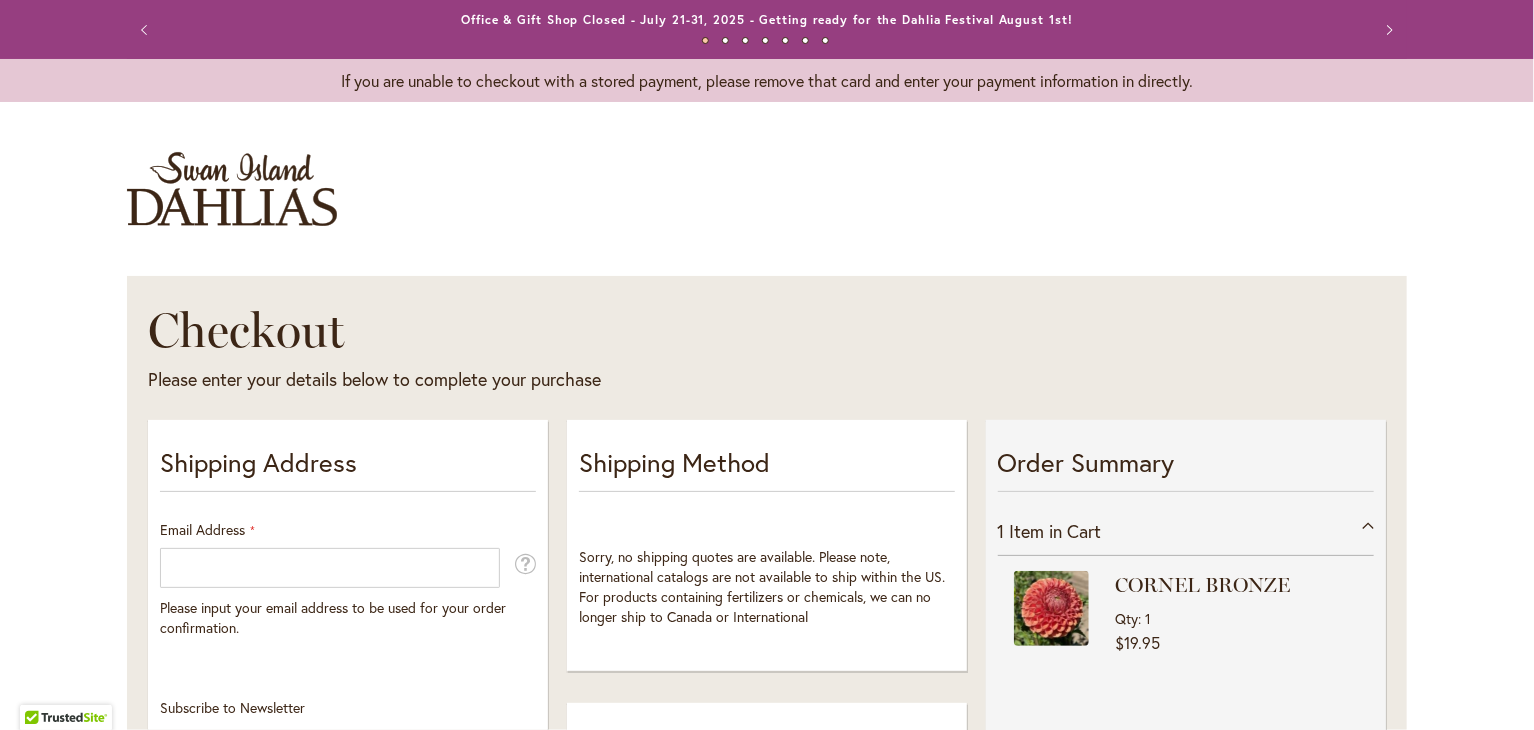 click on "2" at bounding box center [725, 40] 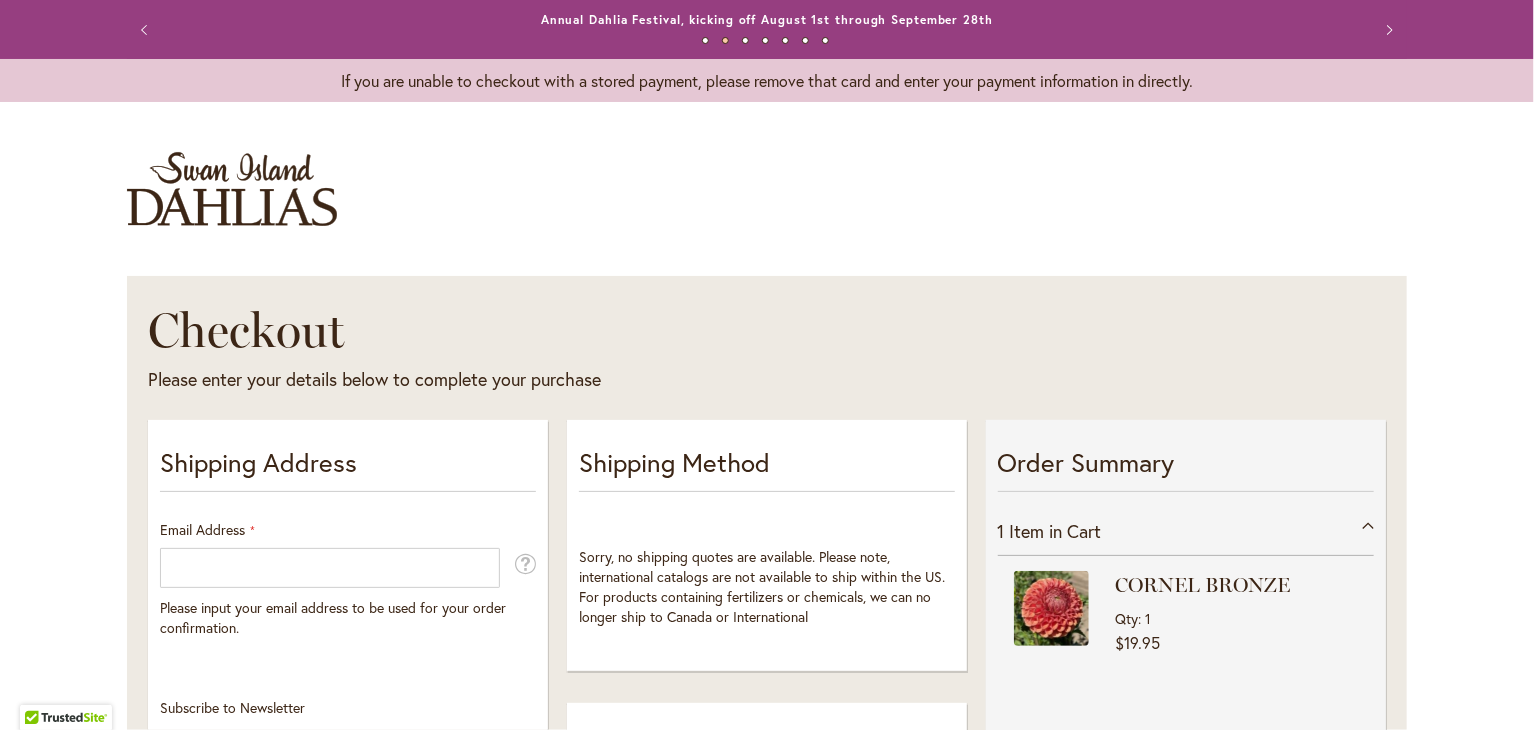 click on "3" at bounding box center (745, 40) 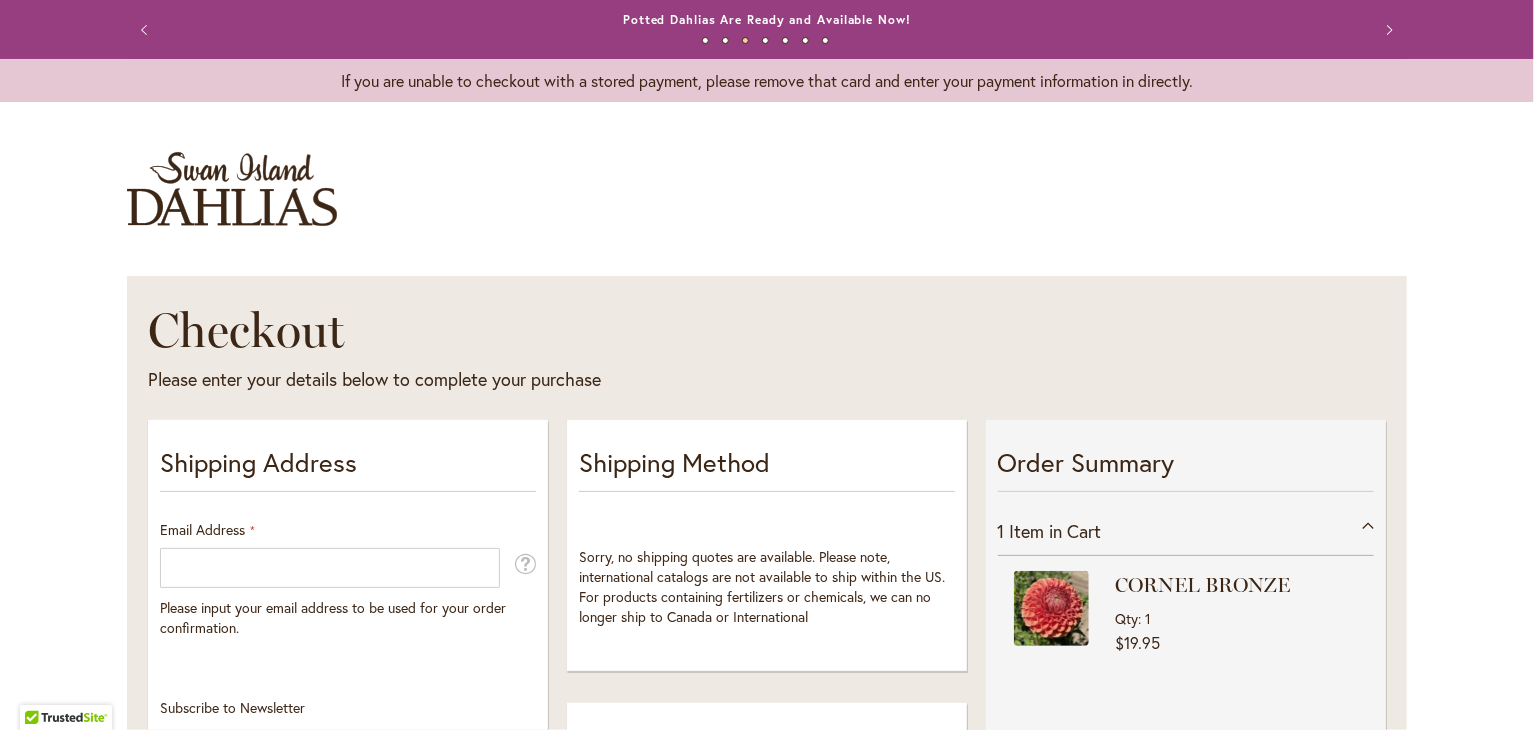 click on "4" at bounding box center [765, 40] 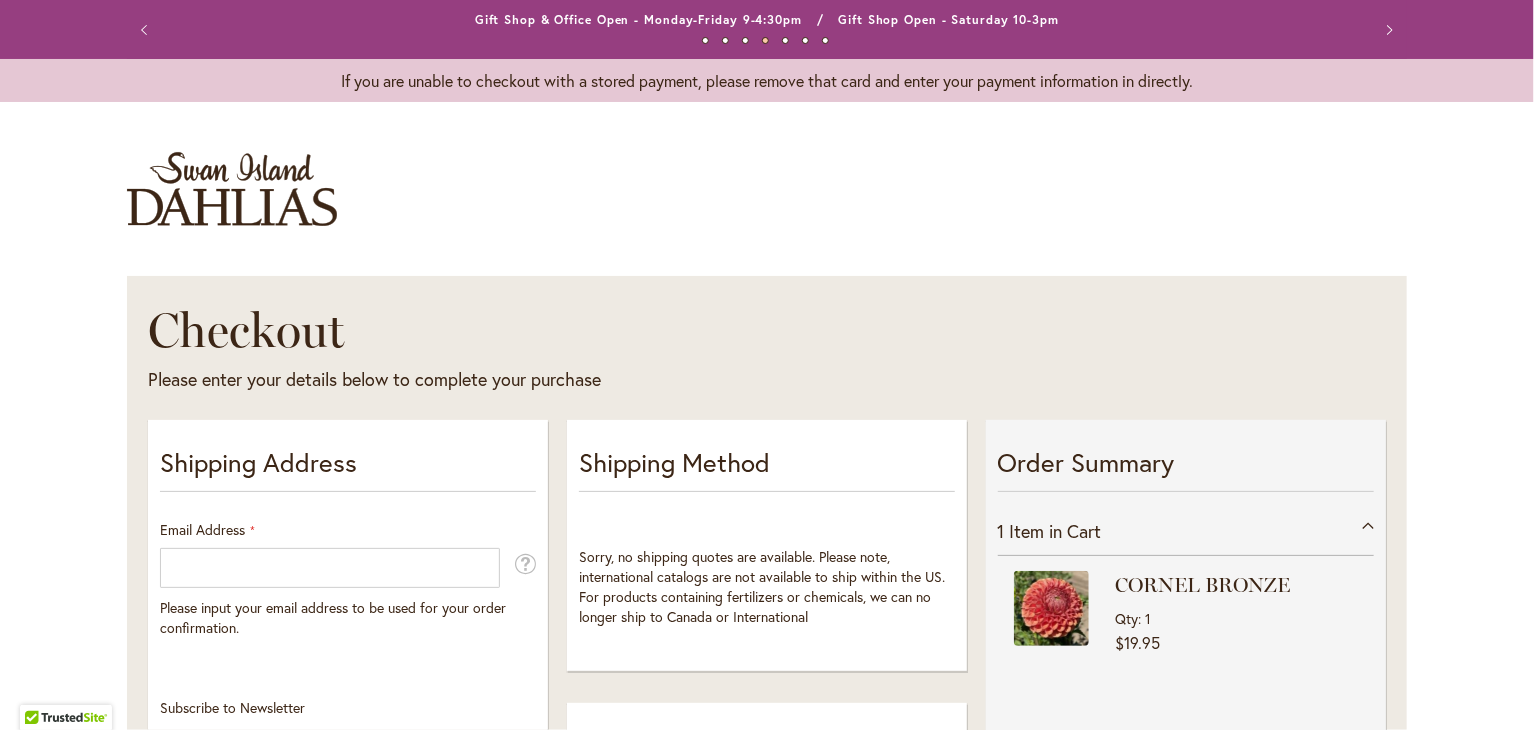 click on "5" at bounding box center [785, 40] 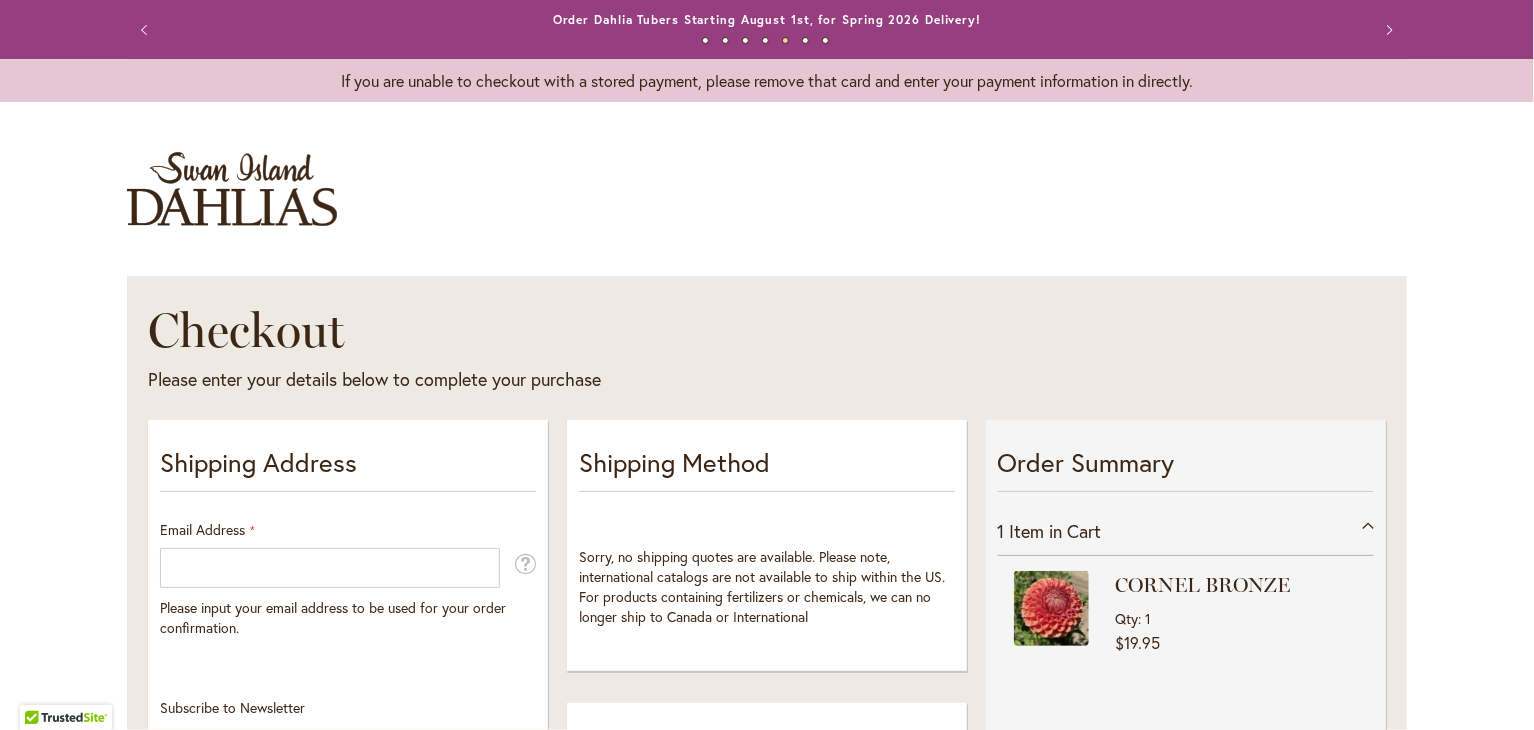 click on "5" at bounding box center [785, 40] 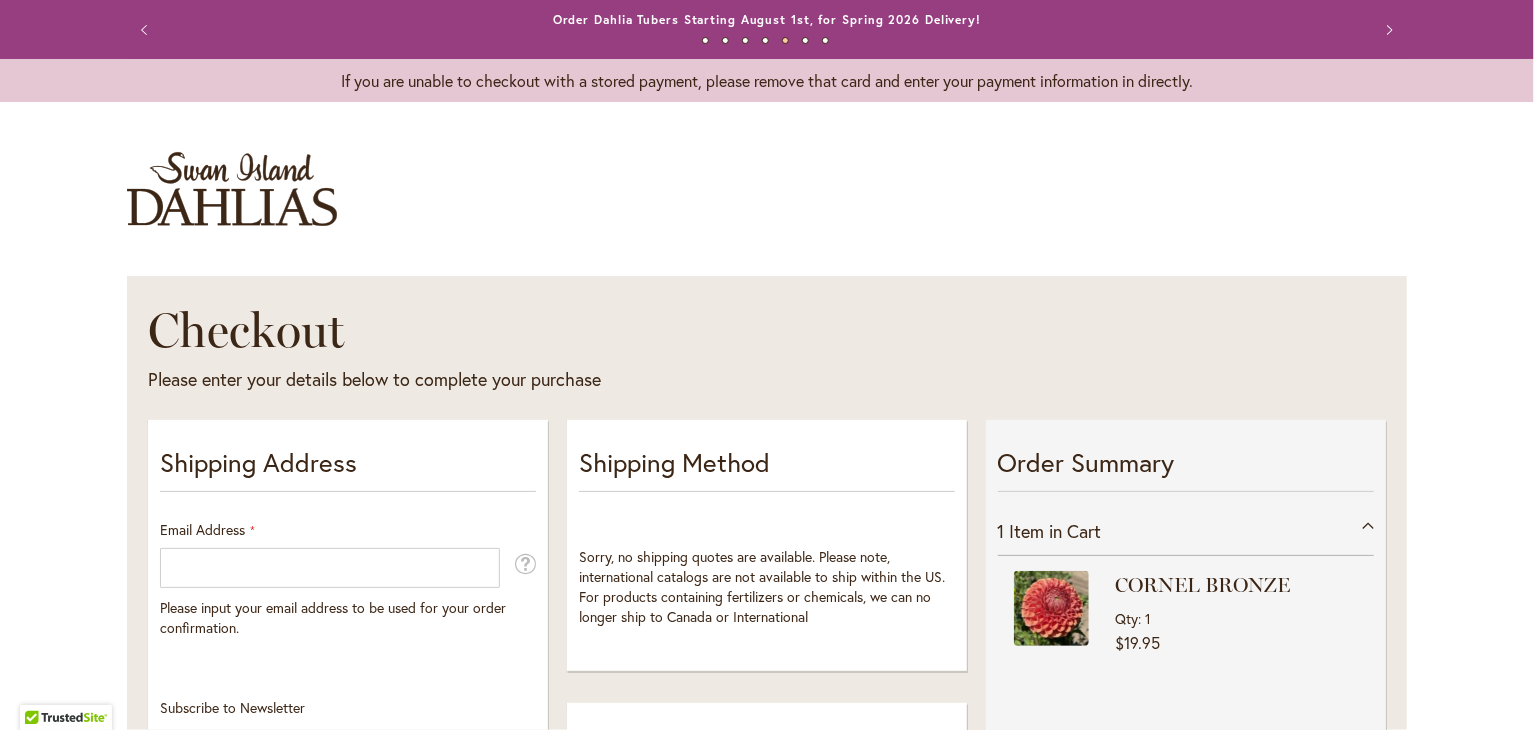 click on "6" at bounding box center [805, 40] 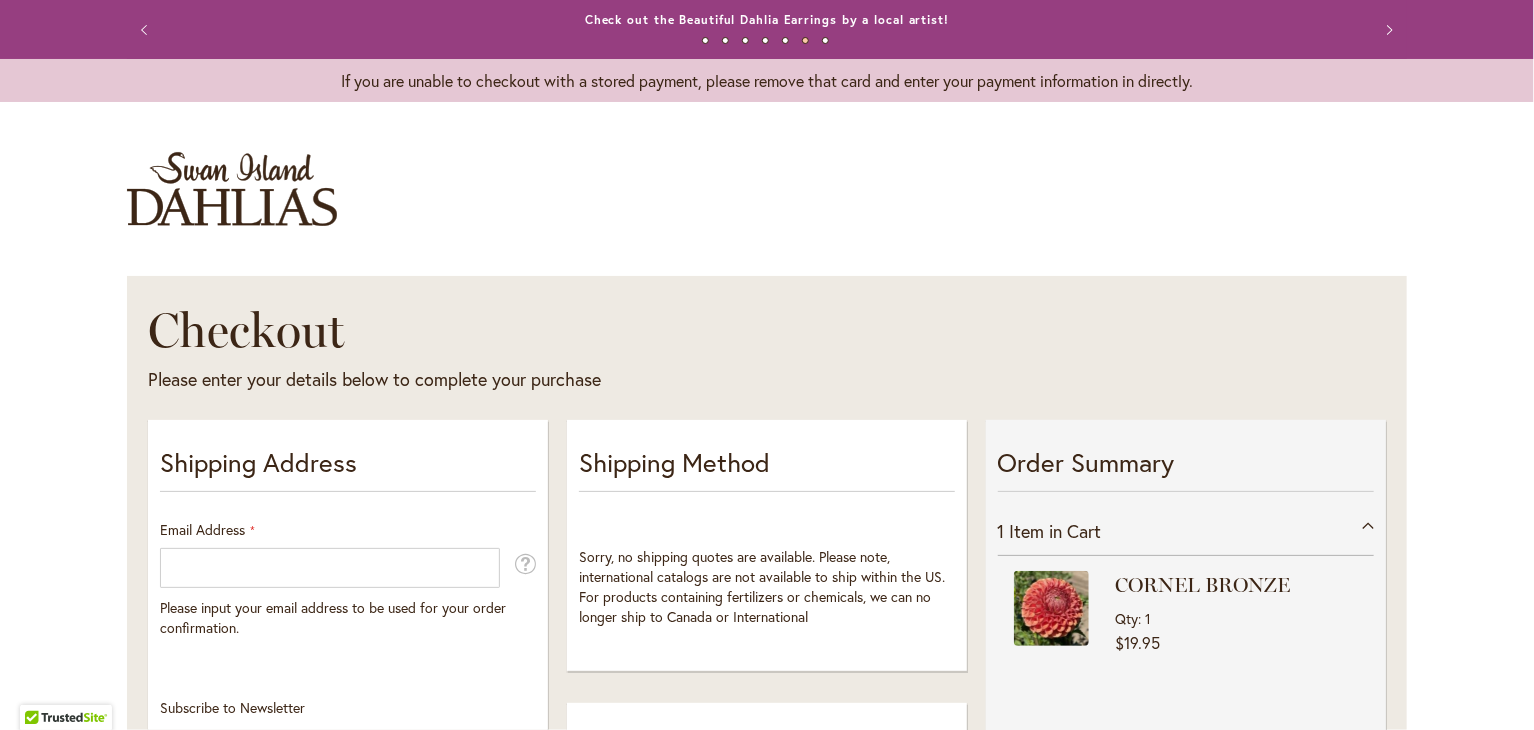 click on "7" at bounding box center [825, 40] 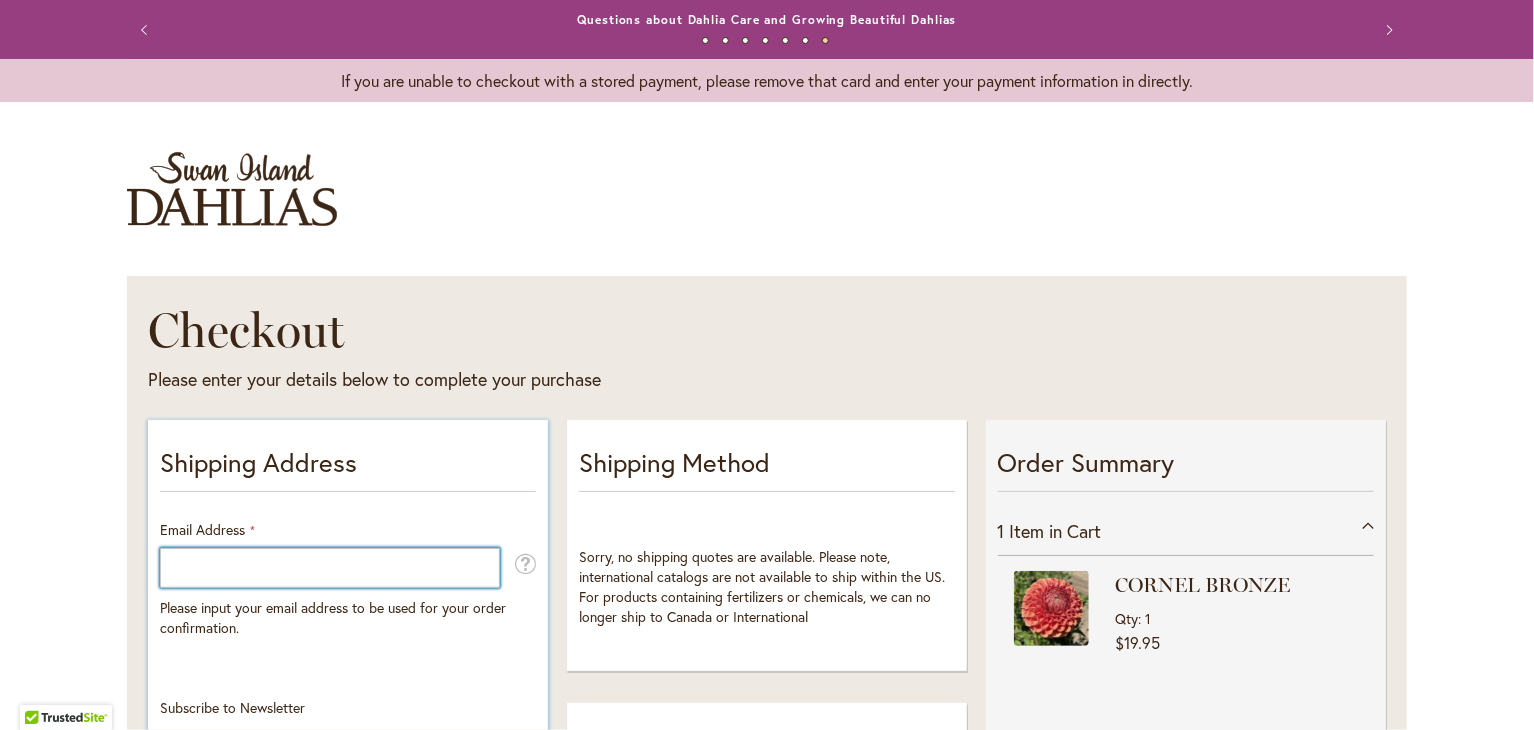 click on "Email Address" at bounding box center (330, 568) 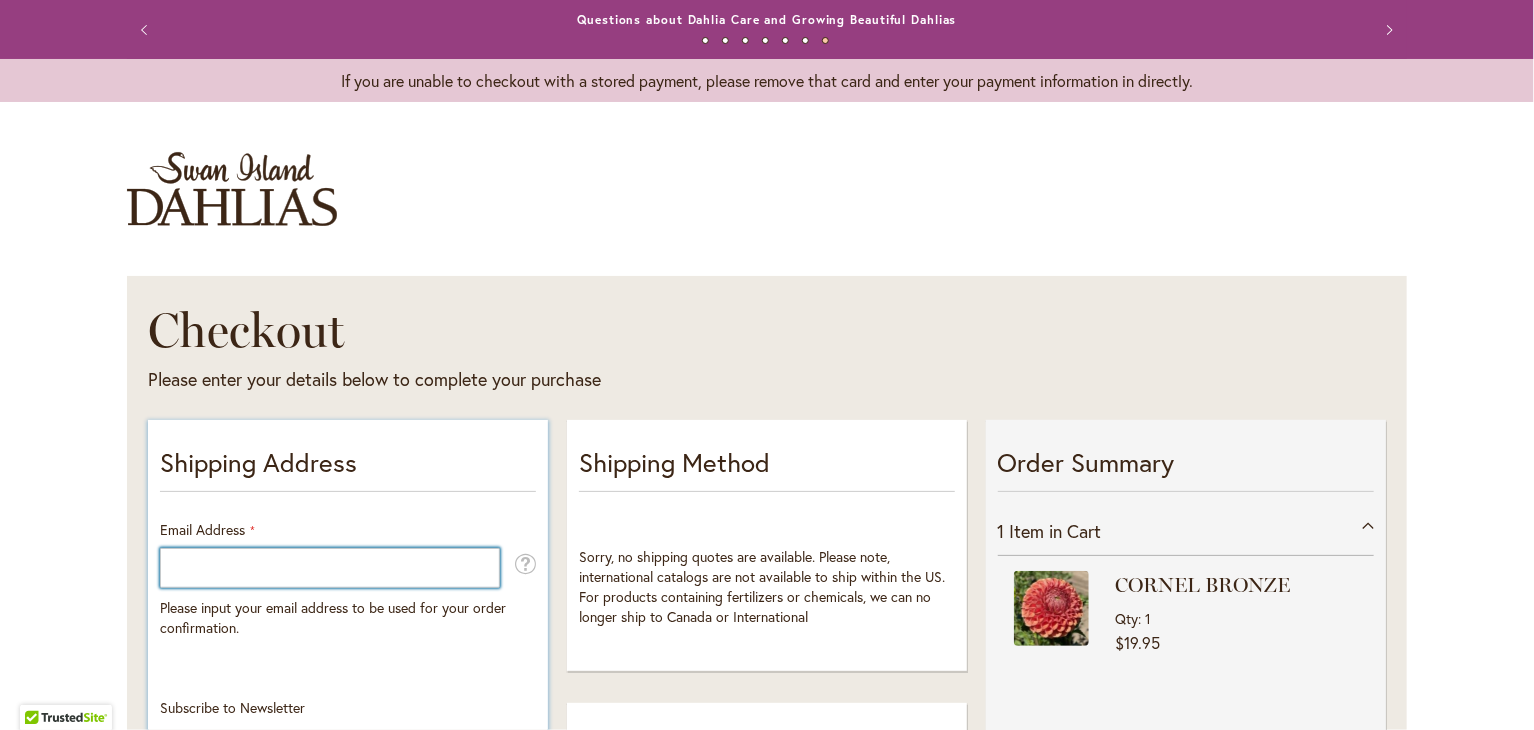 type on "**********" 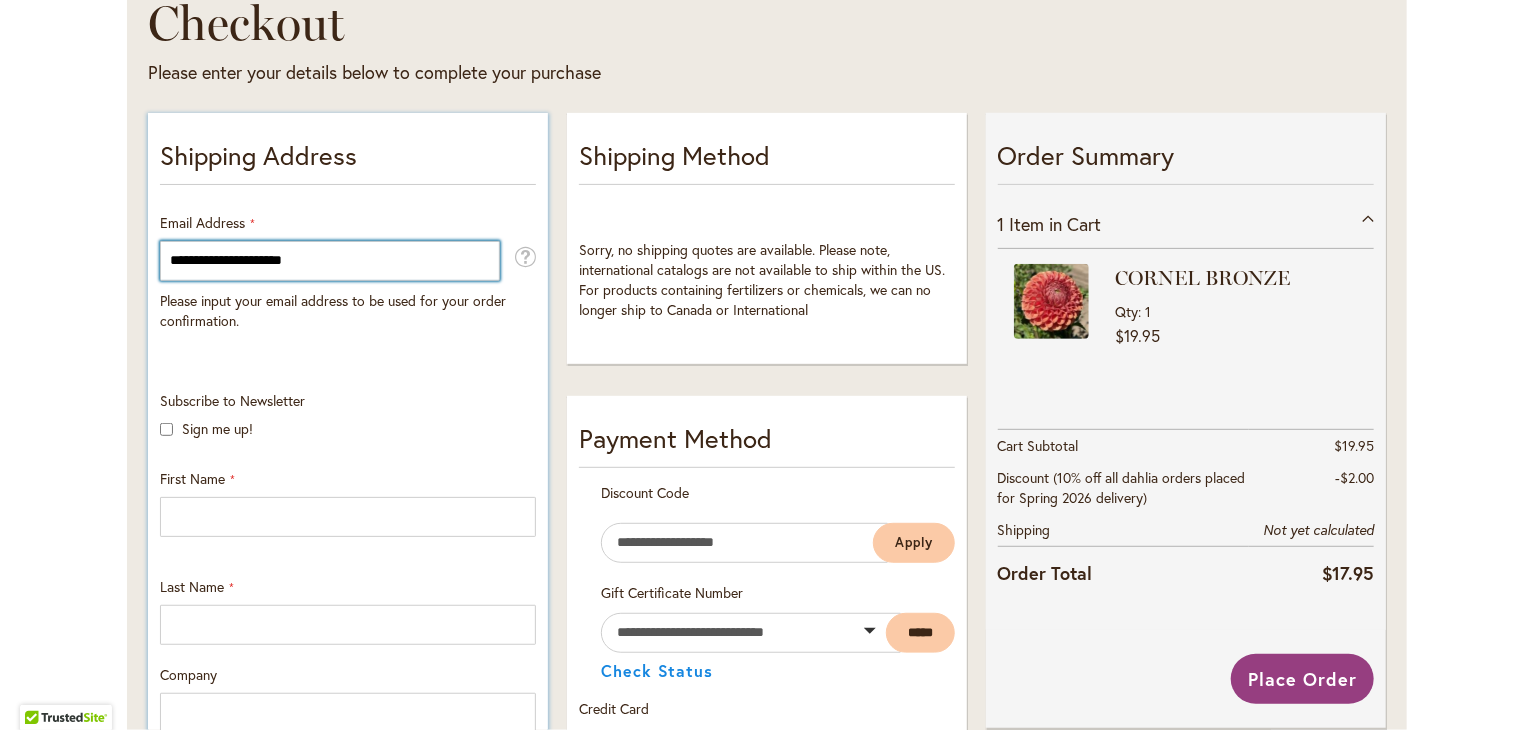 scroll, scrollTop: 330, scrollLeft: 0, axis: vertical 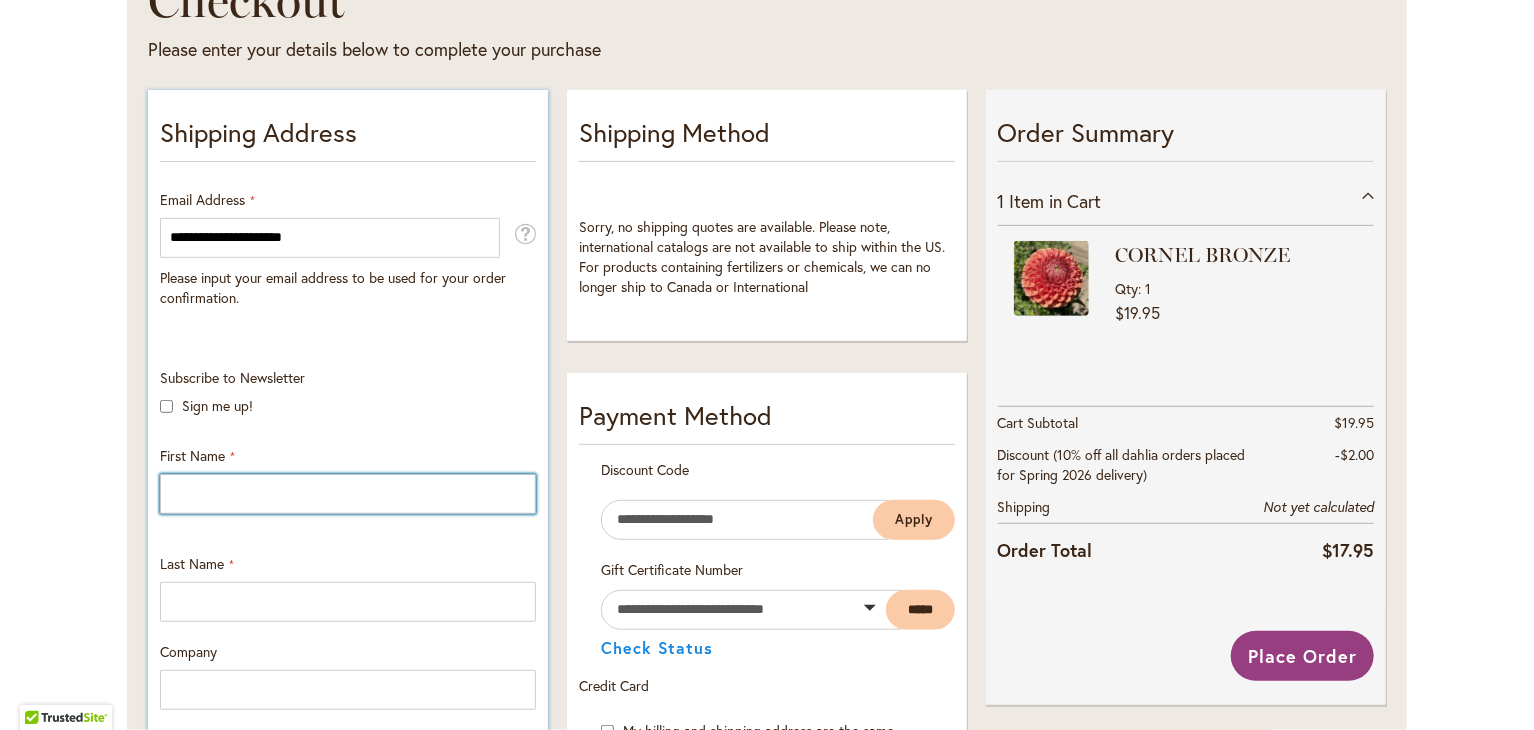 click on "First Name" at bounding box center [348, 494] 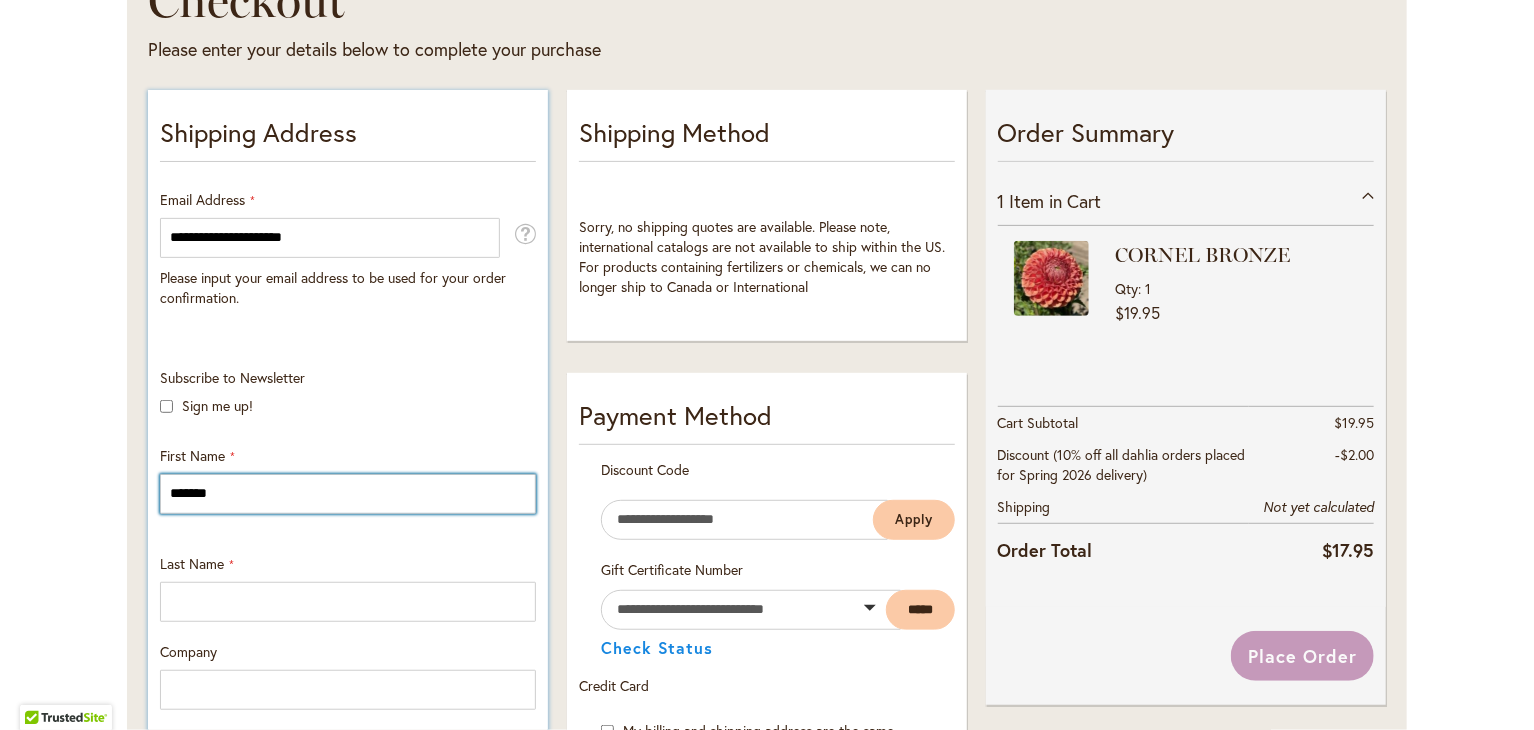 type on "*******" 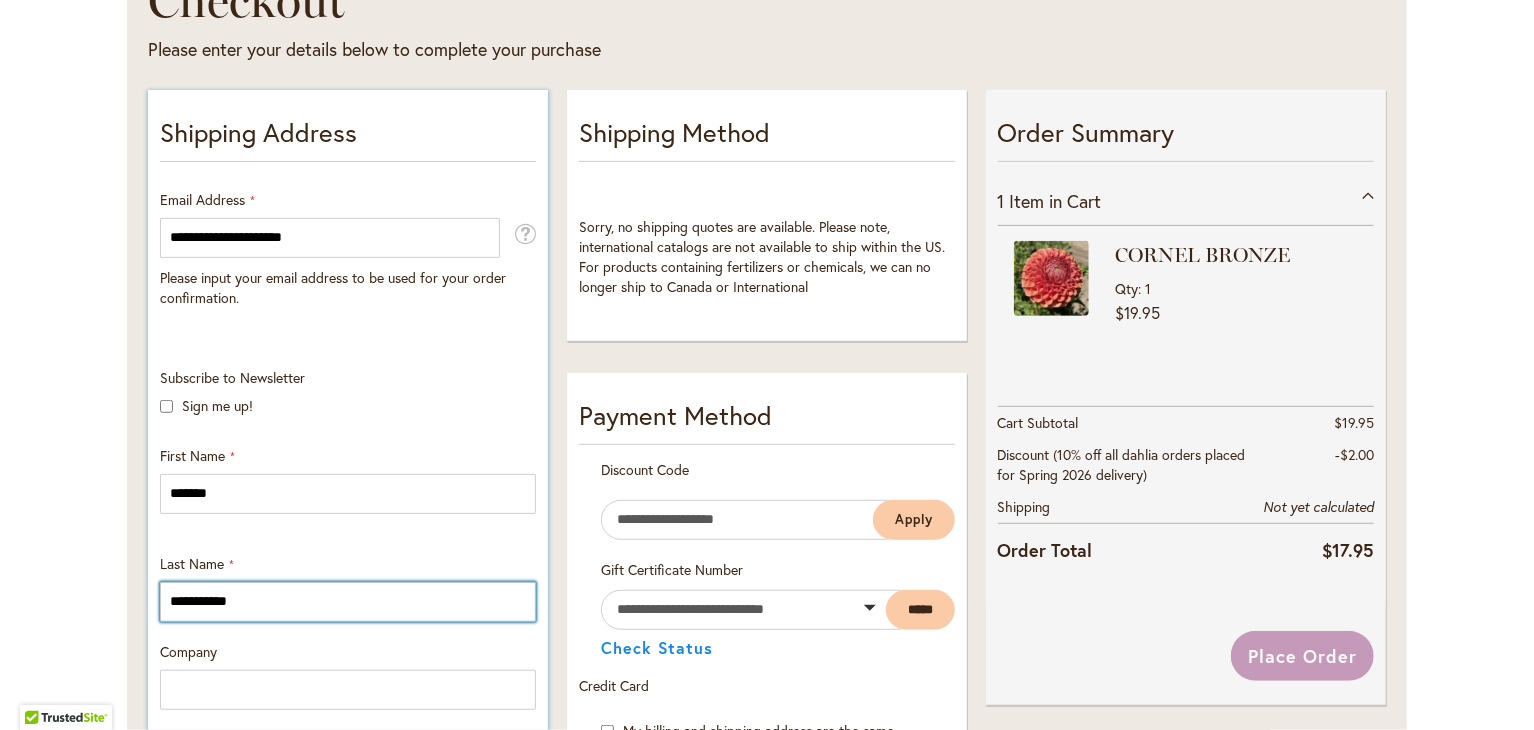 type on "**********" 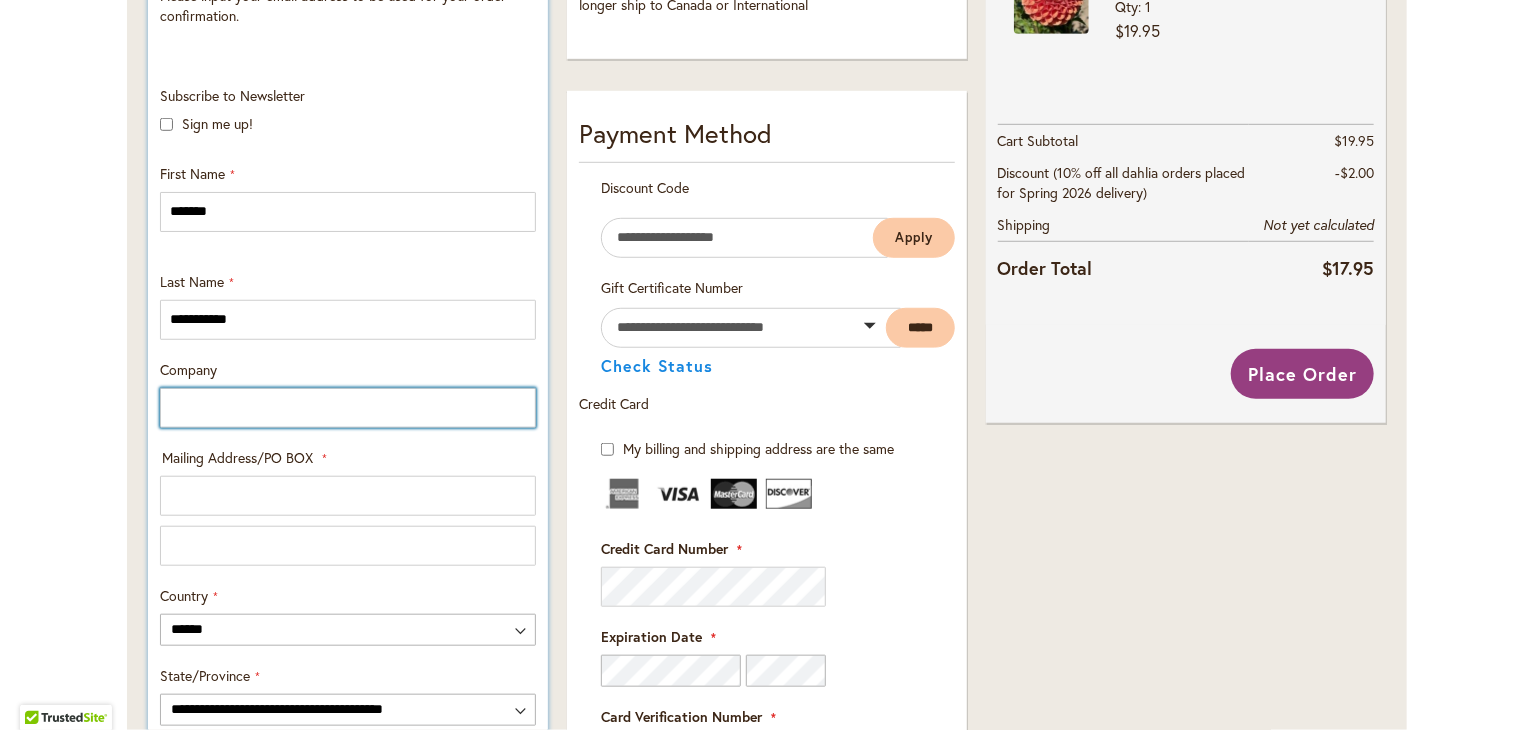 scroll, scrollTop: 614, scrollLeft: 0, axis: vertical 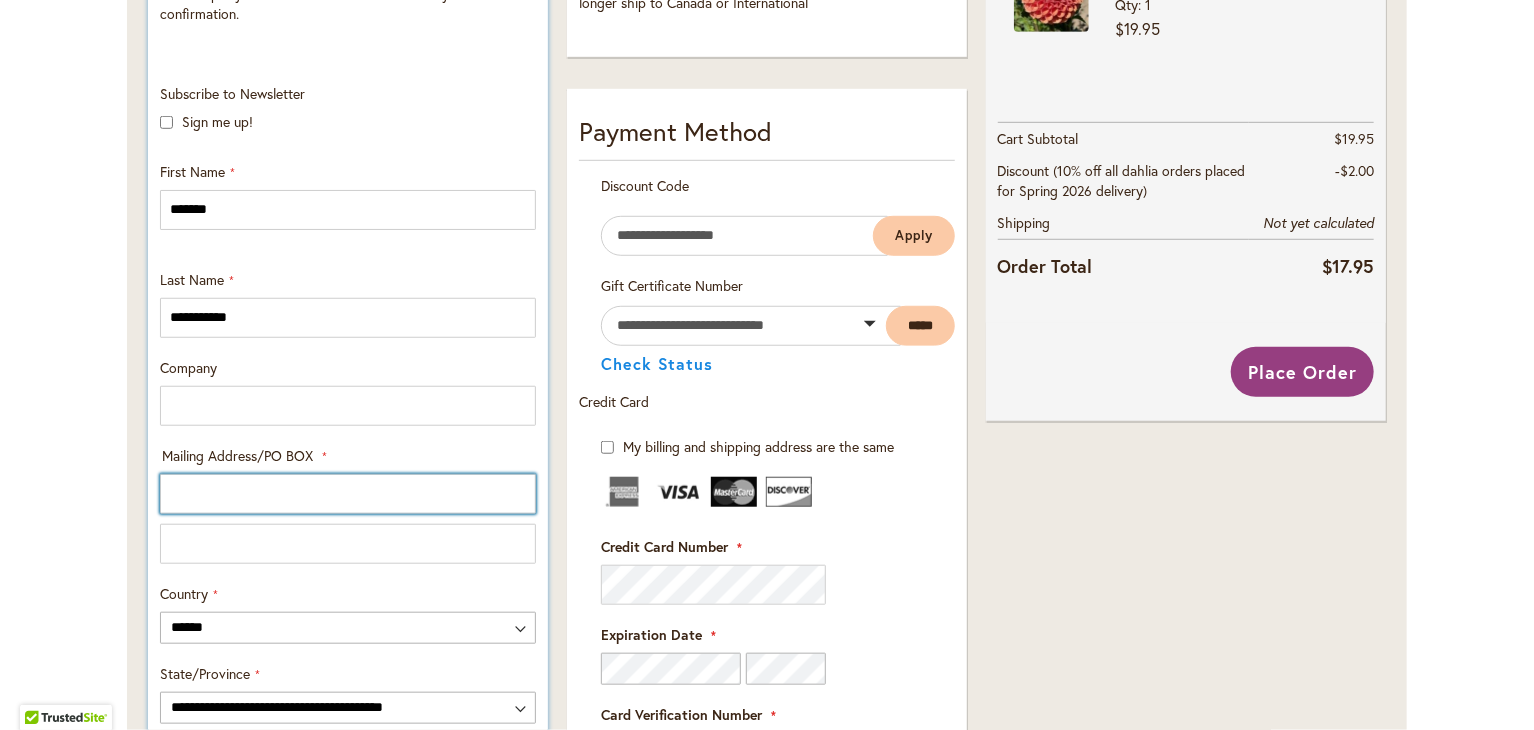 click on "Mailing Address/PO BOX: Line 1" at bounding box center (348, 494) 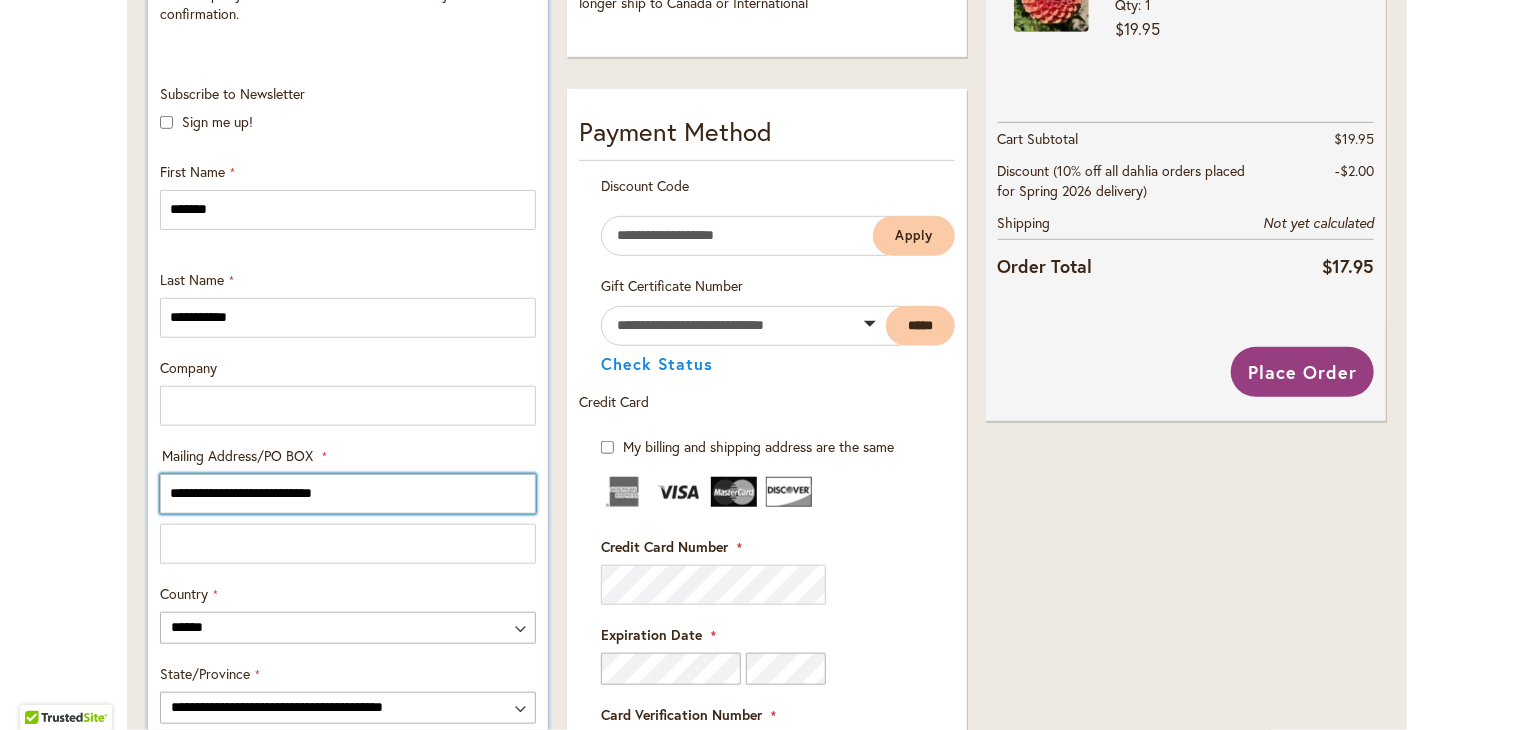 click on "**********" at bounding box center [348, 494] 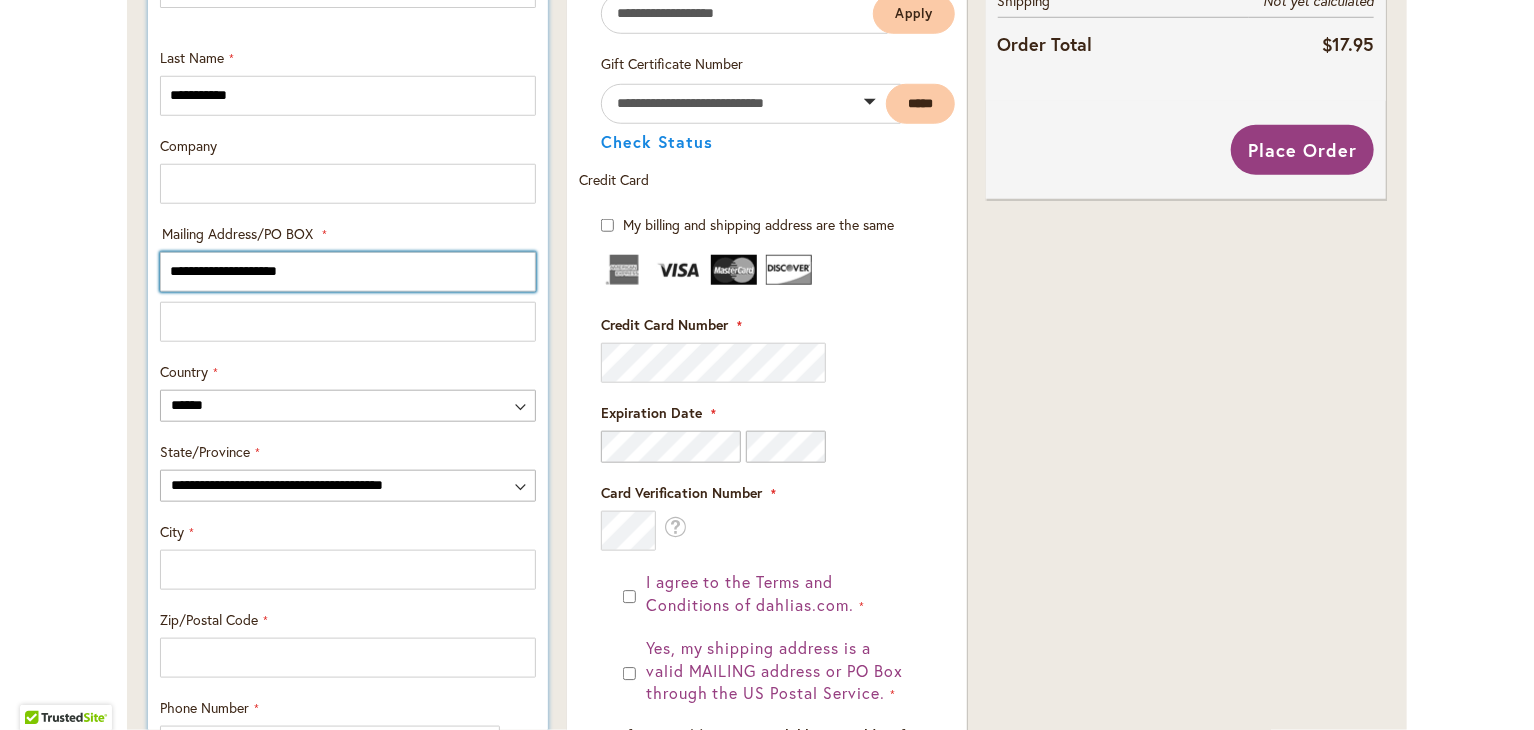 scroll, scrollTop: 838, scrollLeft: 0, axis: vertical 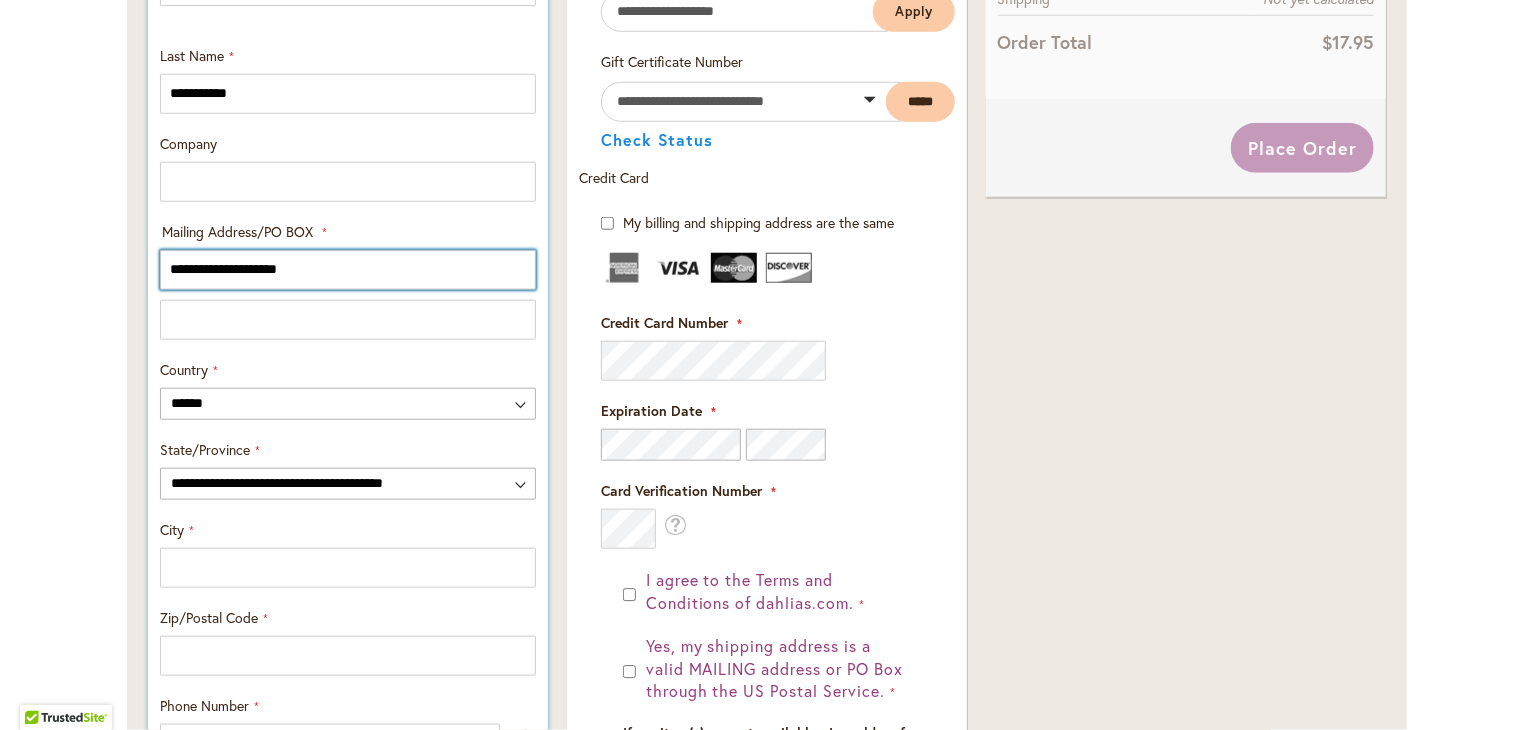 type on "**********" 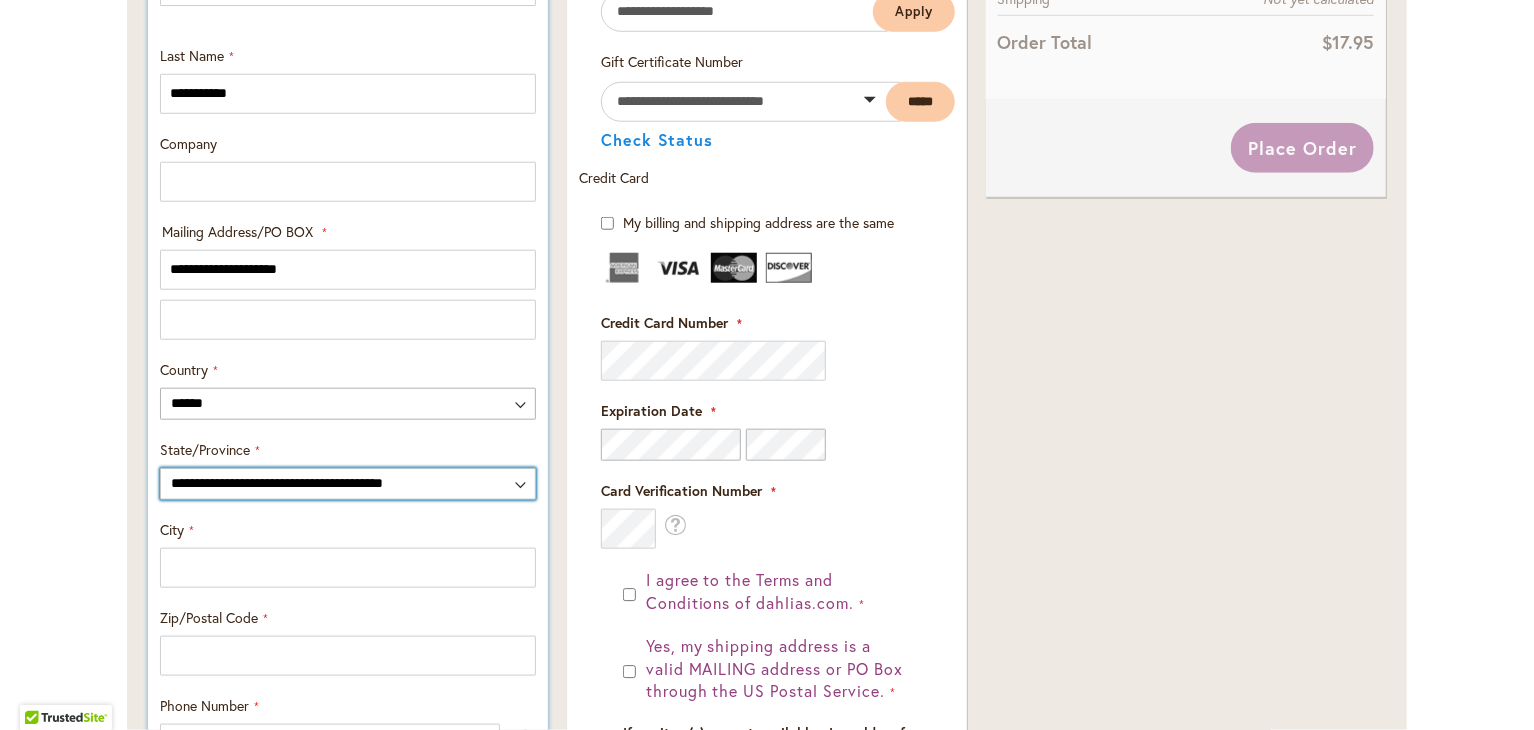 click on "**********" at bounding box center (348, 484) 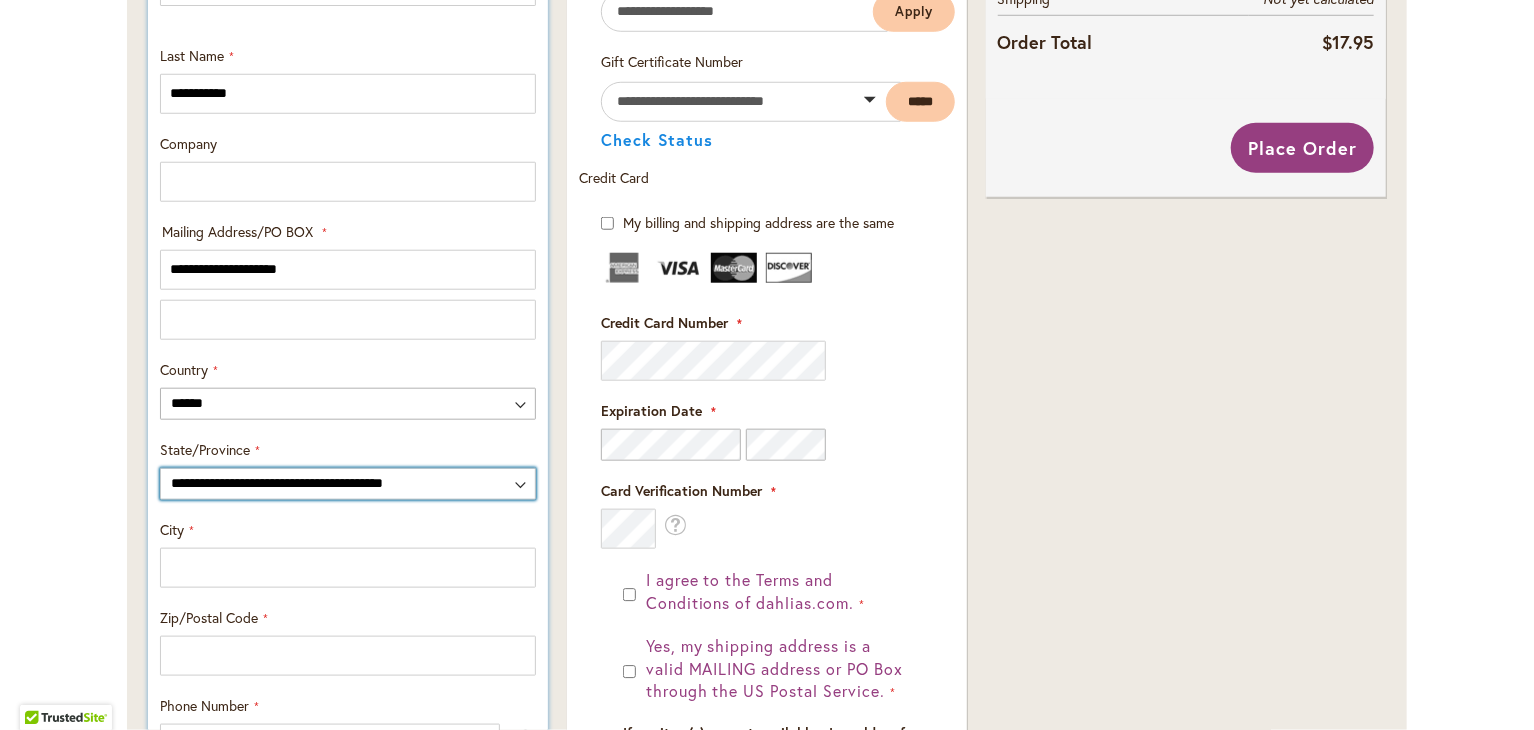 select on "**" 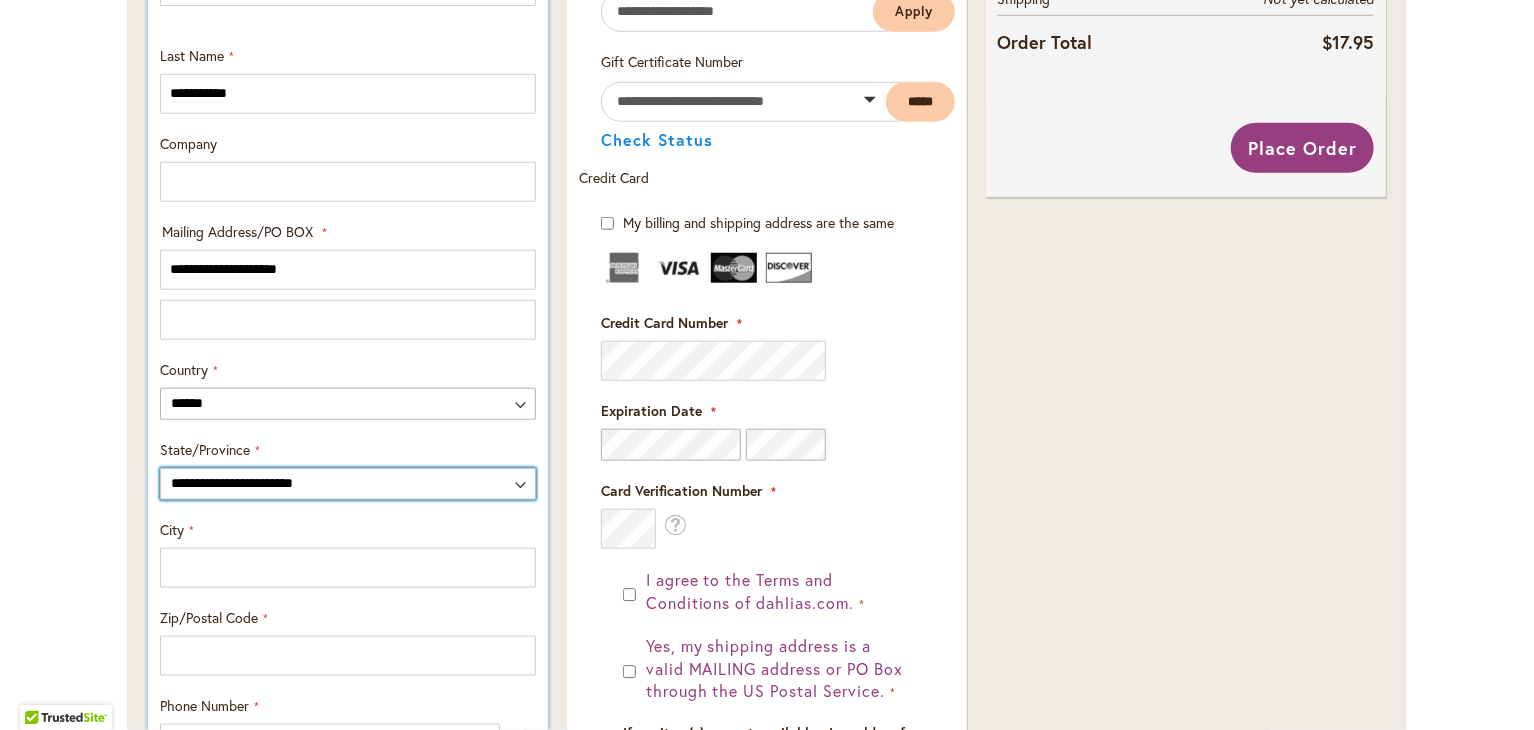 click on "**********" at bounding box center [348, 484] 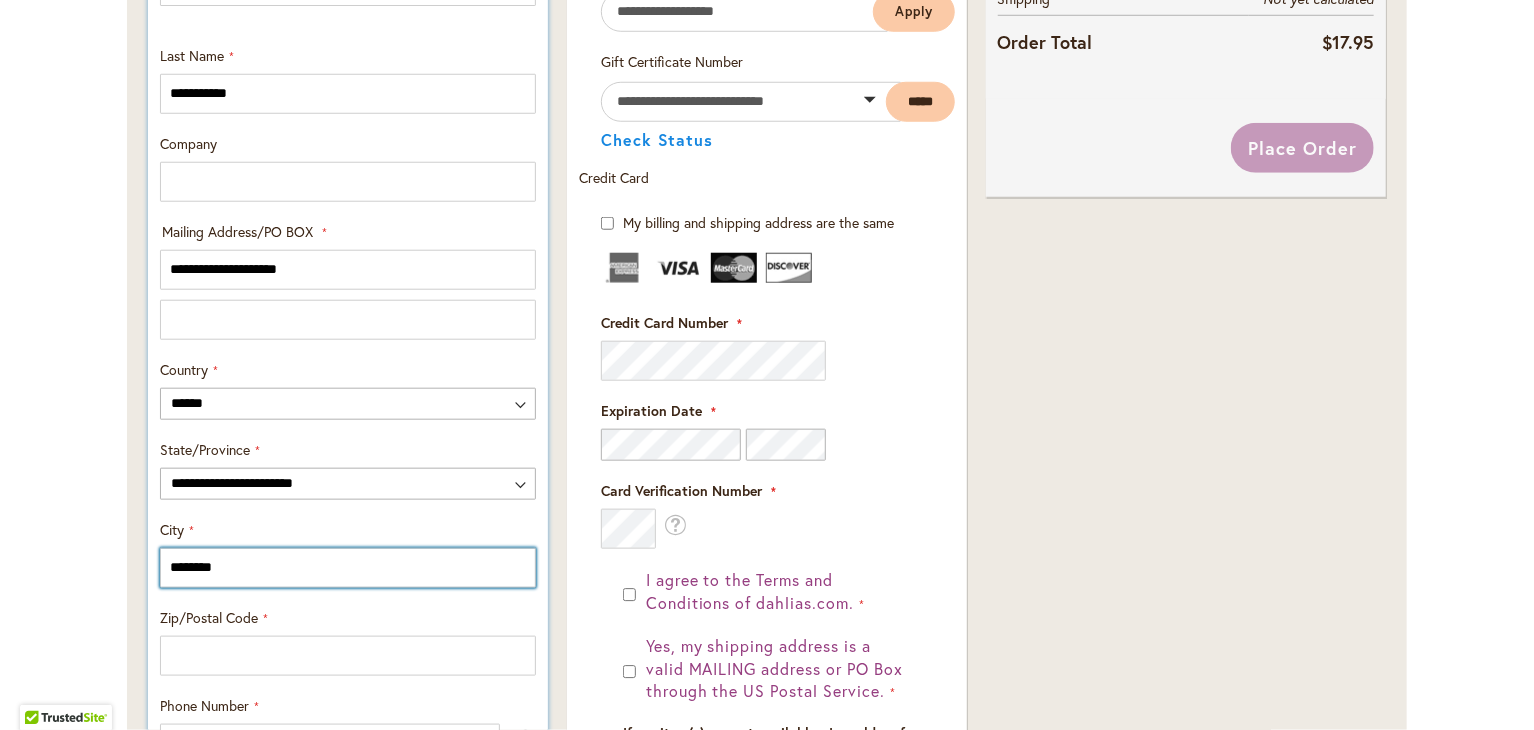type on "********" 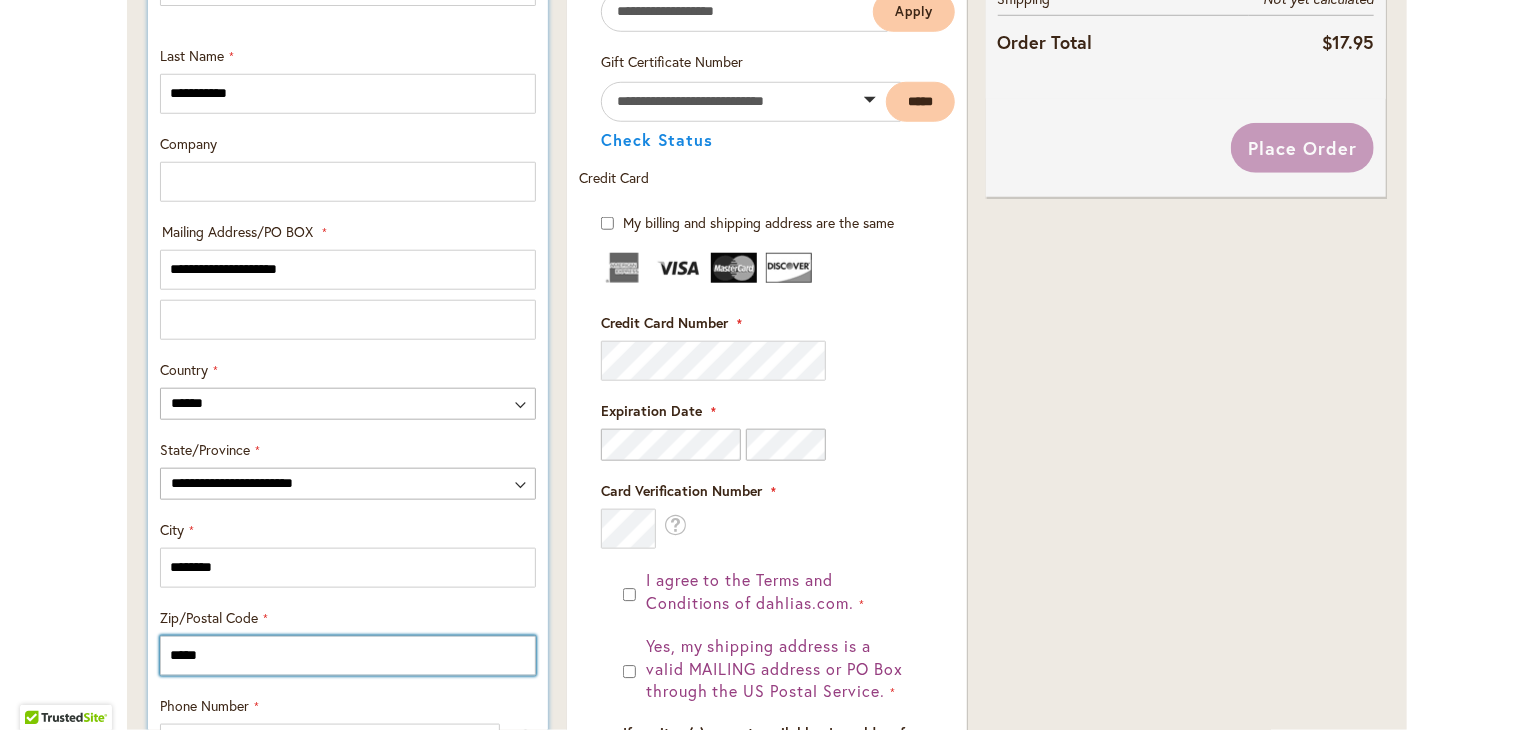 scroll, scrollTop: 1162, scrollLeft: 0, axis: vertical 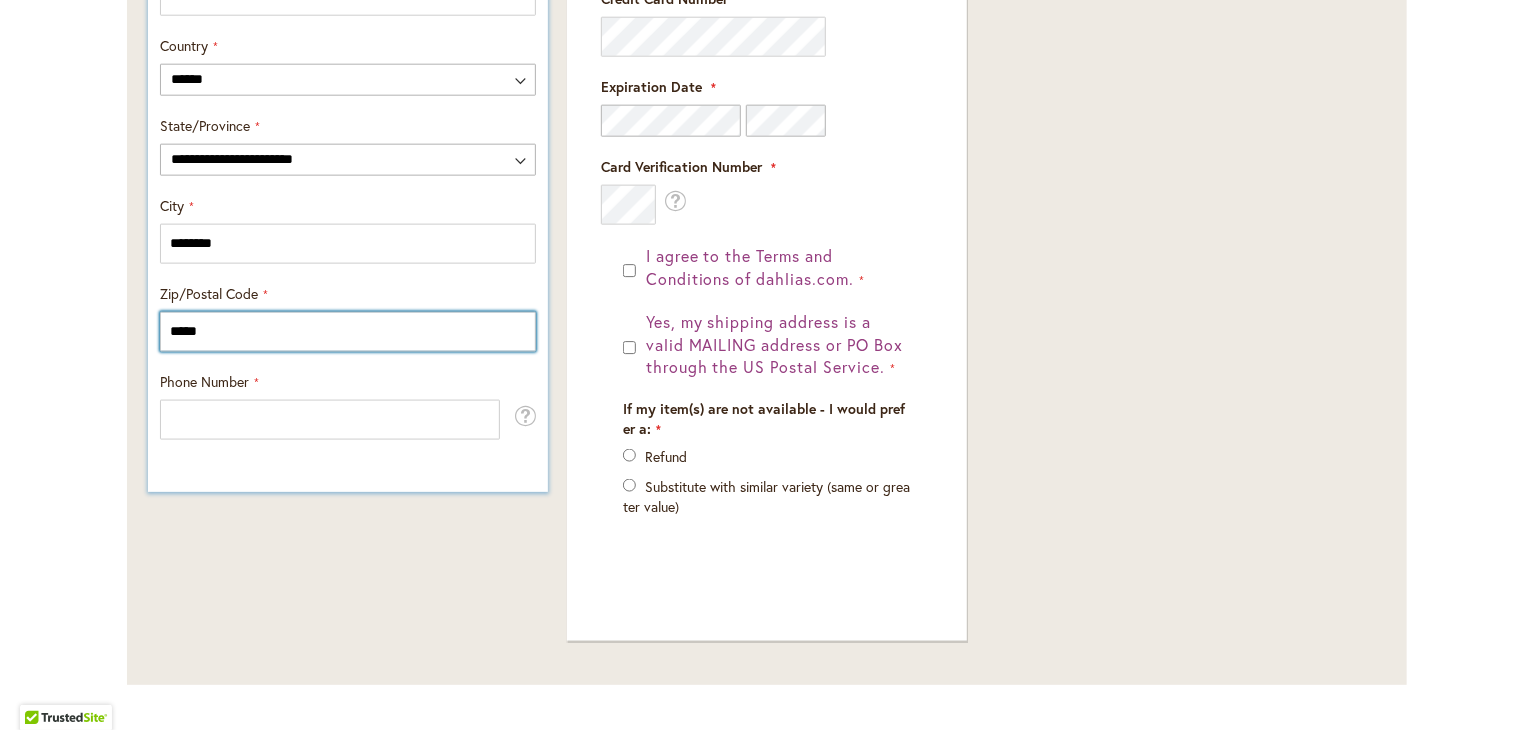 type on "*****" 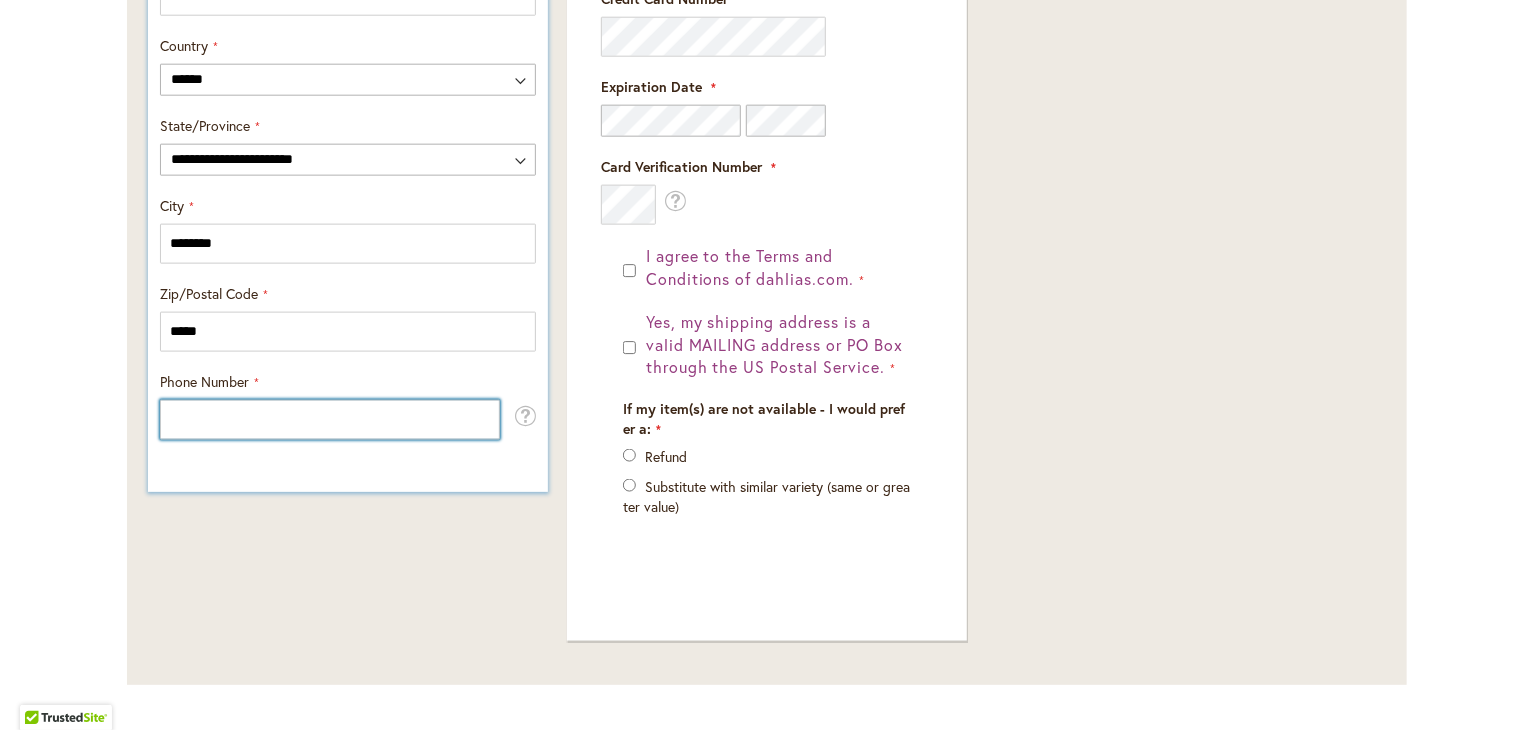 click on "Phone Number" at bounding box center [330, 420] 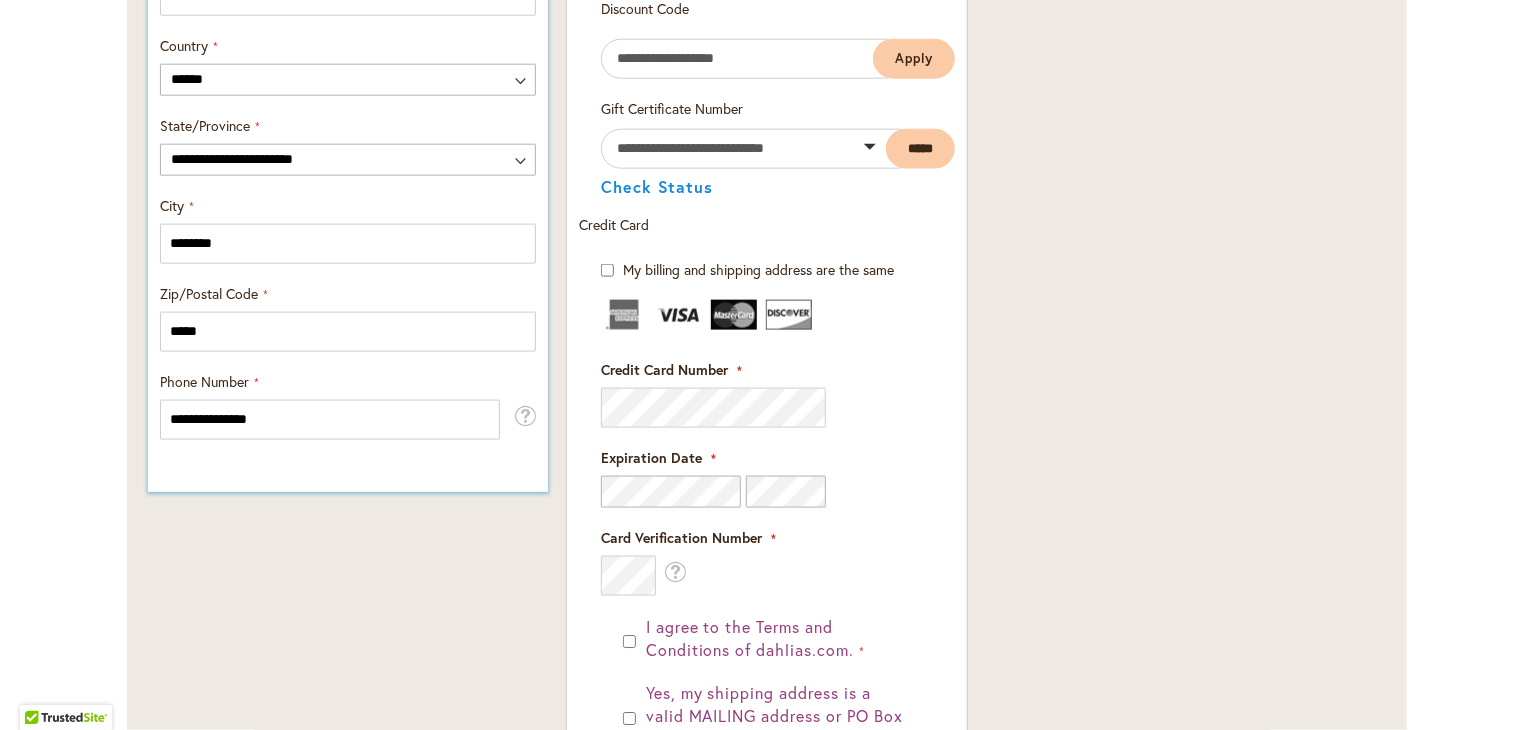 click on "Shipping Address
Email Address
[EMAIL]
Please input your email address to be used for your order confirmation.
Password
Sign in, or leave the password blank, and continue to checkout as a Guest.
Login
Forgot Your Password?" at bounding box center [348, -125] 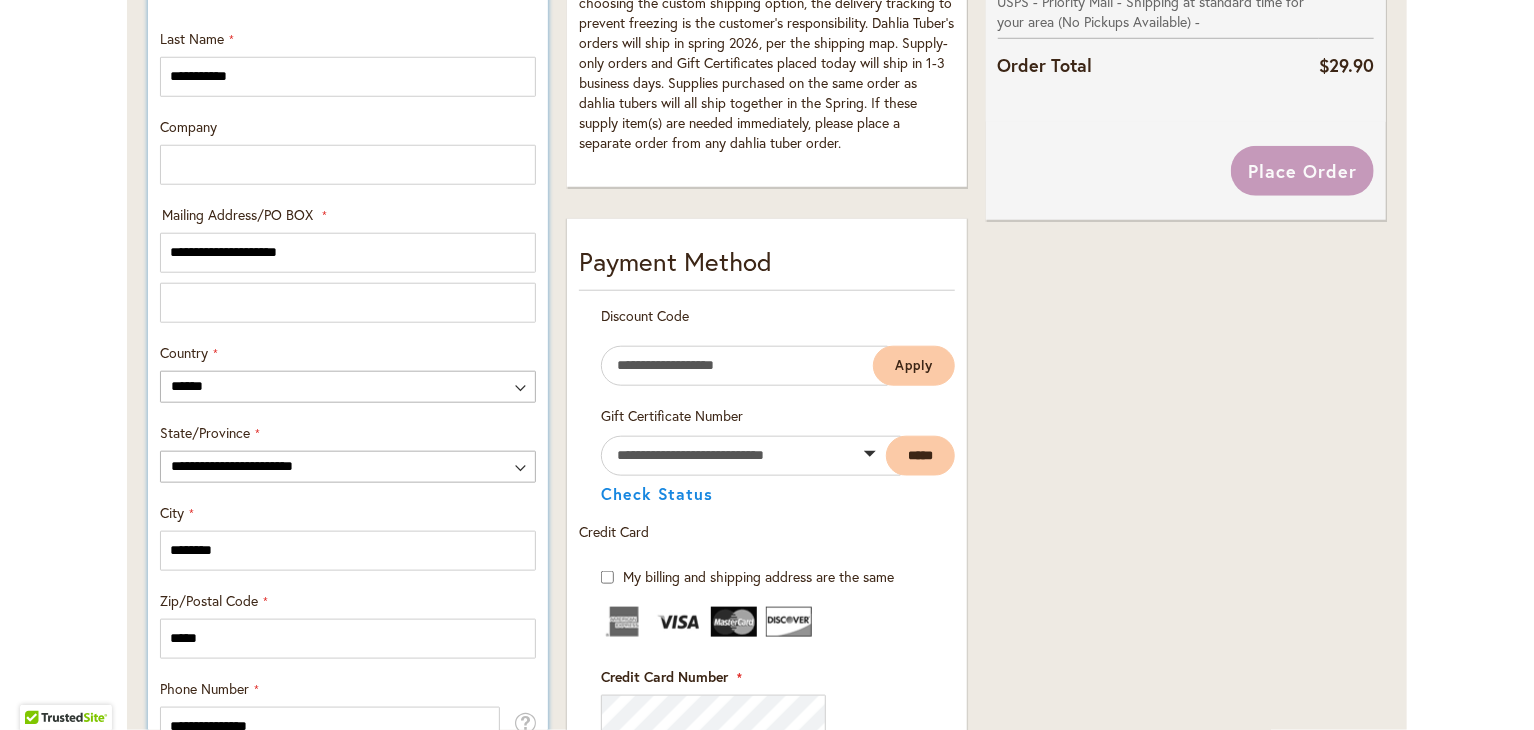 scroll, scrollTop: 848, scrollLeft: 0, axis: vertical 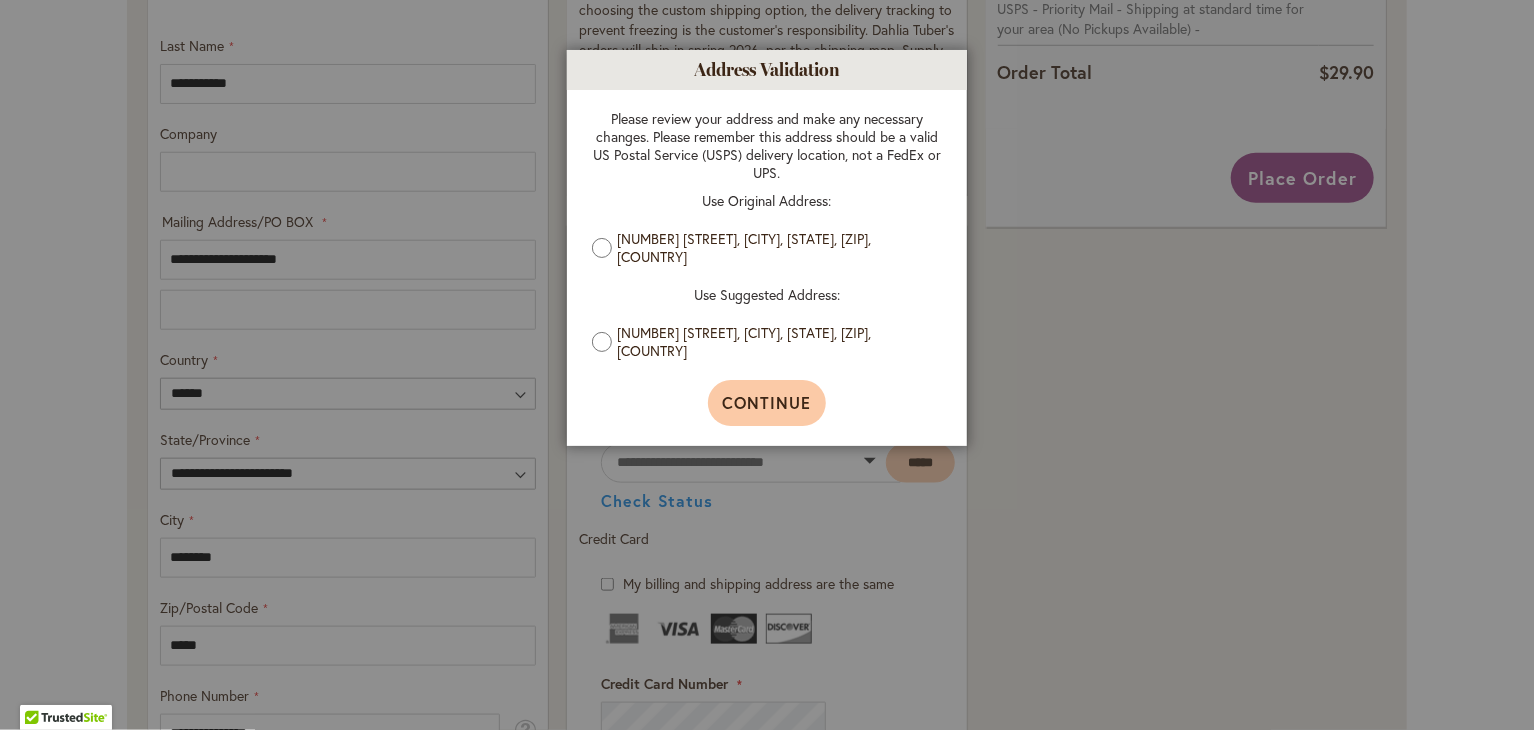 click on "Continue" at bounding box center (767, 402) 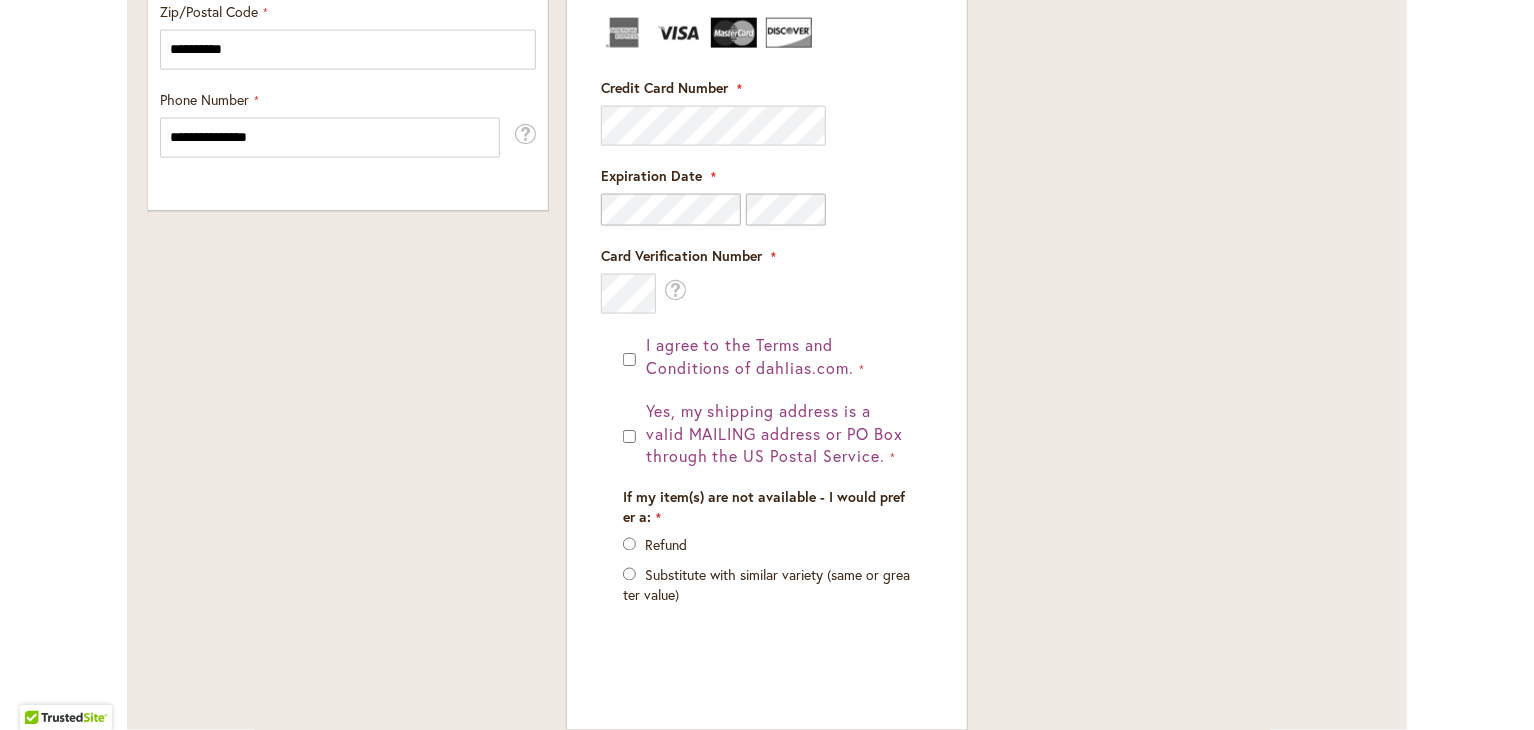 scroll, scrollTop: 0, scrollLeft: 0, axis: both 